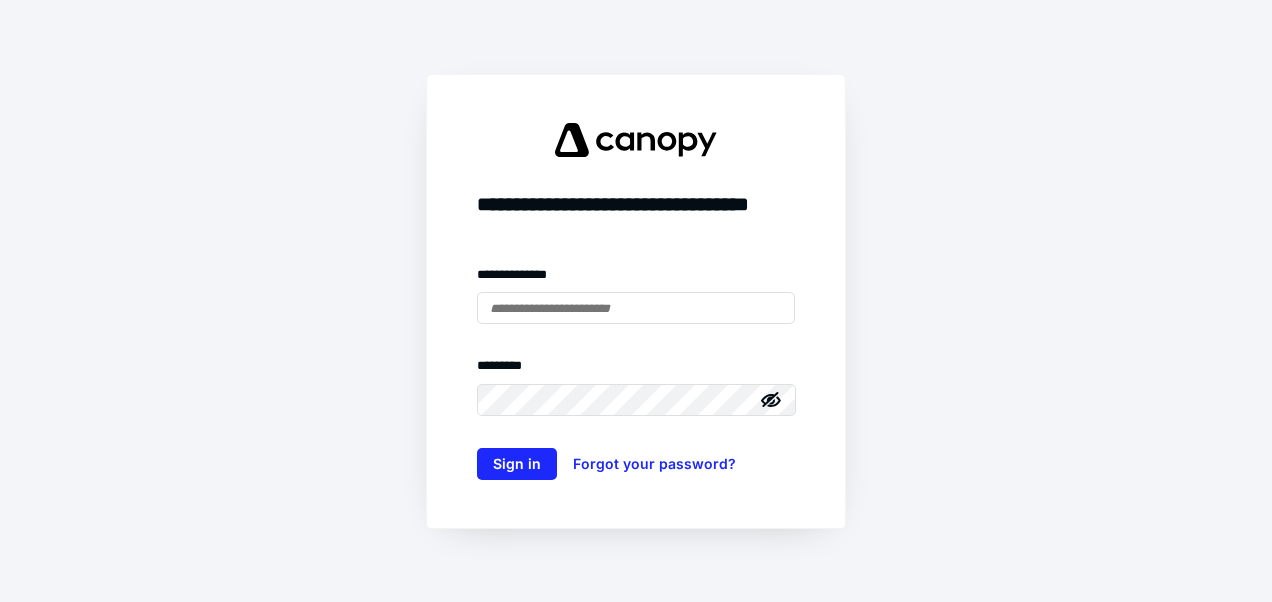 scroll, scrollTop: 0, scrollLeft: 0, axis: both 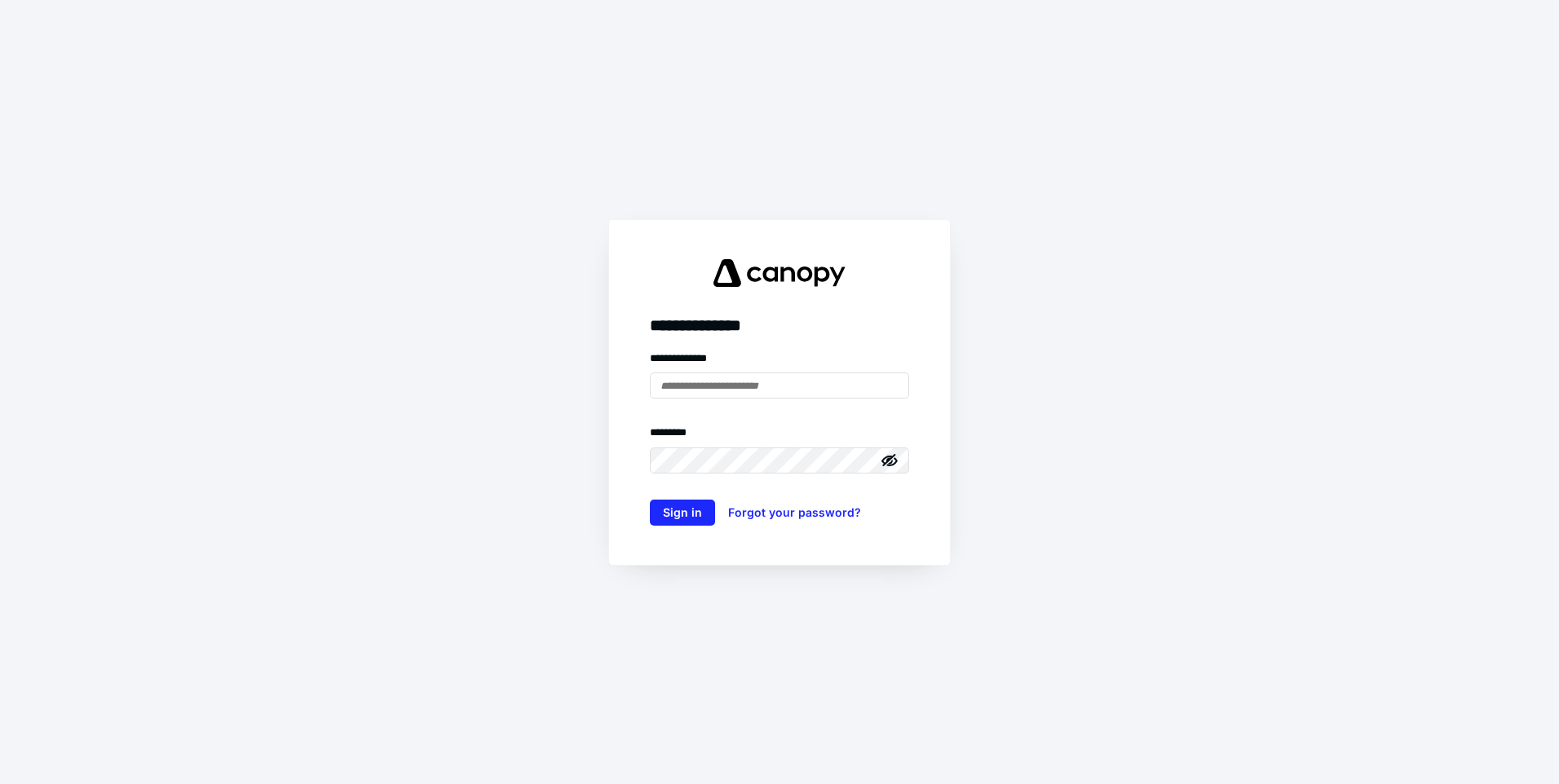 type on "**********" 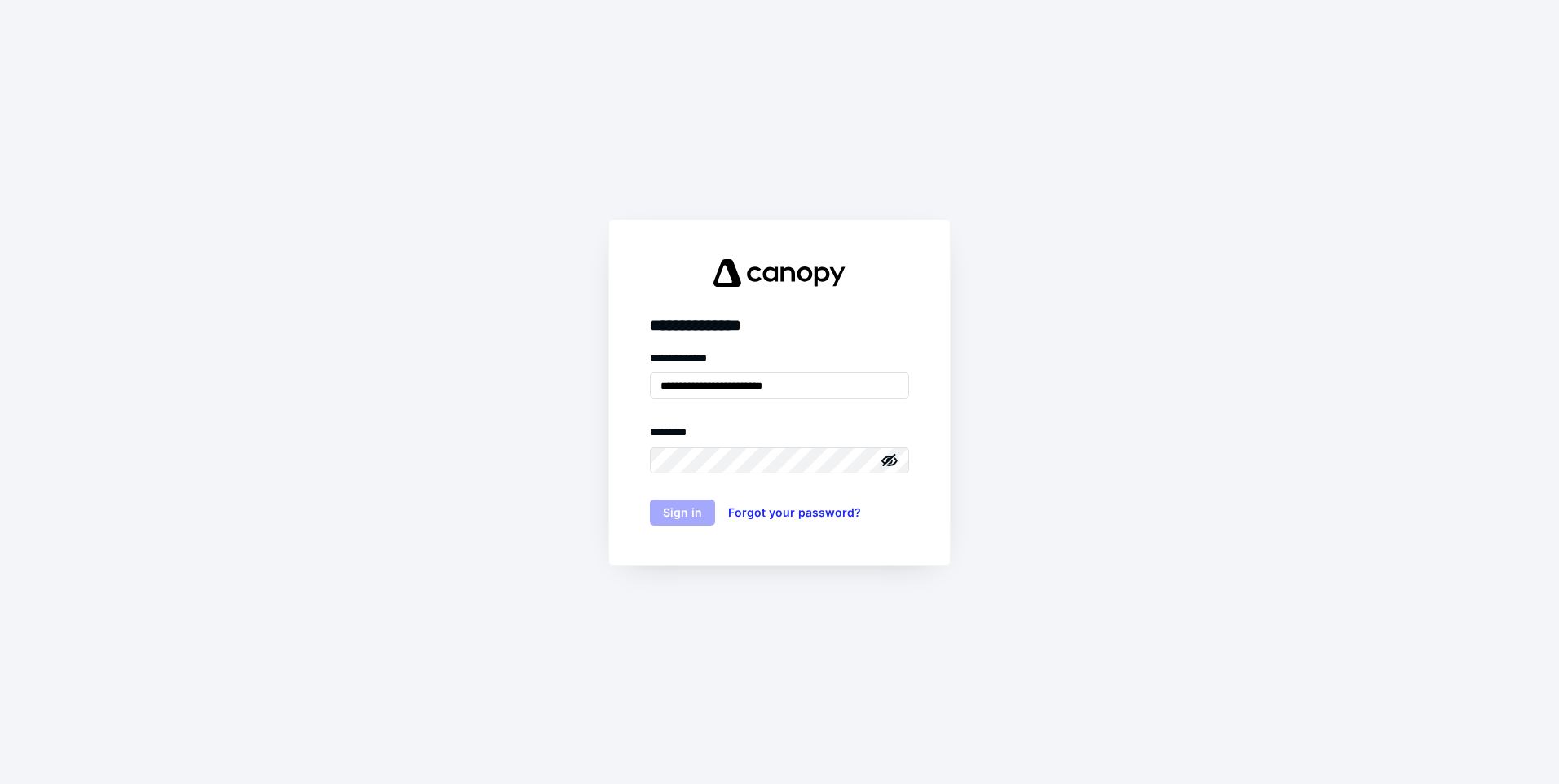 click on "**********" at bounding box center [780, 392] 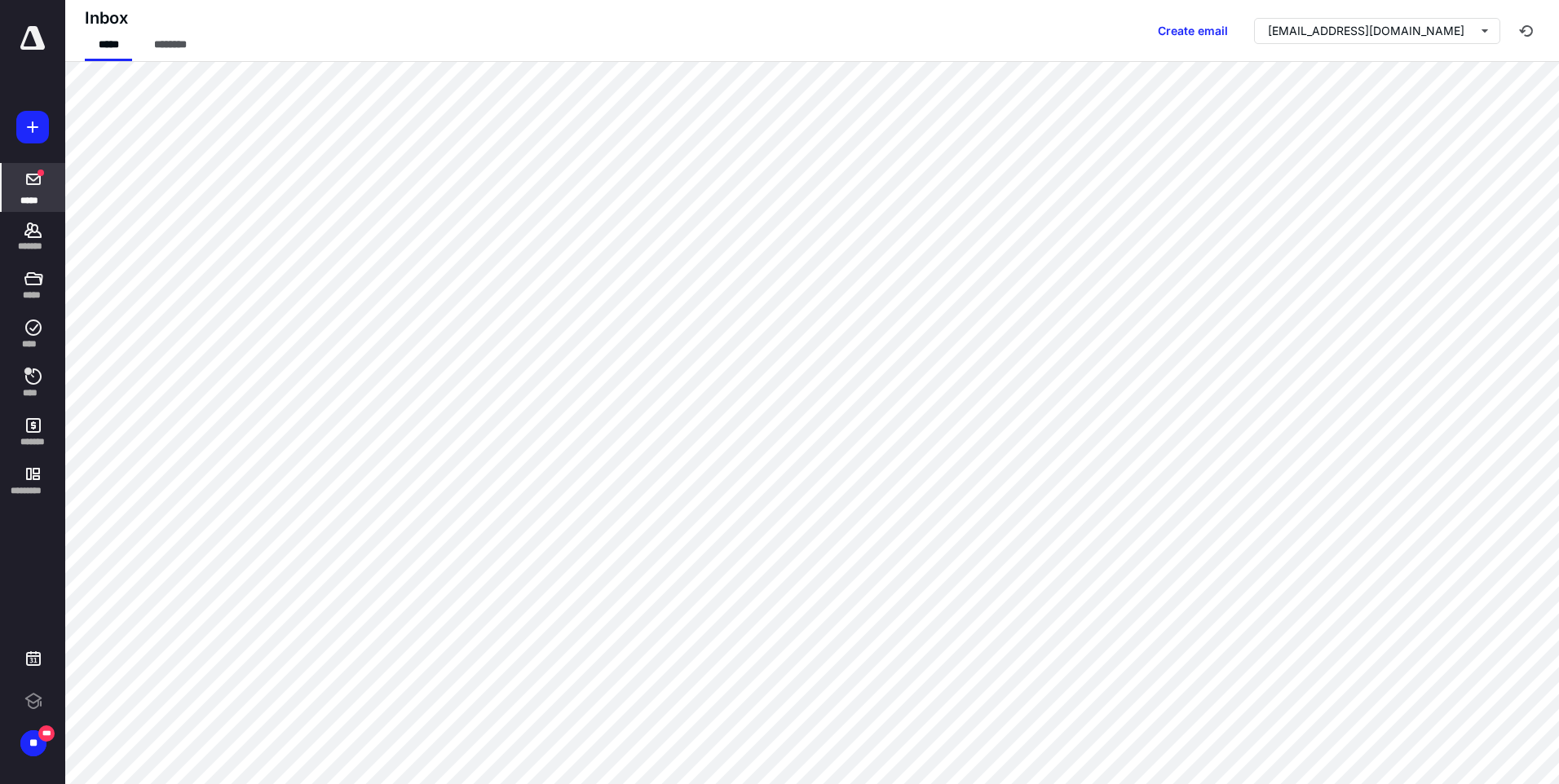 scroll, scrollTop: 0, scrollLeft: 0, axis: both 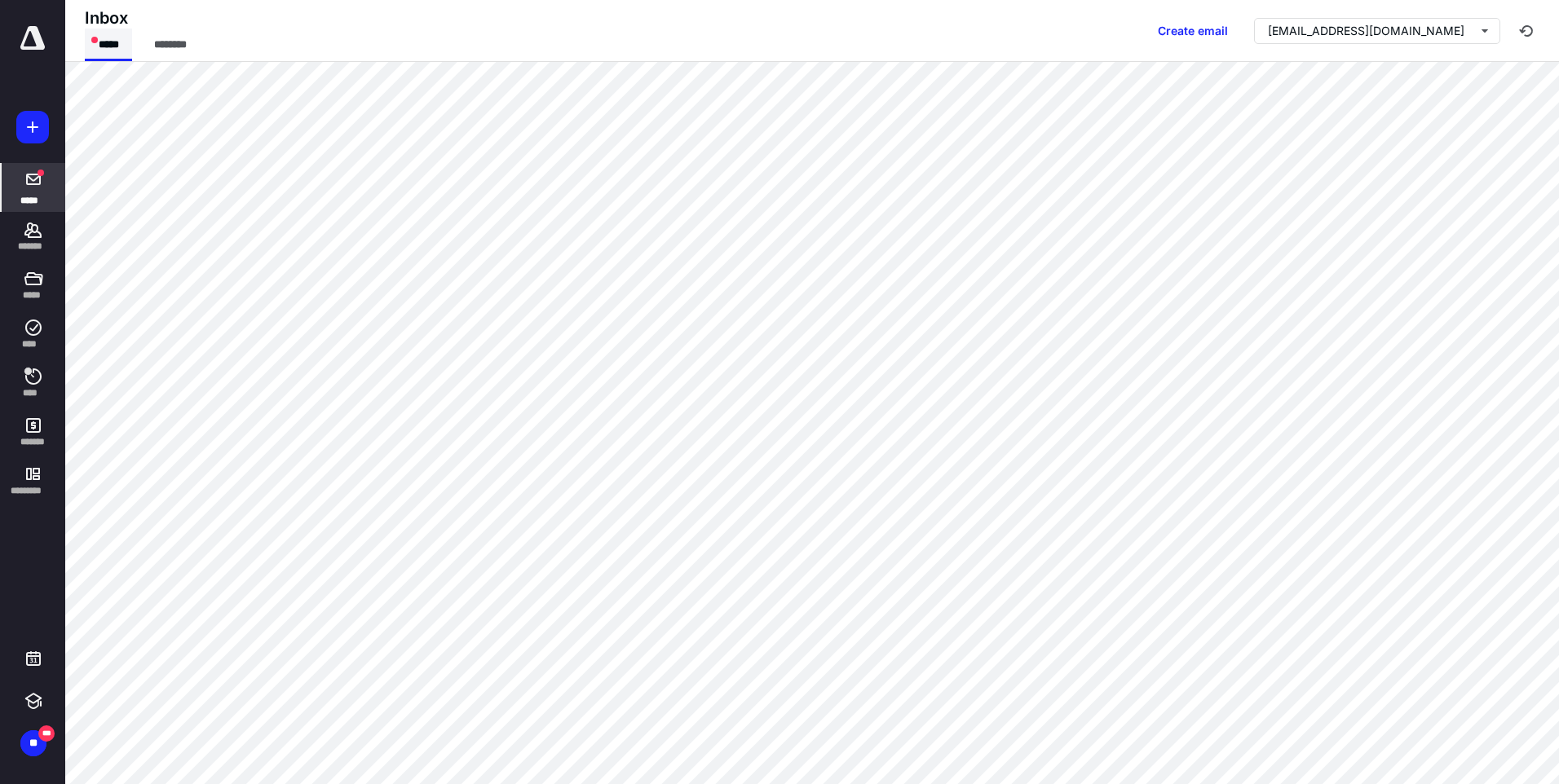 click on "*****" at bounding box center (108, 45) 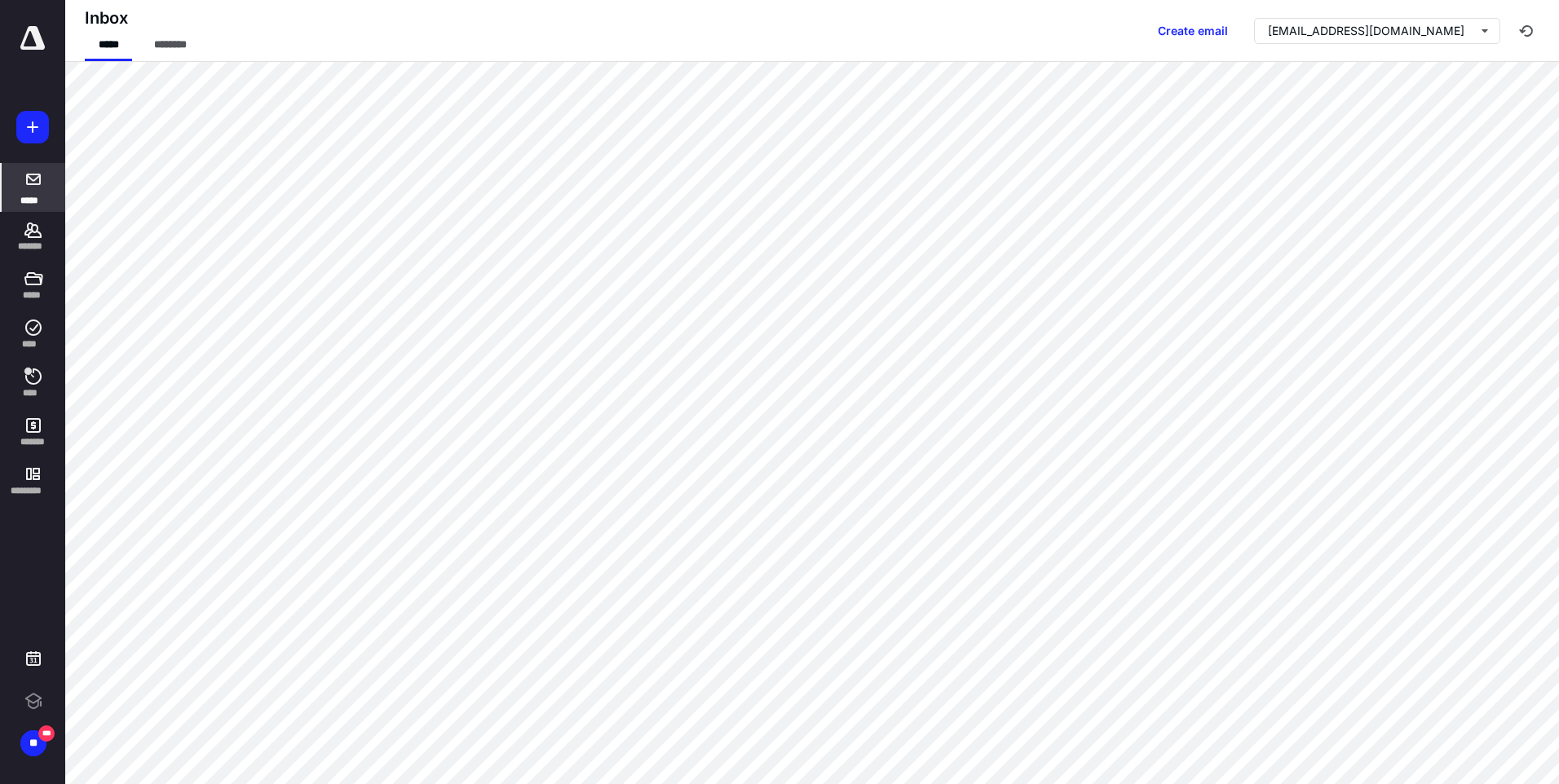 scroll, scrollTop: 0, scrollLeft: 0, axis: both 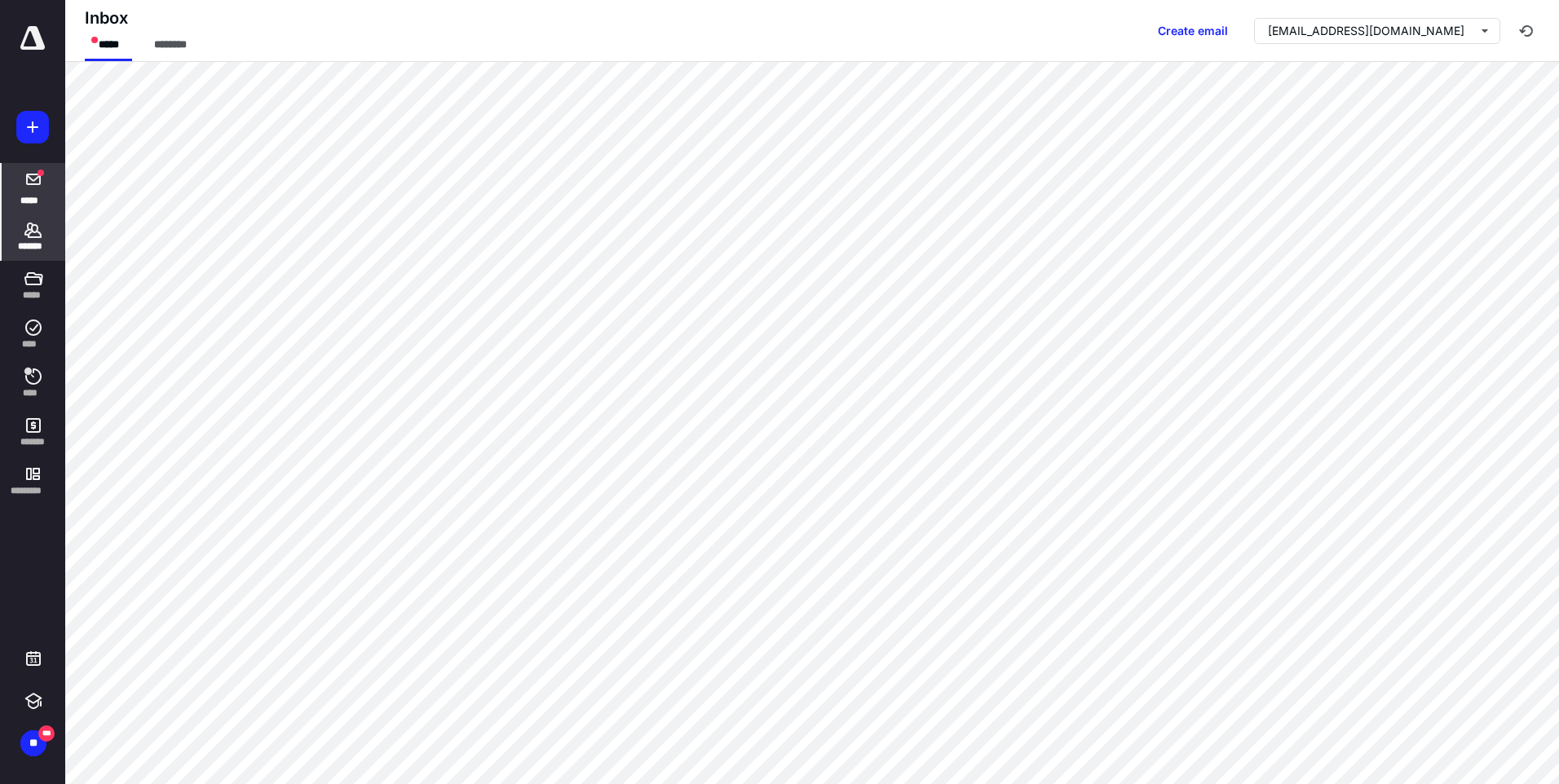 click on "*******" at bounding box center (33, 246) 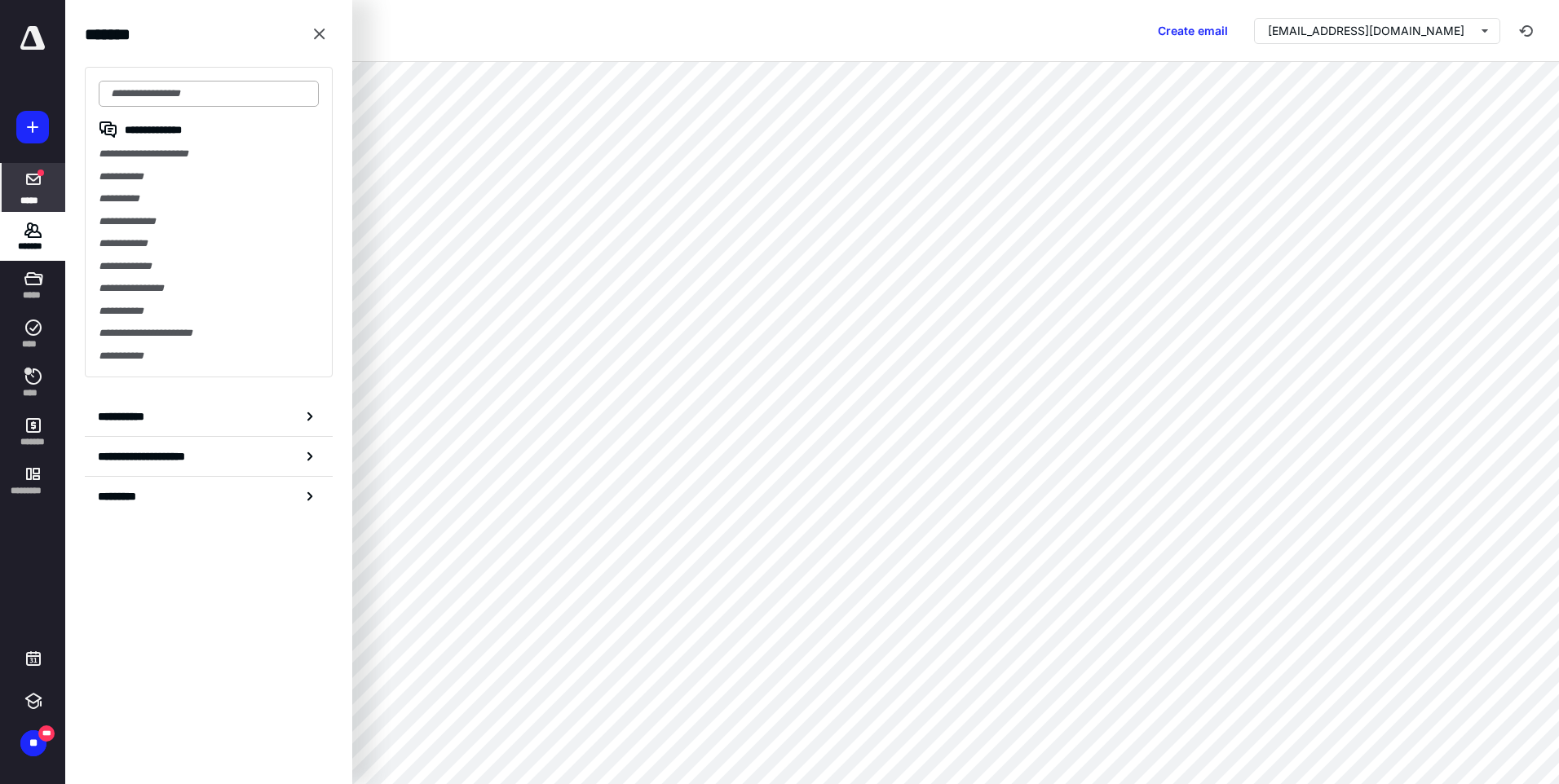 click at bounding box center [209, 94] 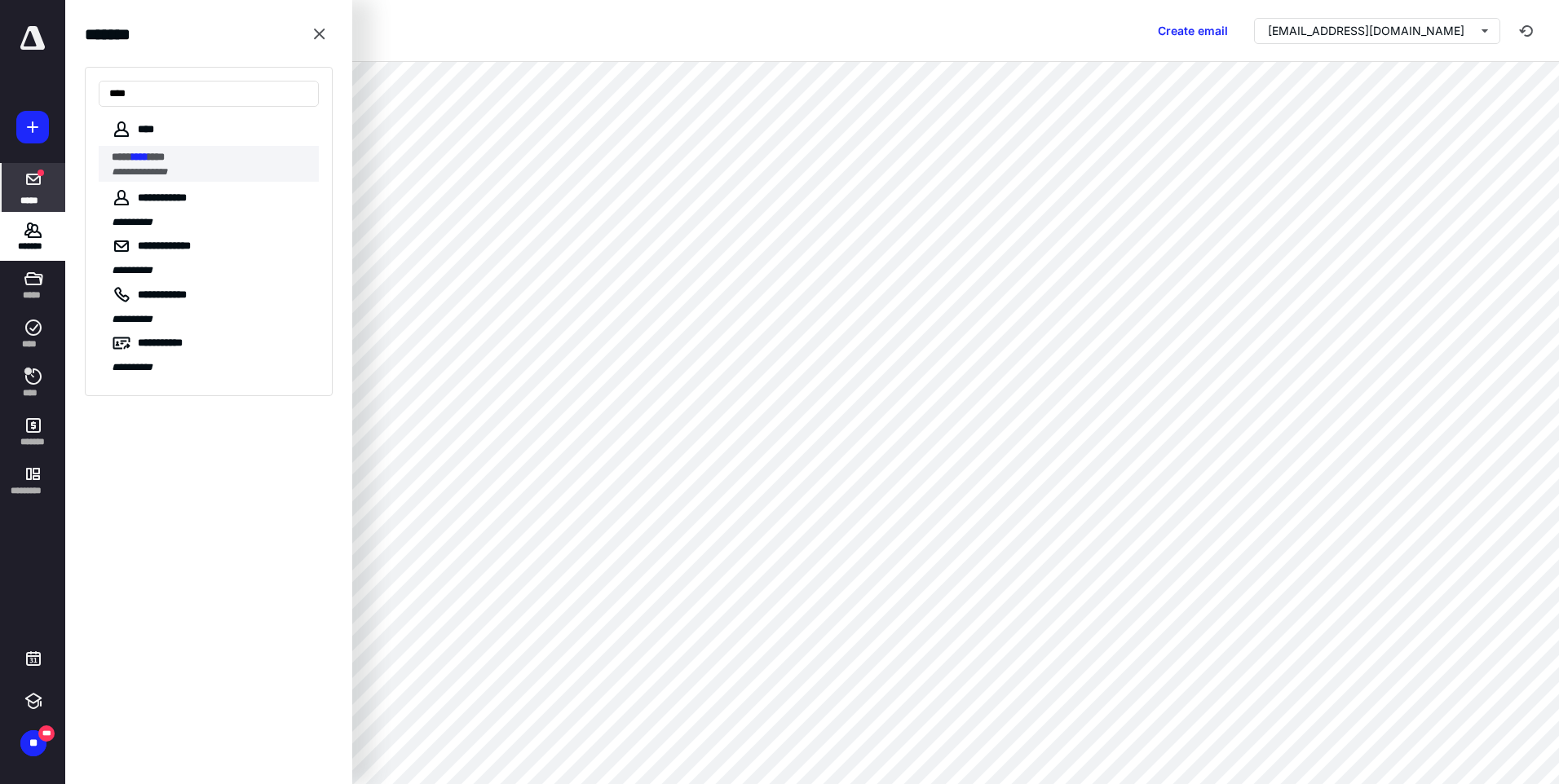 type on "****" 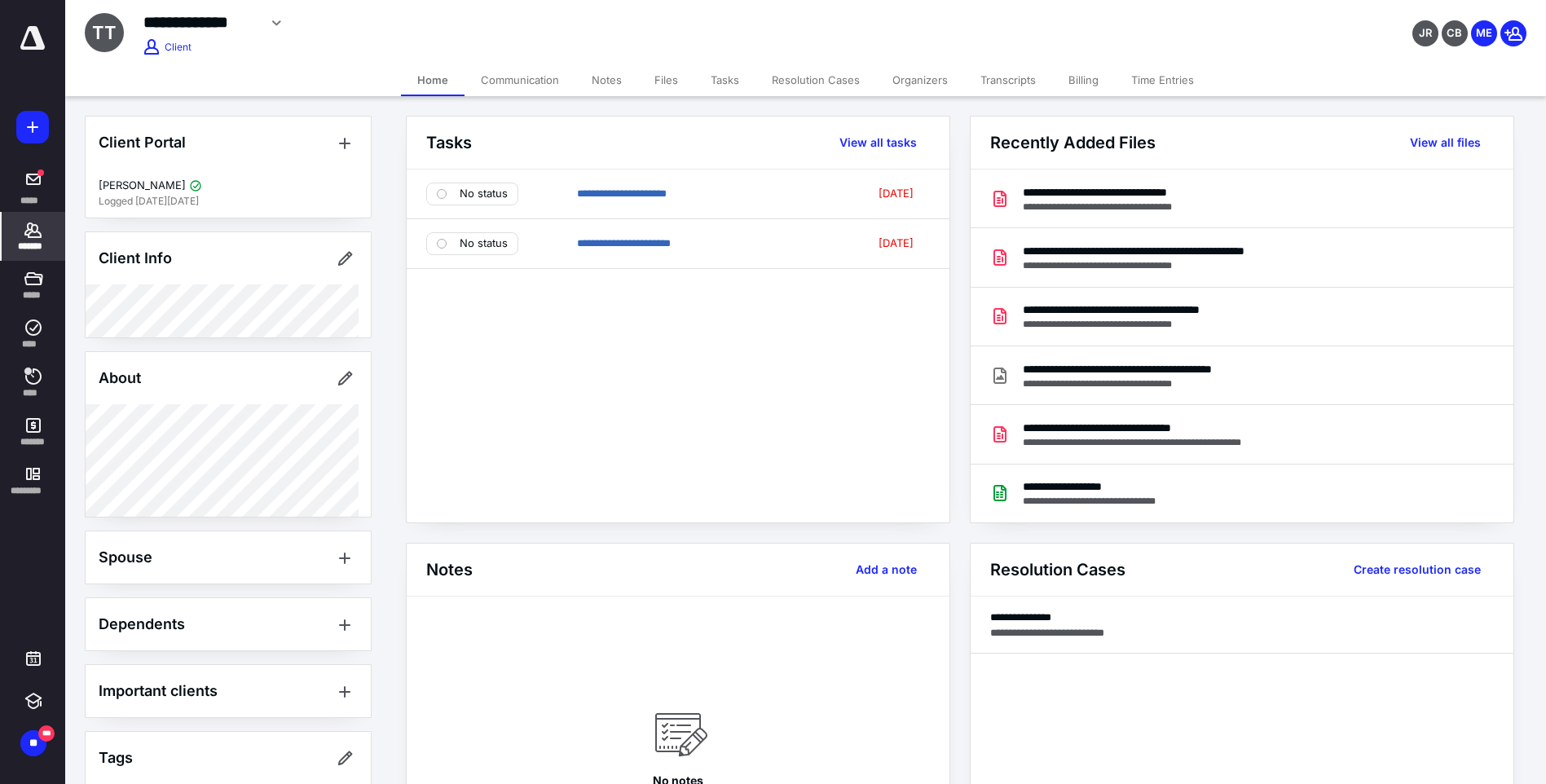 click on "Files" at bounding box center [666, 80] 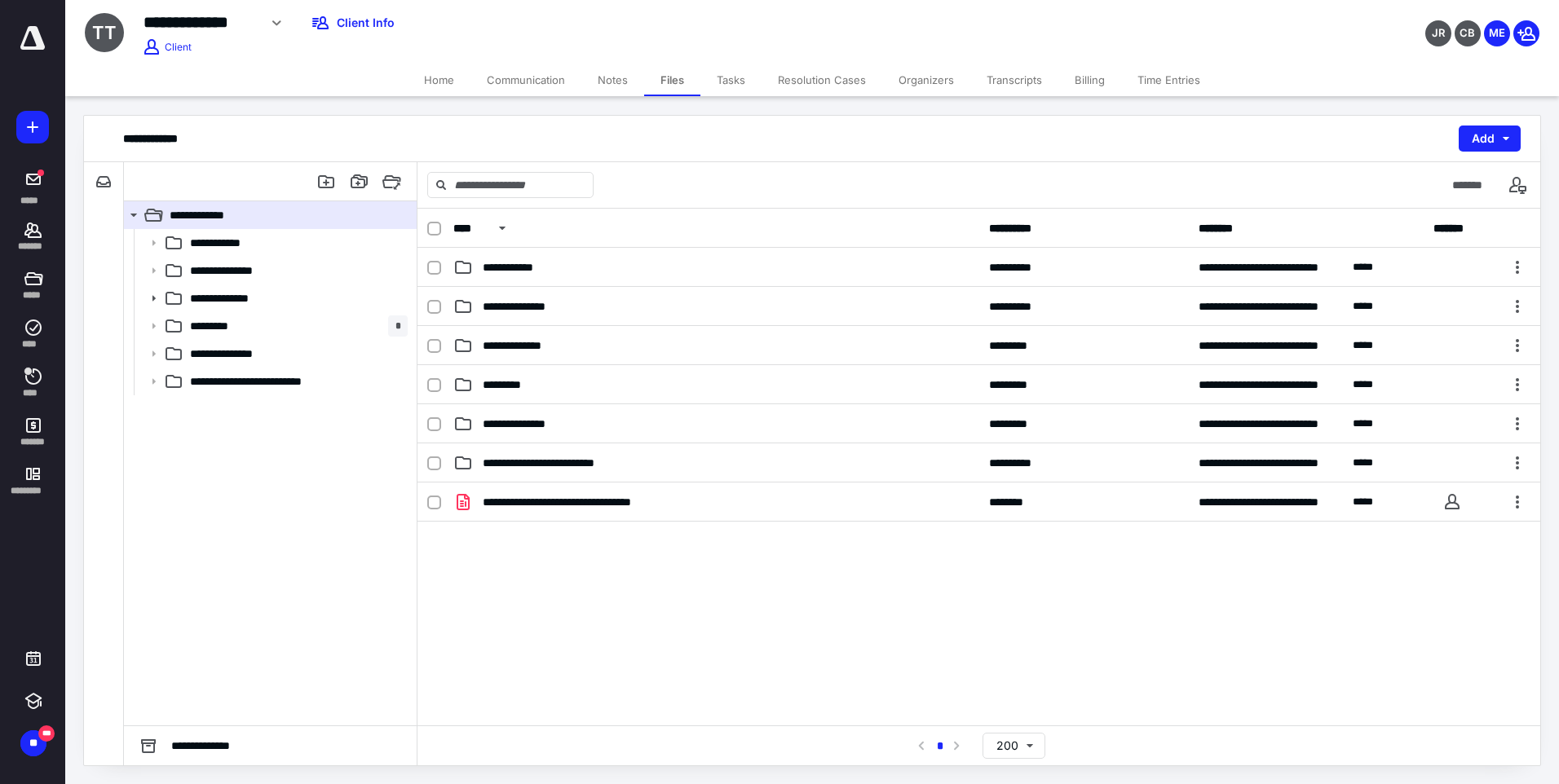 click on "**********" at bounding box center [978, 605] 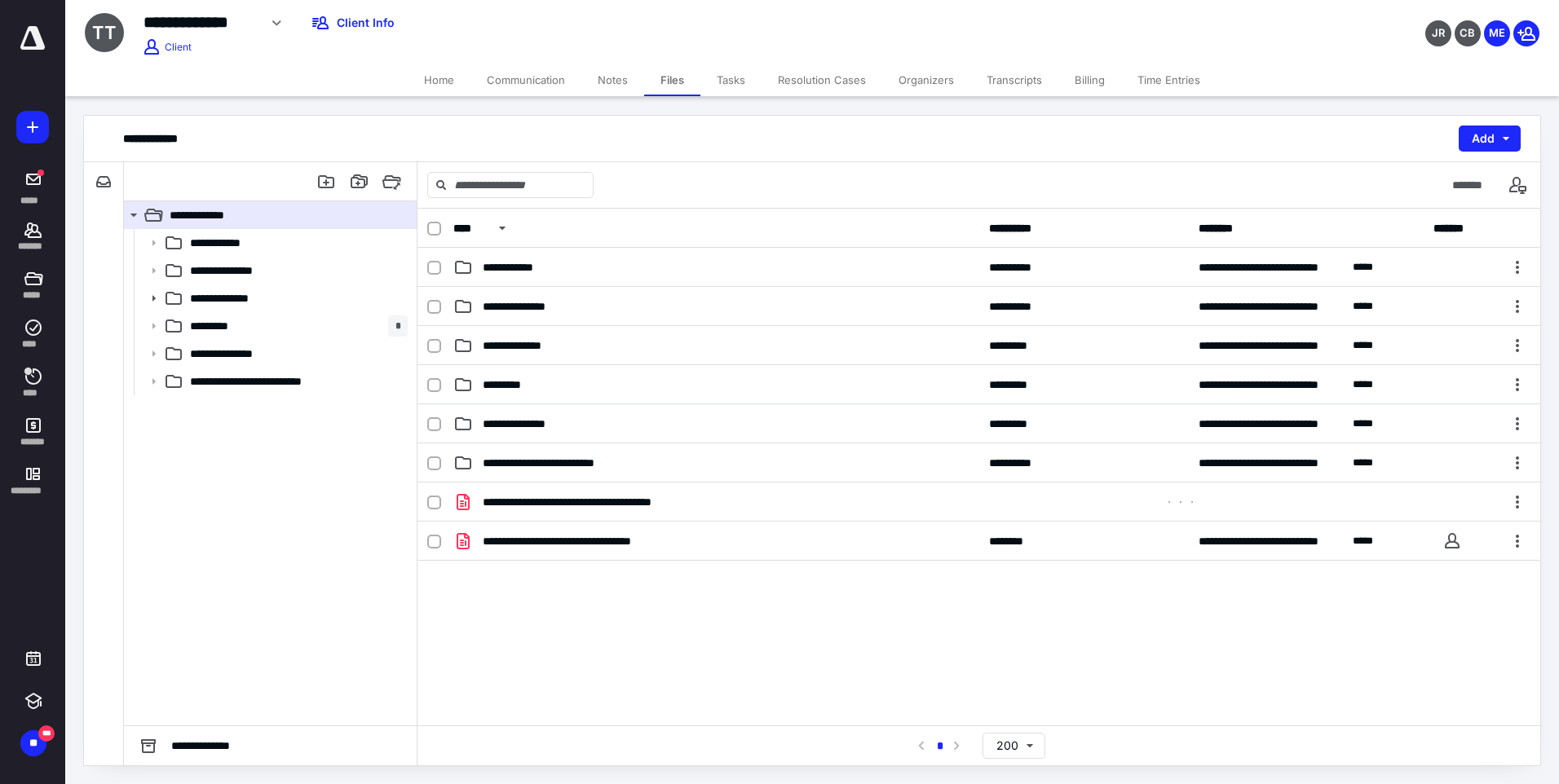 click on "**********" at bounding box center (978, 605) 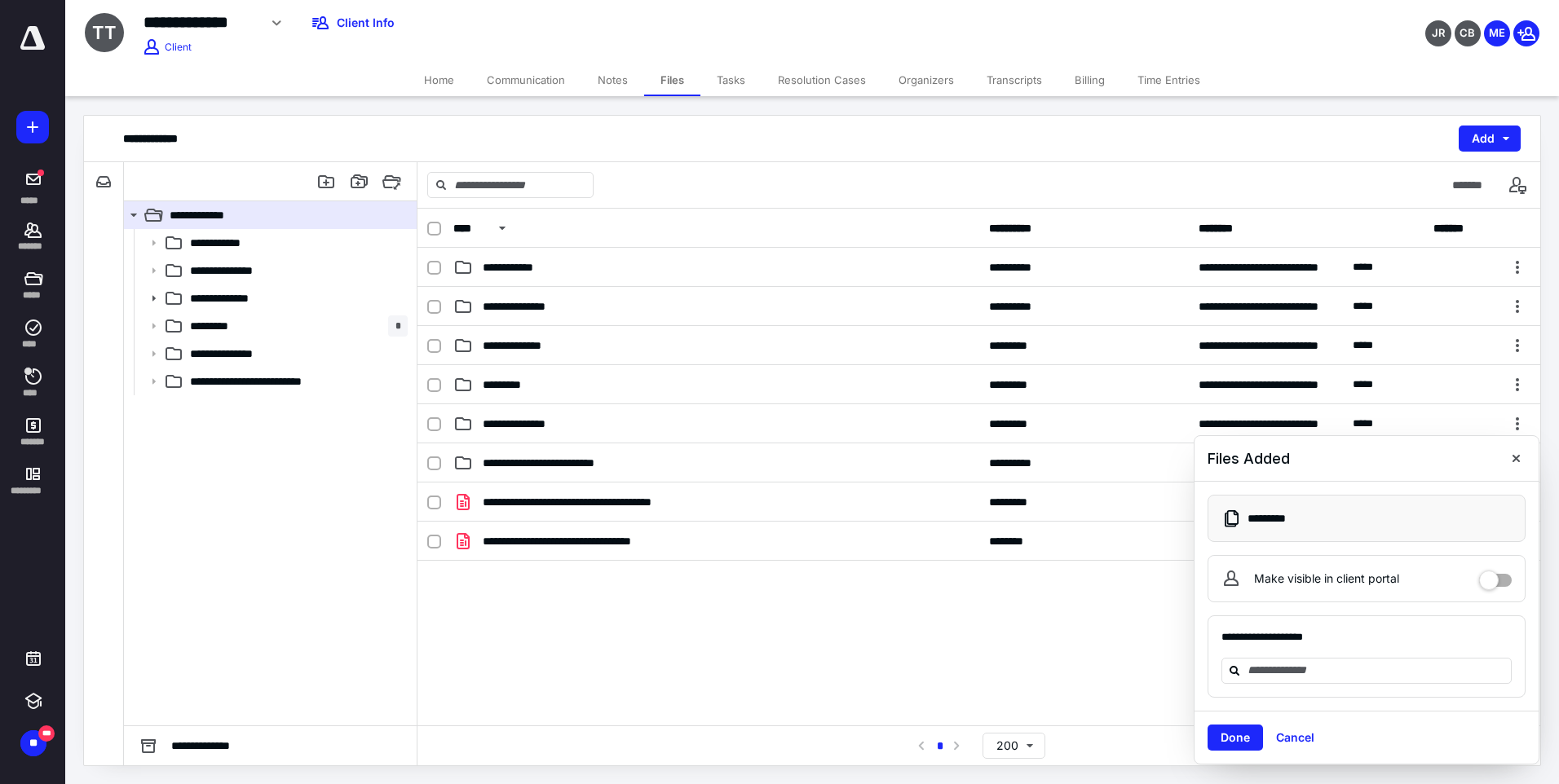 click on "**********" at bounding box center [978, 605] 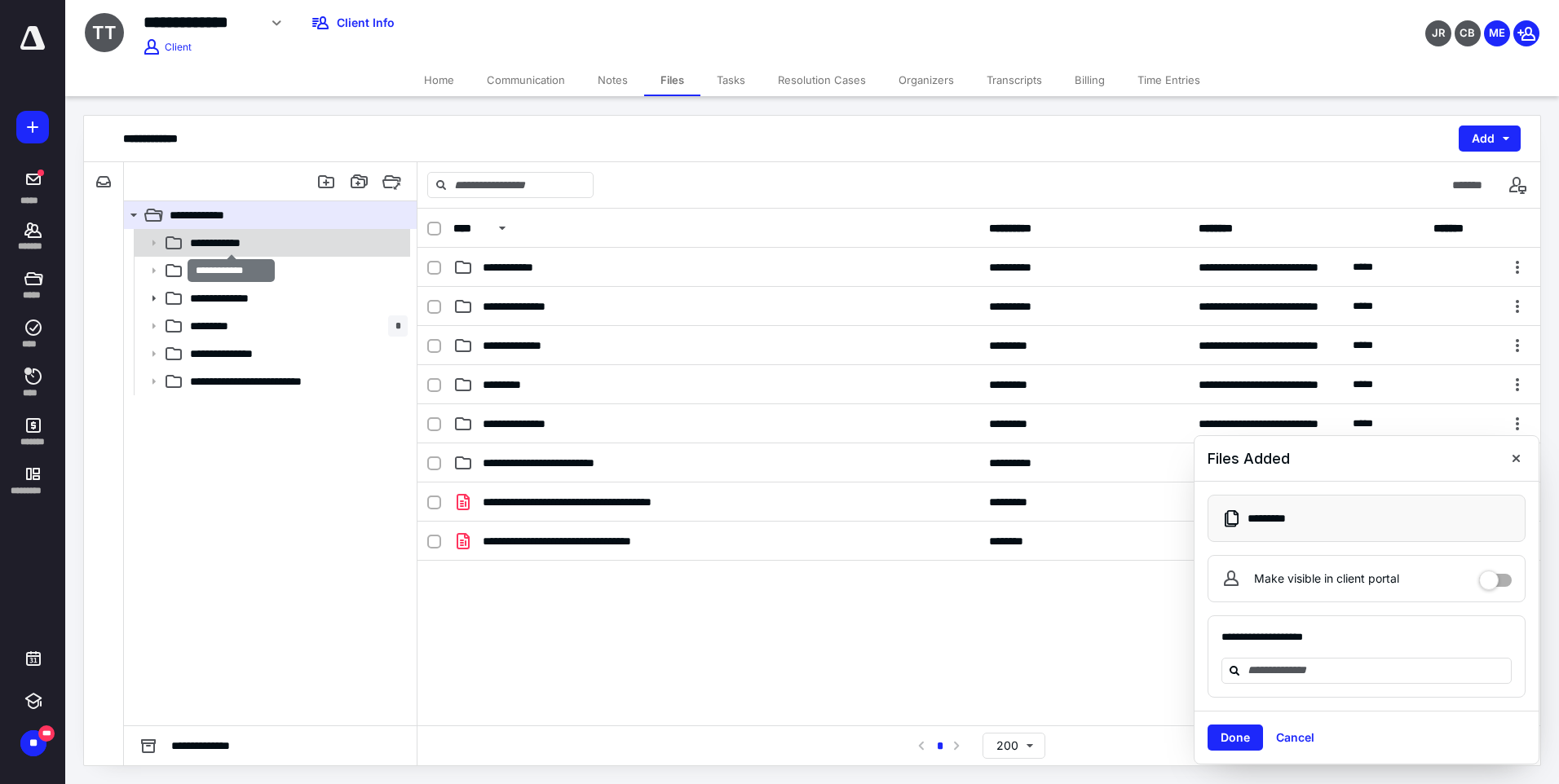 click on "**********" at bounding box center [231, 243] 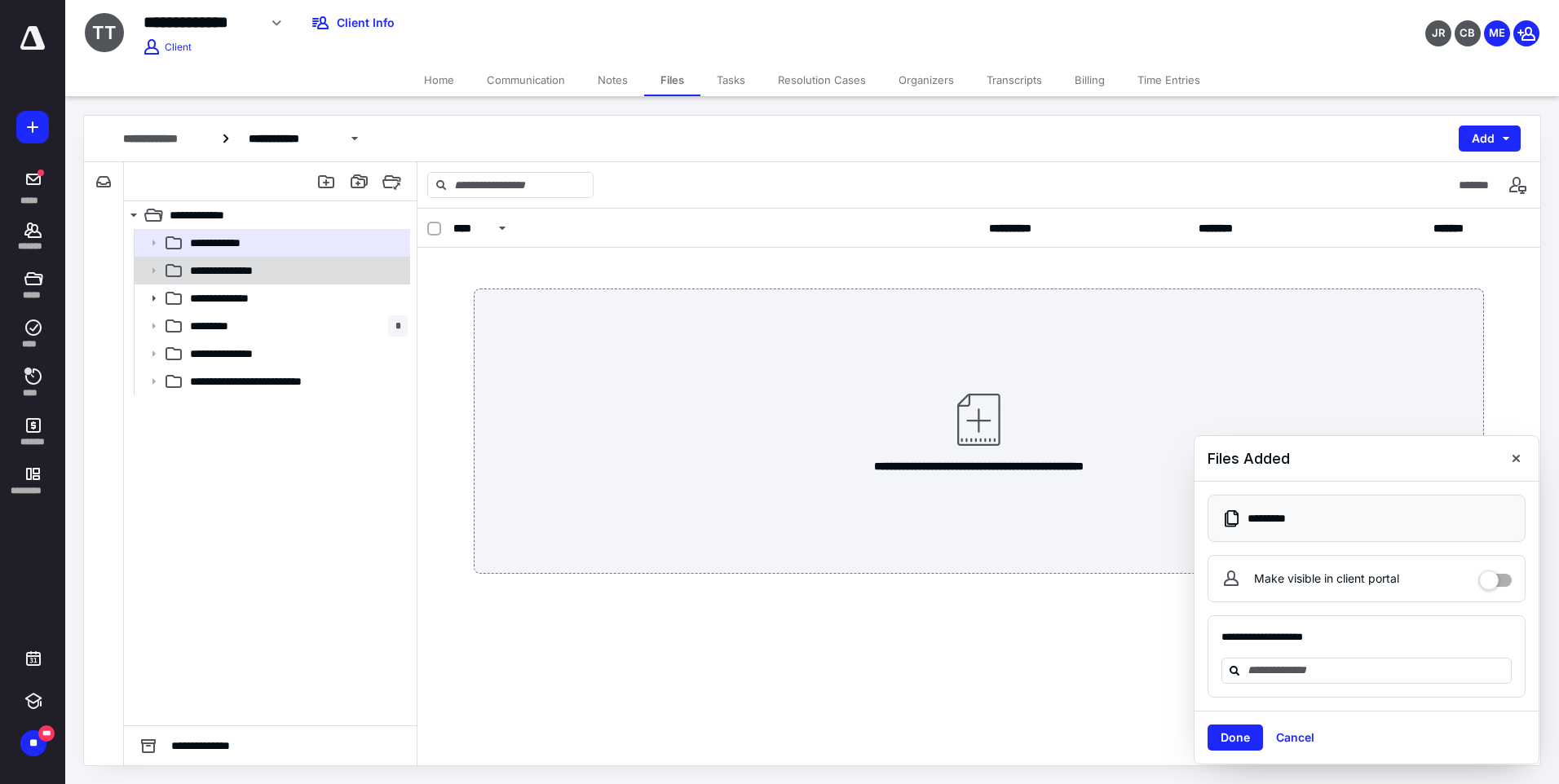 click on "**********" at bounding box center [241, 271] 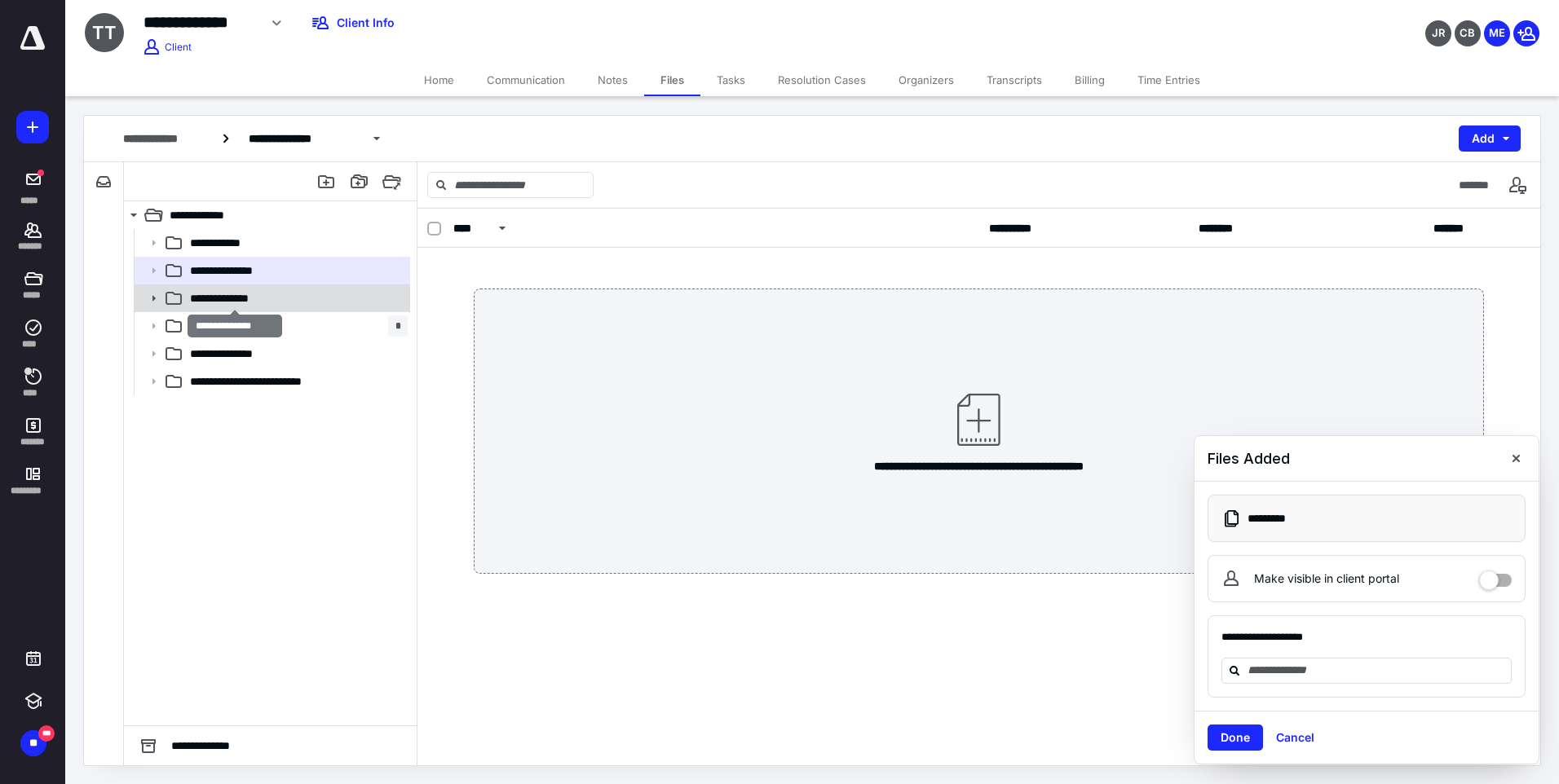 click on "**********" at bounding box center [235, 298] 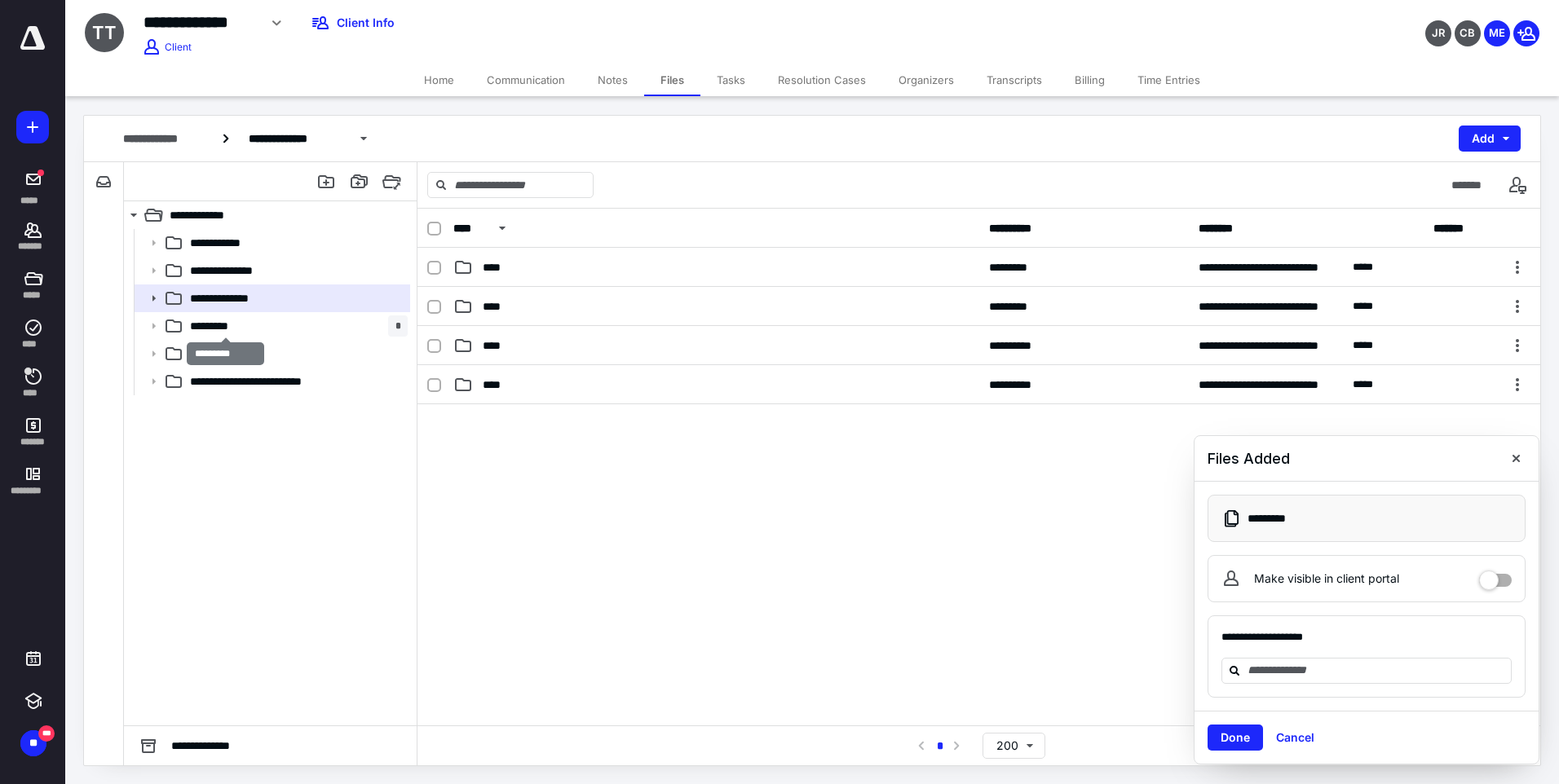 click on "*********" at bounding box center (225, 326) 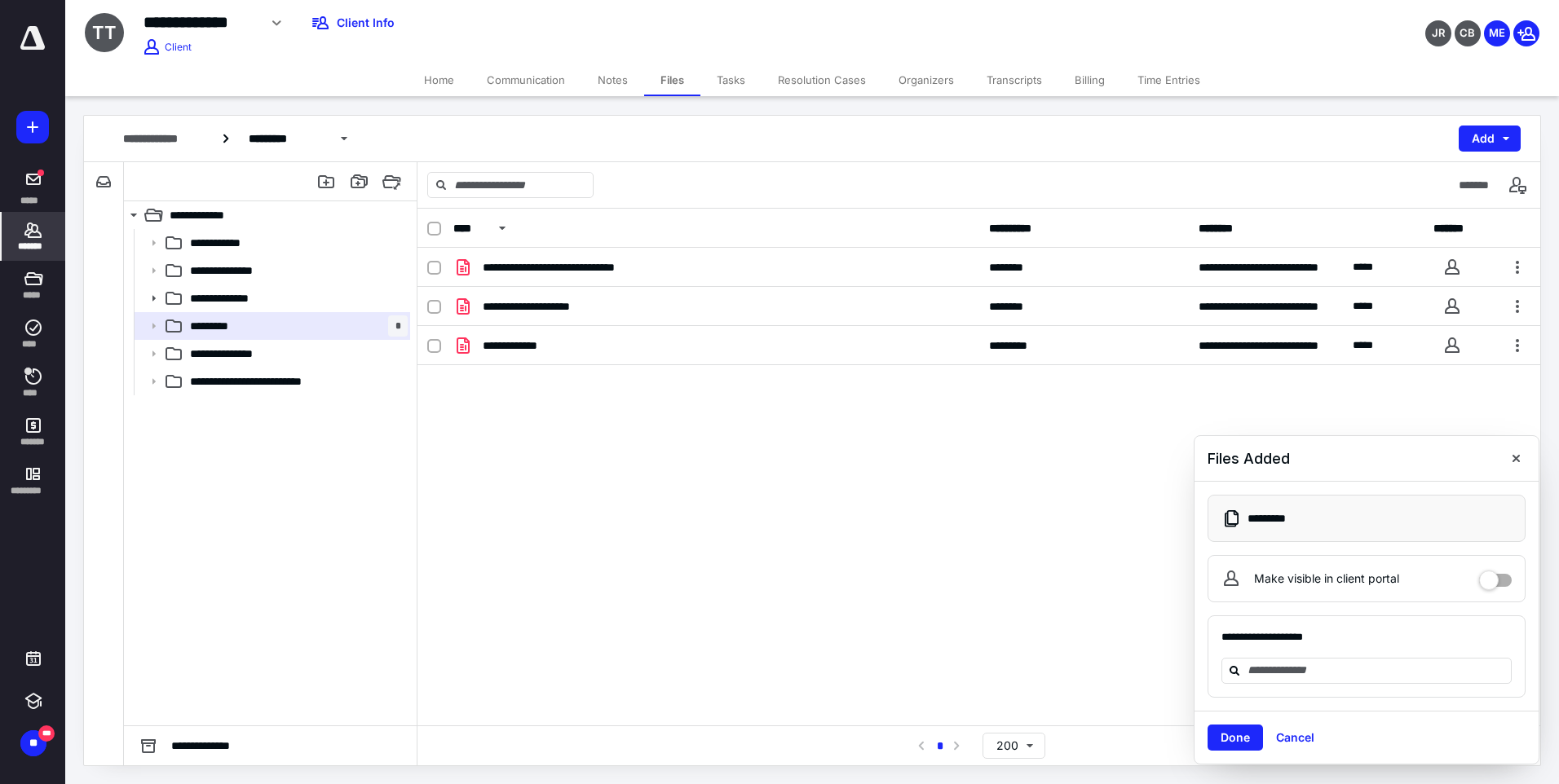click on "*******" at bounding box center [33, 246] 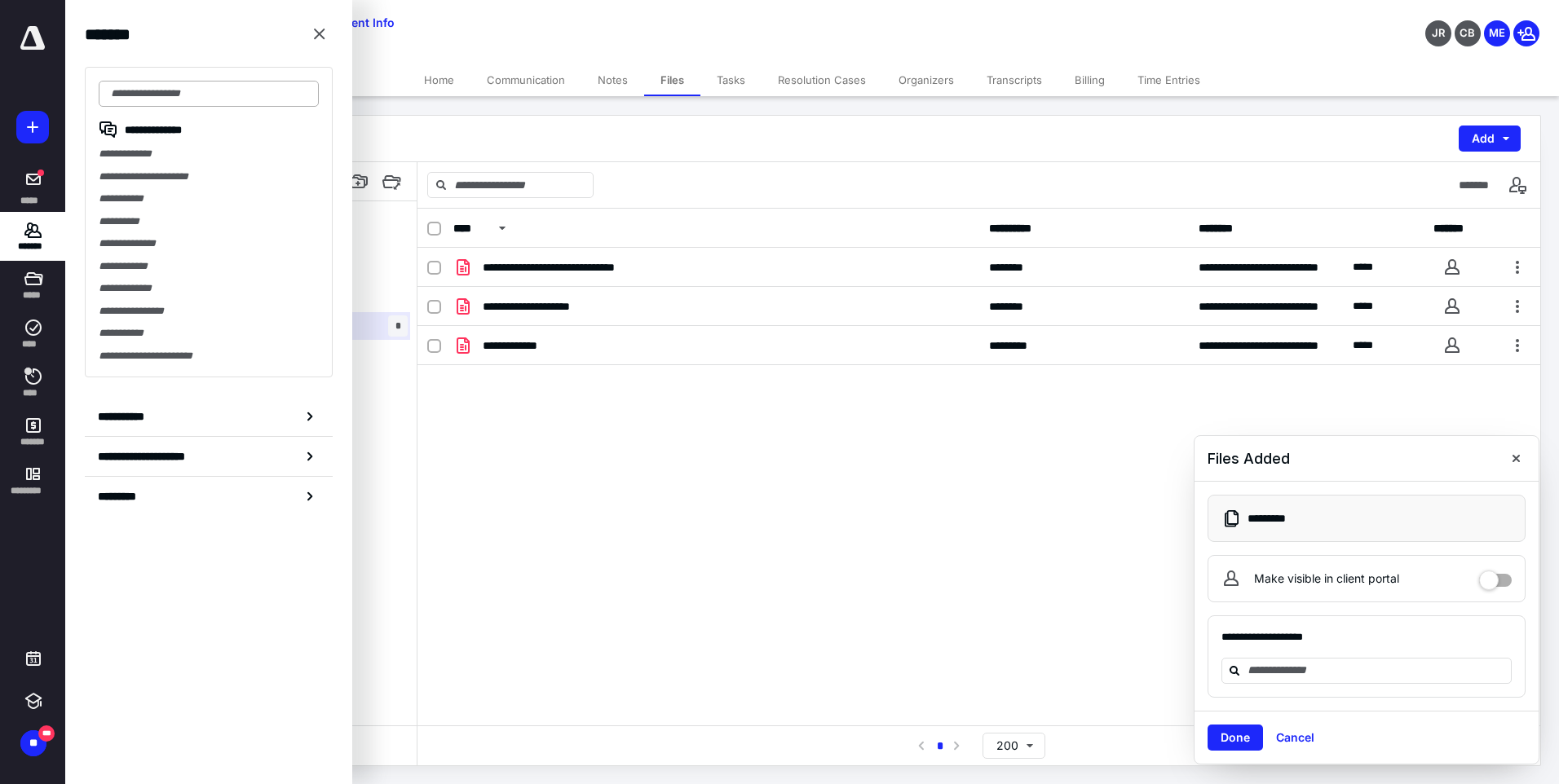 click at bounding box center [209, 94] 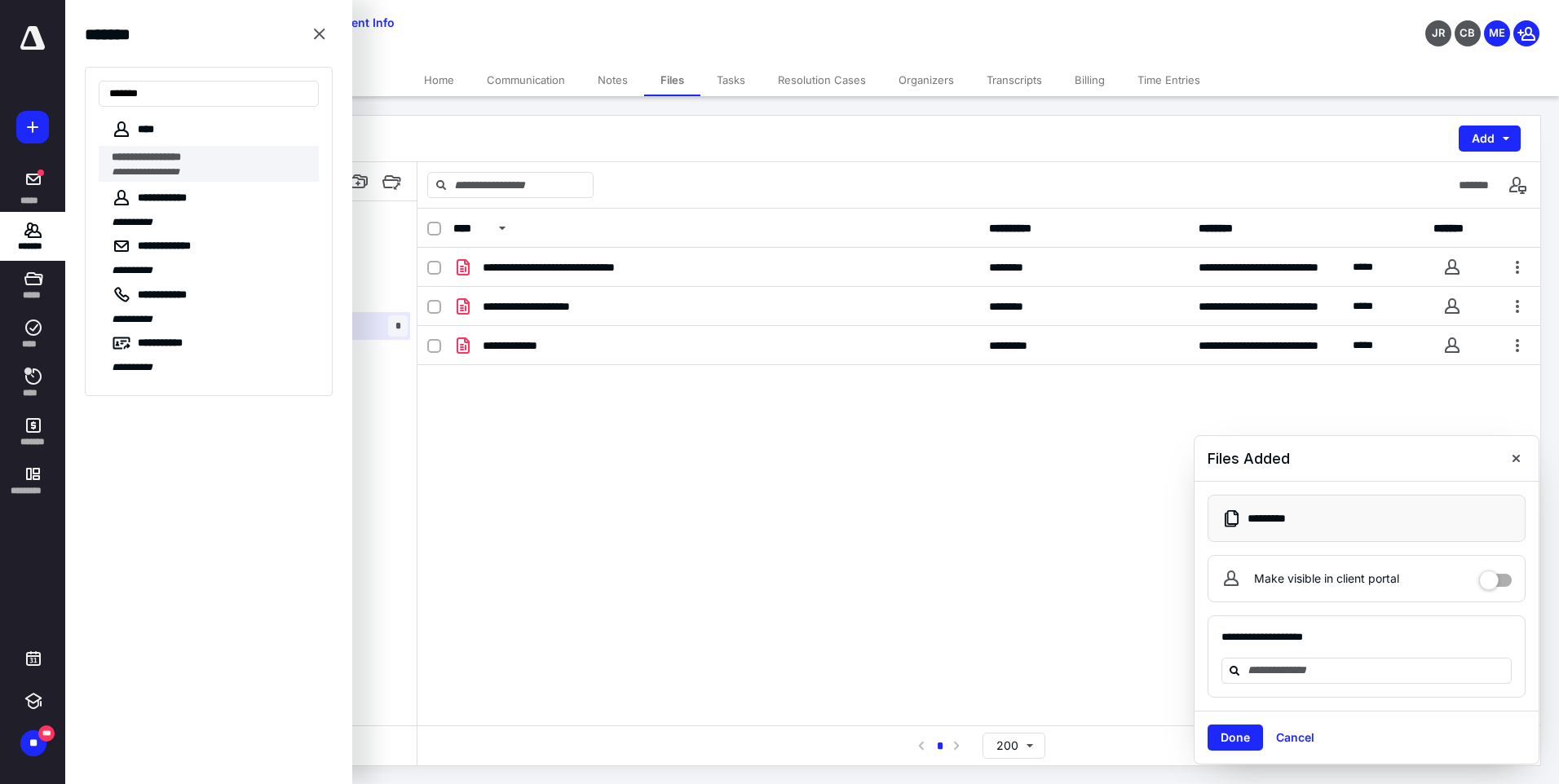 type on "*******" 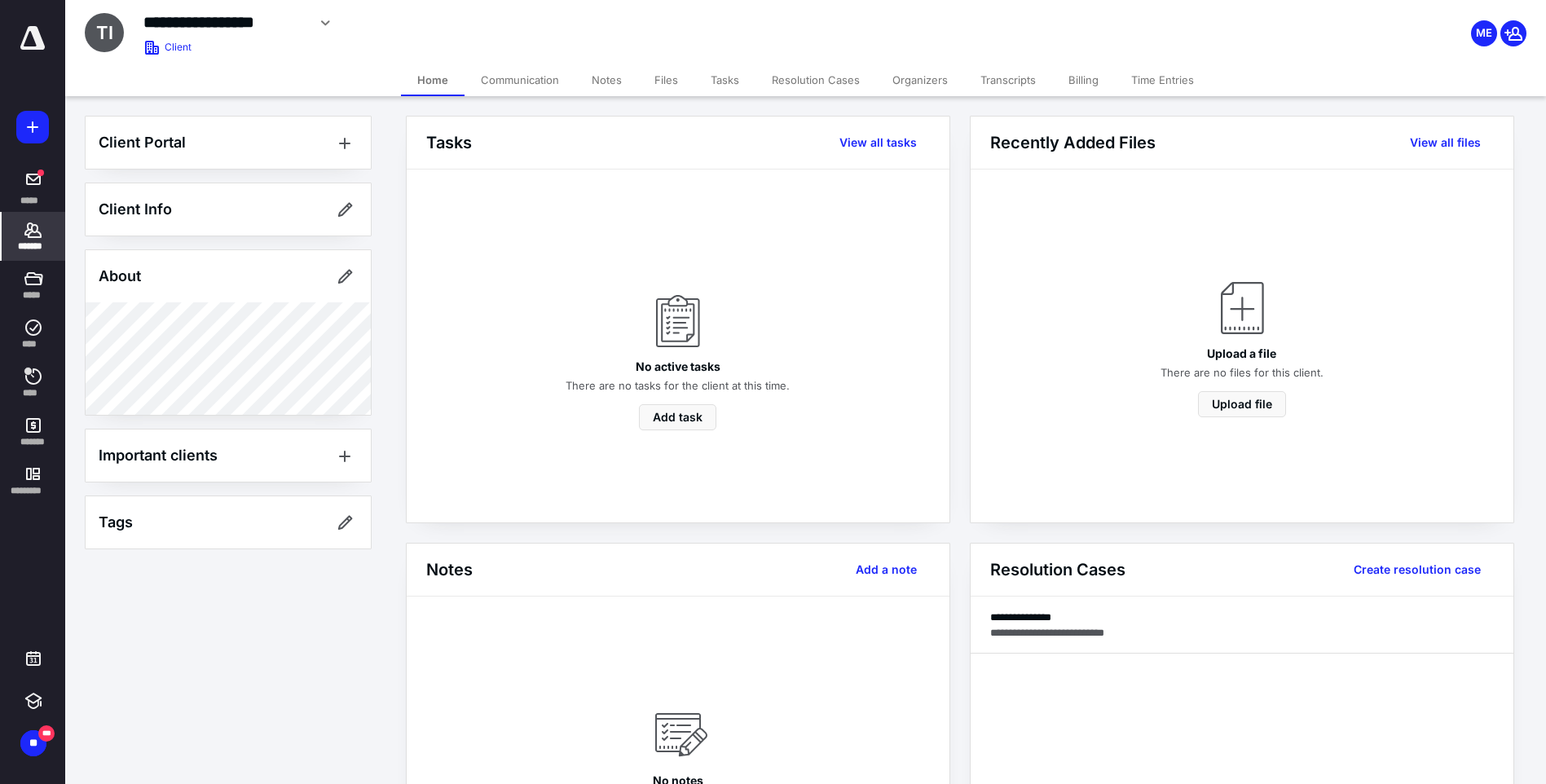 click on "Resolution Cases" at bounding box center [816, 80] 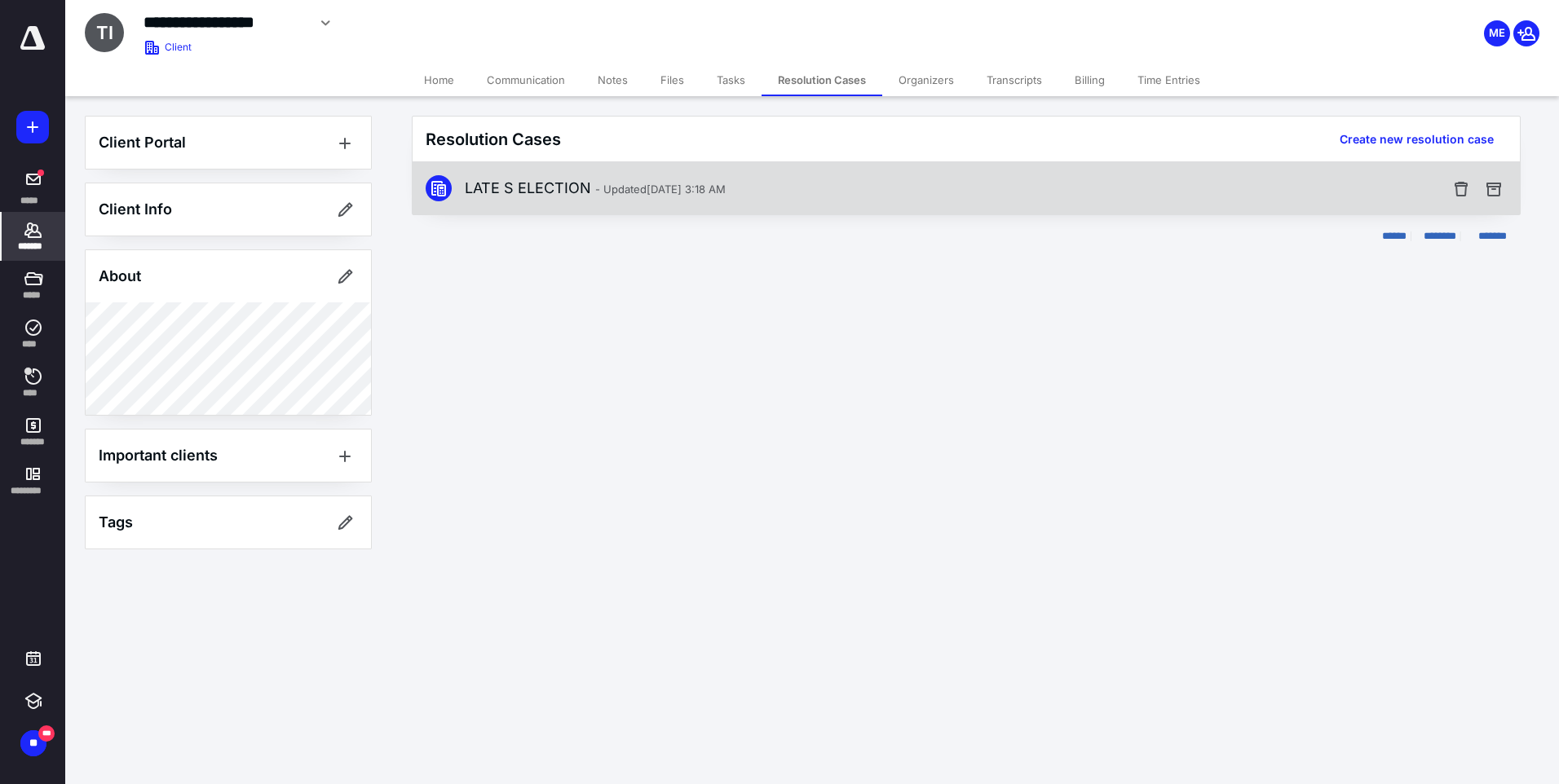 click on "LATE S ELECTION   - Updated  [DATE] 3:18 AM" at bounding box center [595, 188] 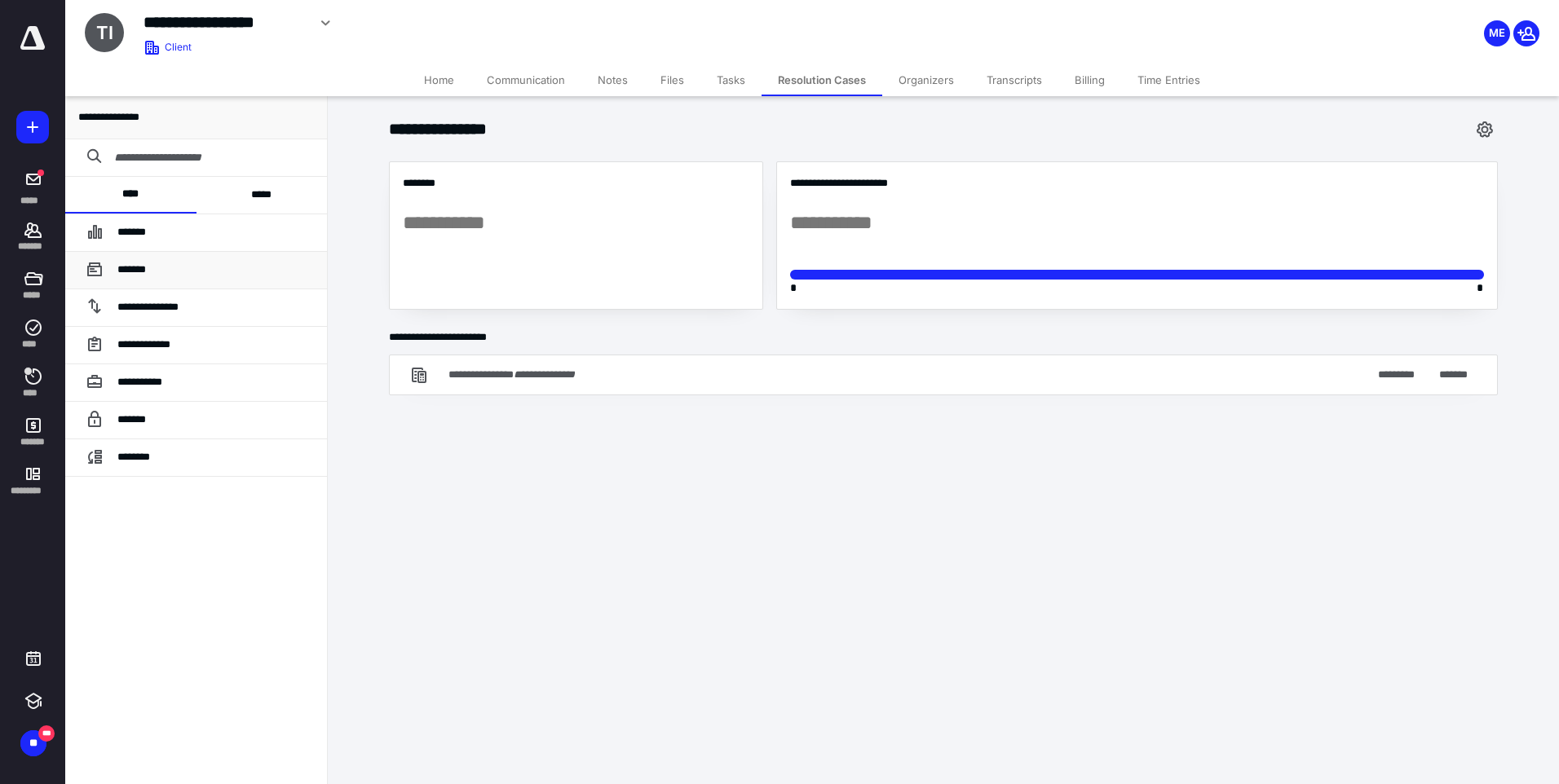 click on "*******" at bounding box center [215, 270] 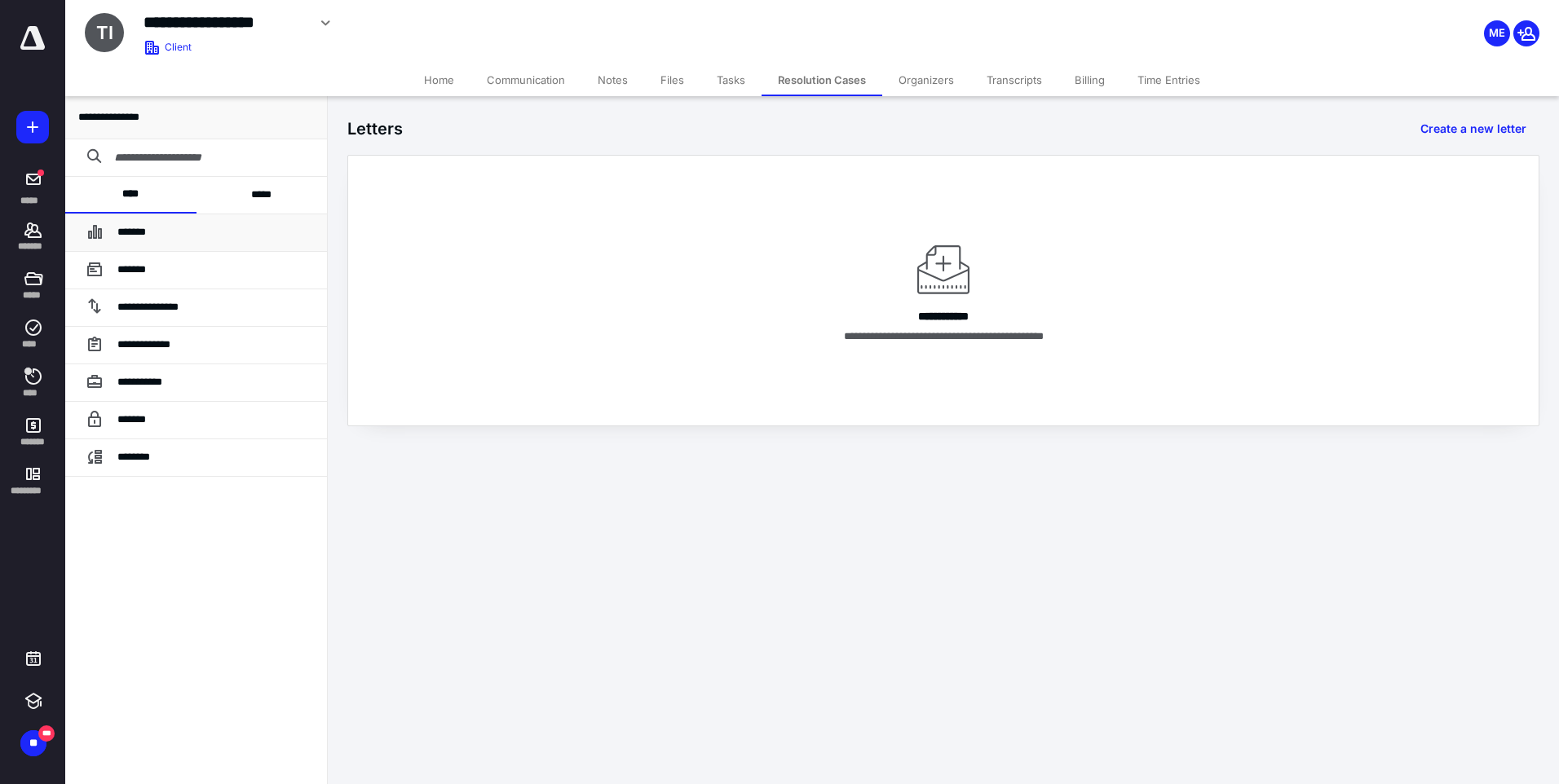 click on "*******" at bounding box center [215, 232] 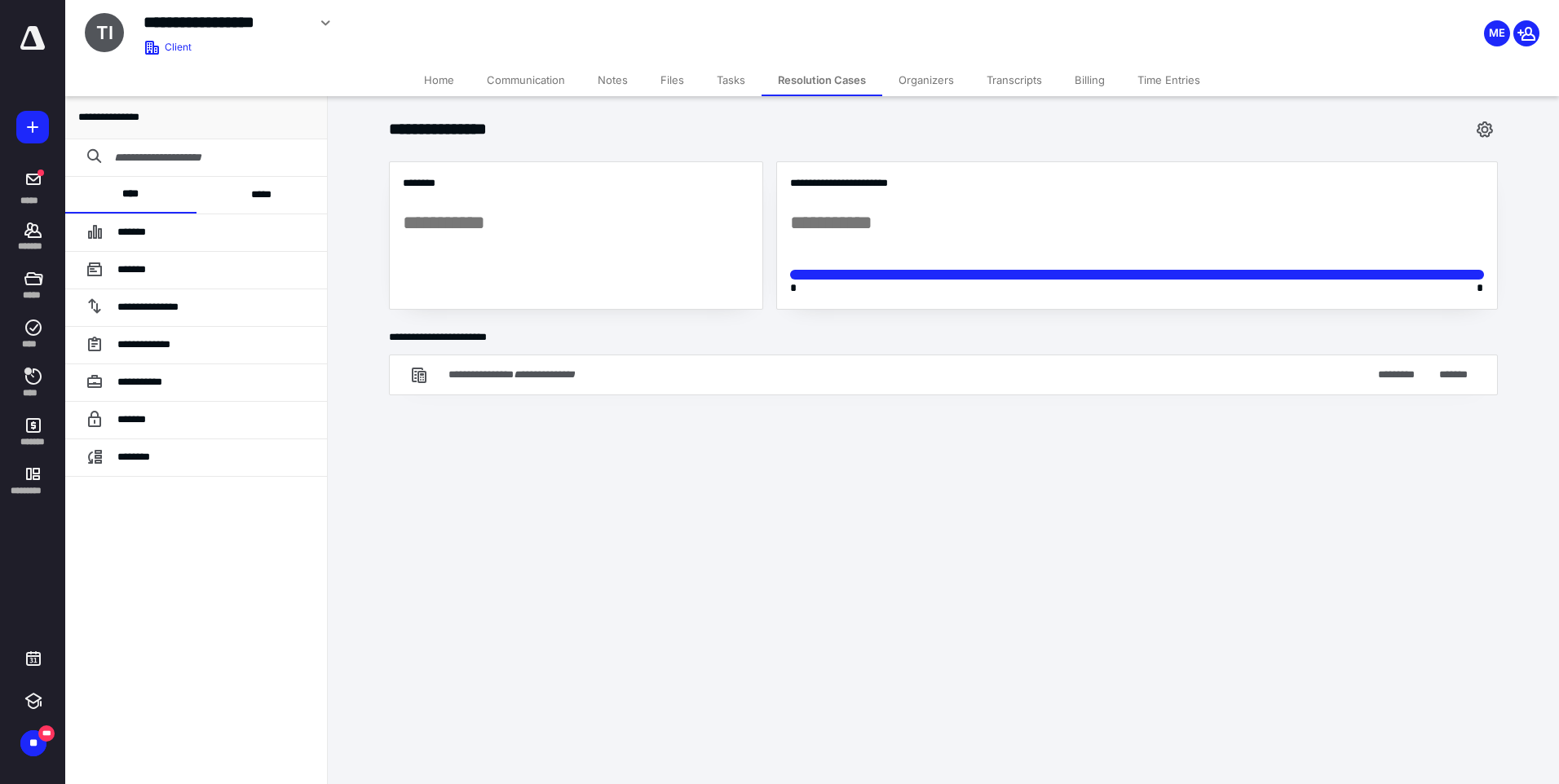 click on "*****" at bounding box center [262, 195] 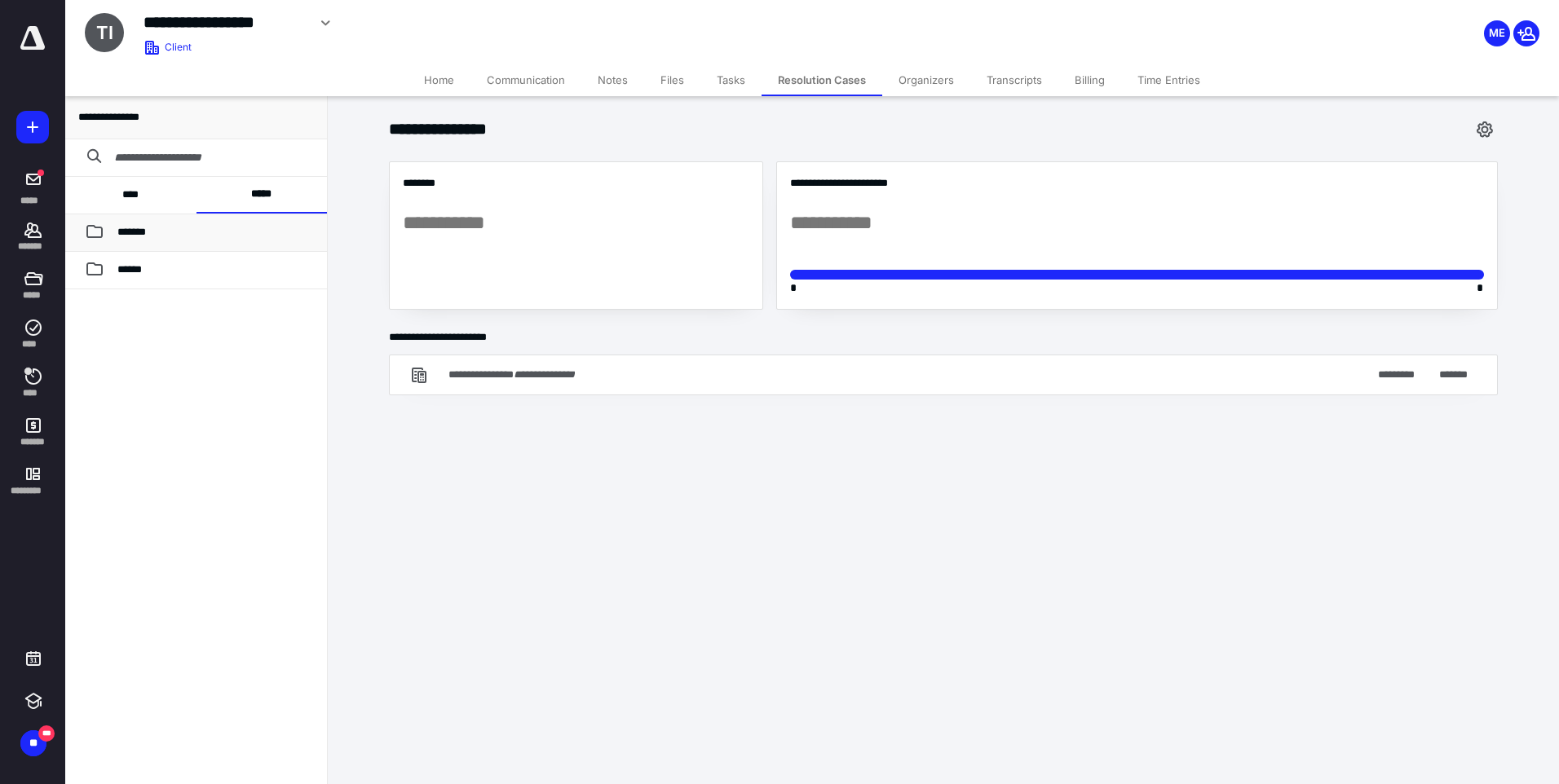 click on "*******" at bounding box center (215, 232) 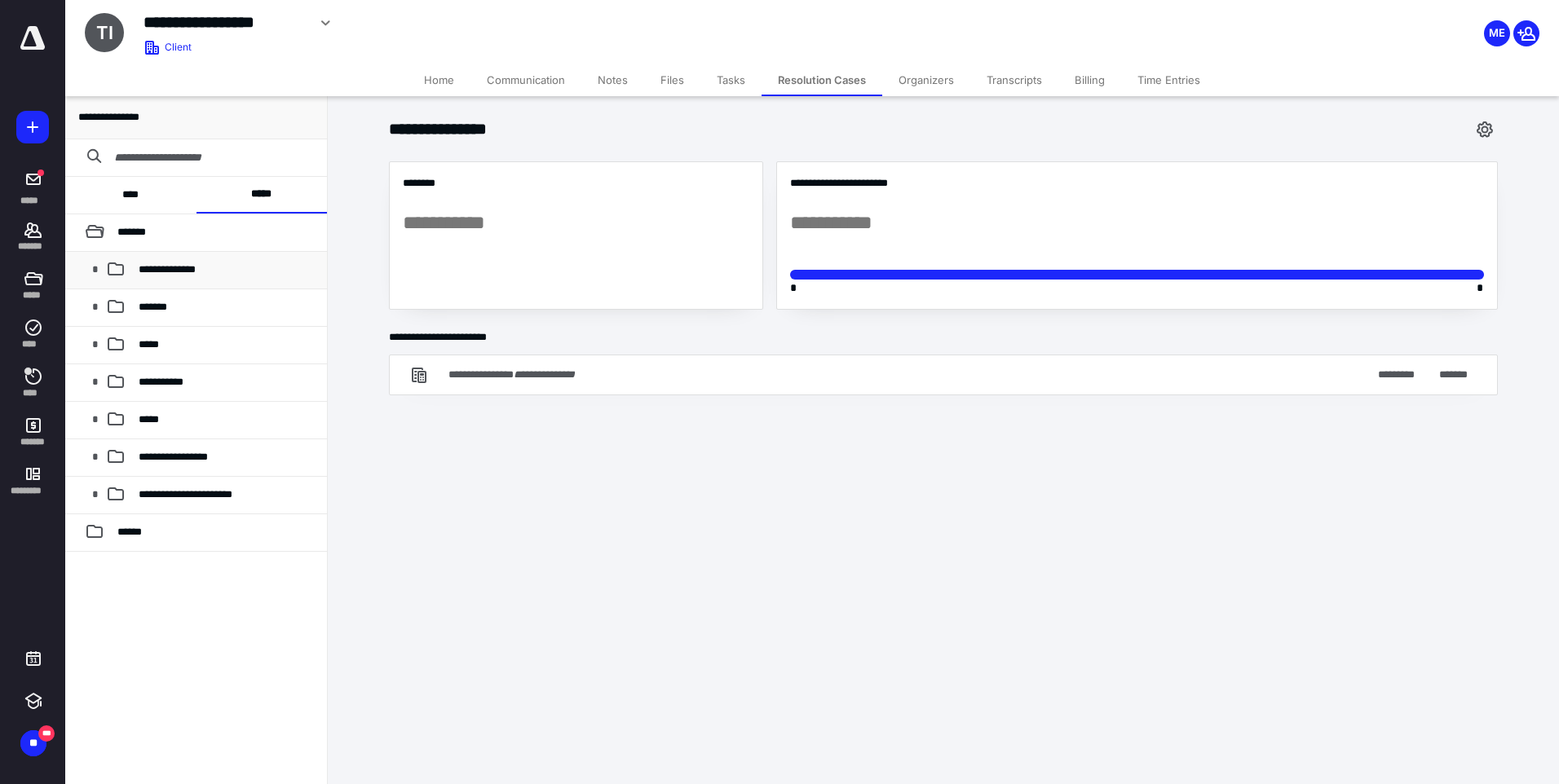 click on "**********" at bounding box center (167, 269) 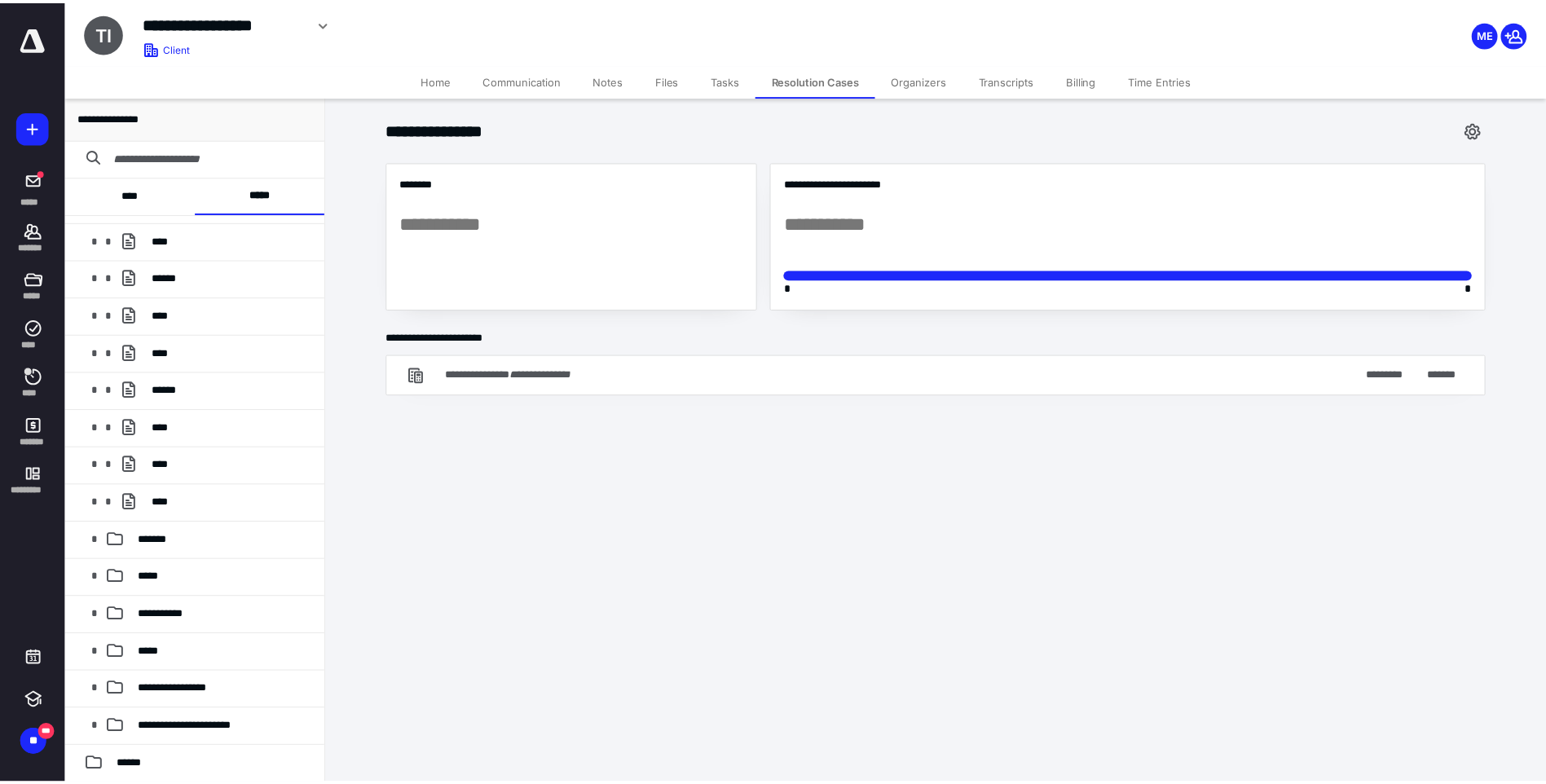 scroll, scrollTop: 0, scrollLeft: 0, axis: both 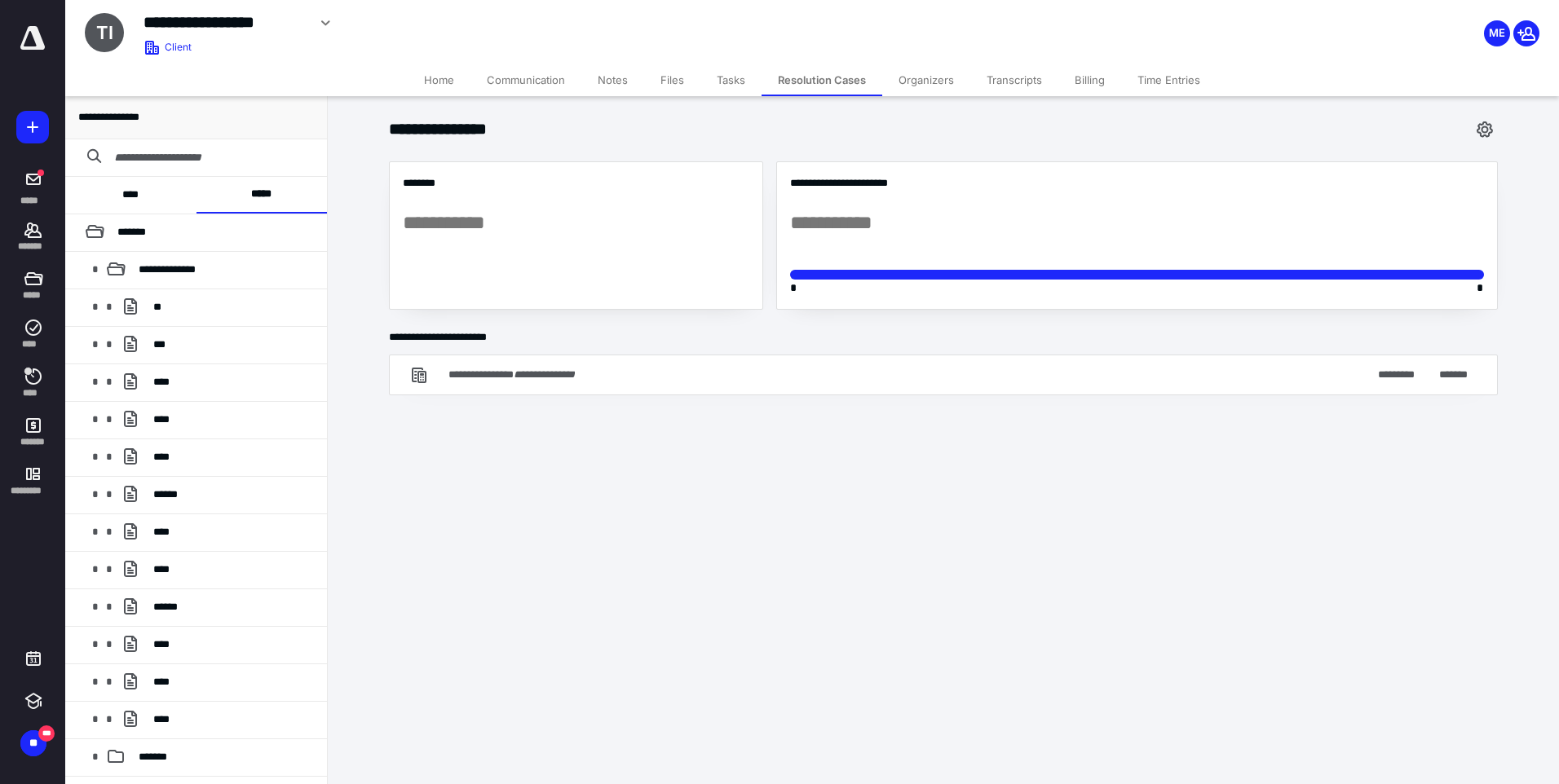 click on "**********" at bounding box center (780, 392) 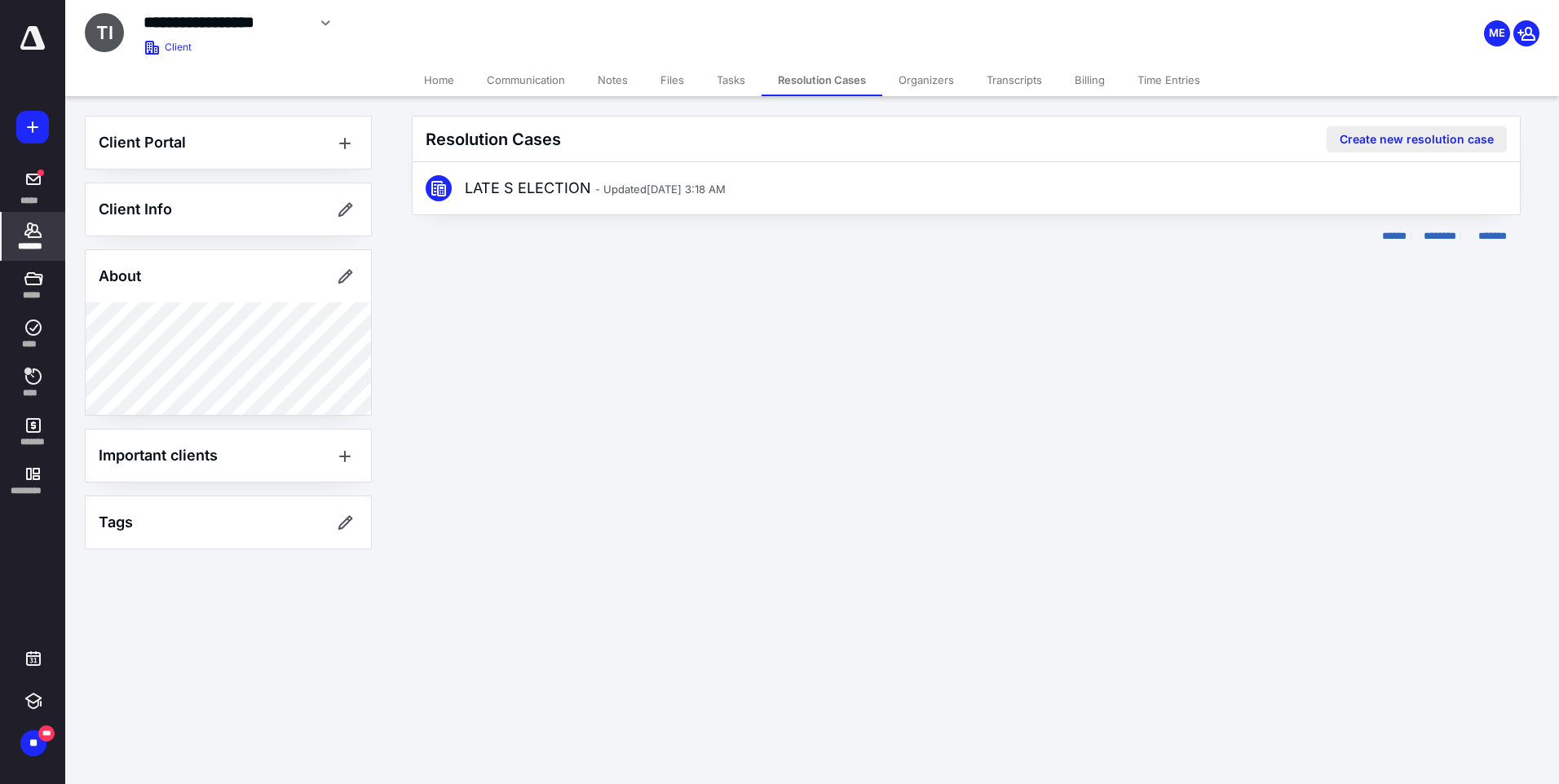 click on "Create new resolution case" at bounding box center (1416, 139) 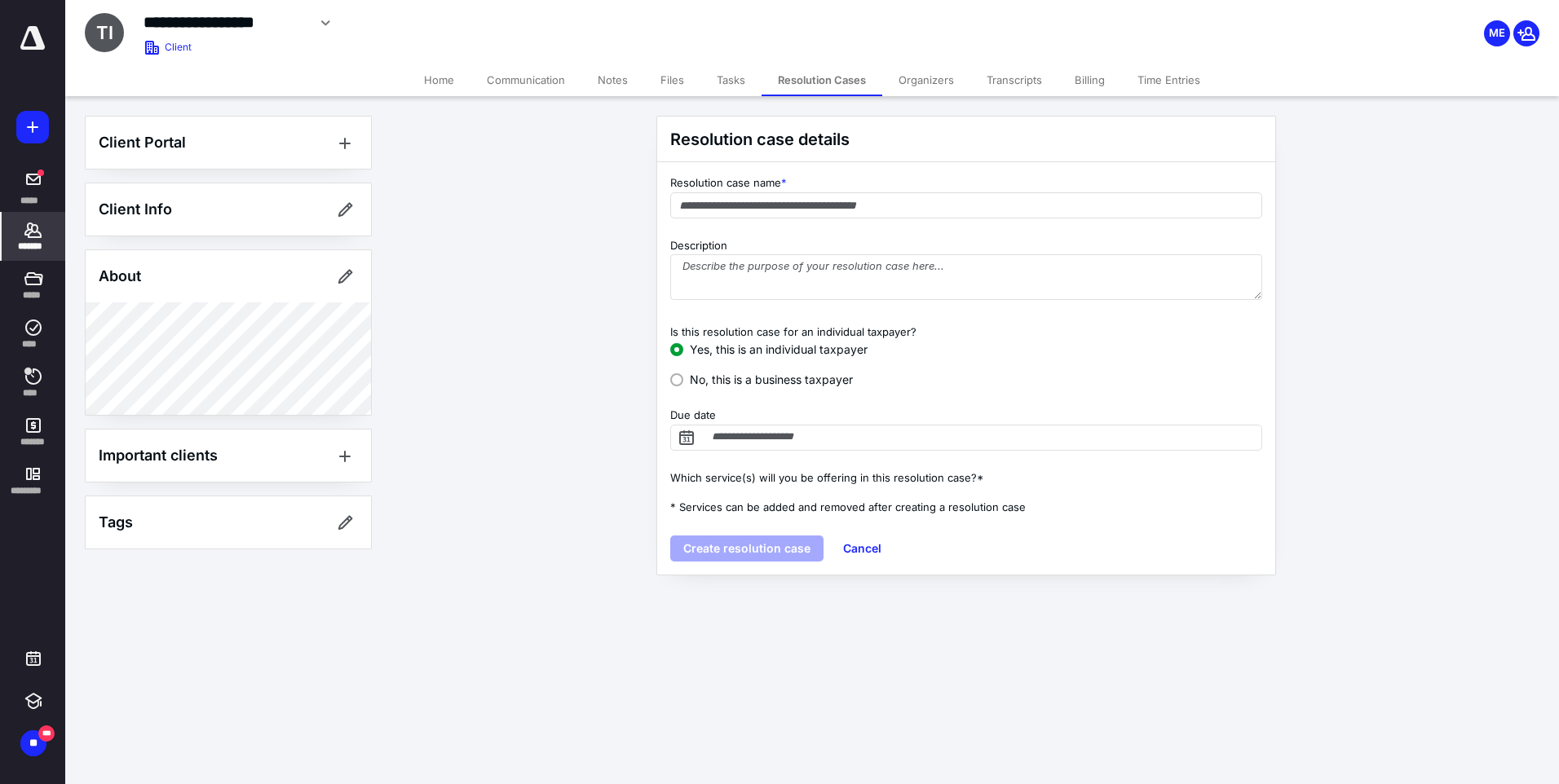 radio on "false" 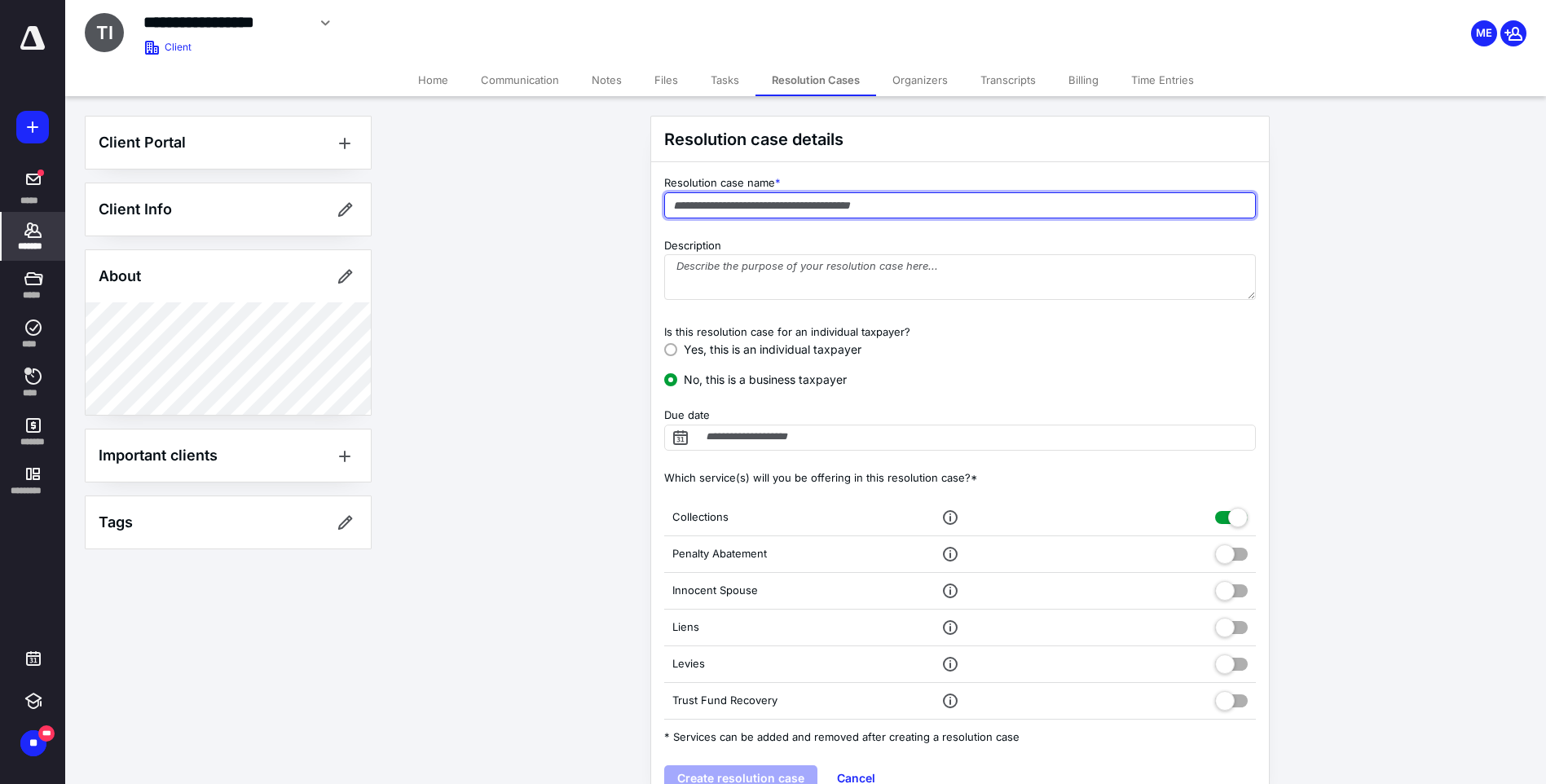 click at bounding box center [960, 205] 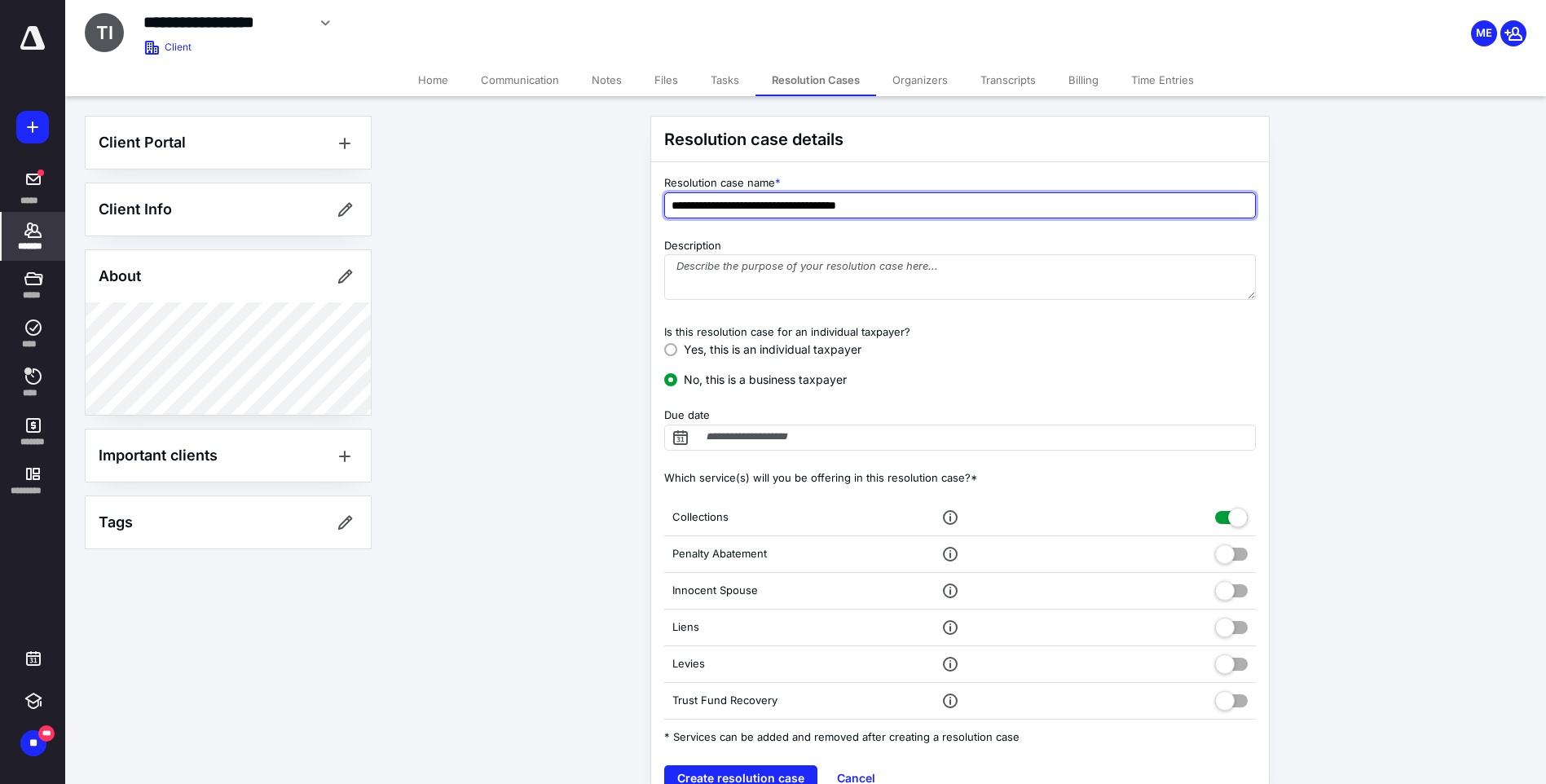 click on "**********" at bounding box center (960, 205) 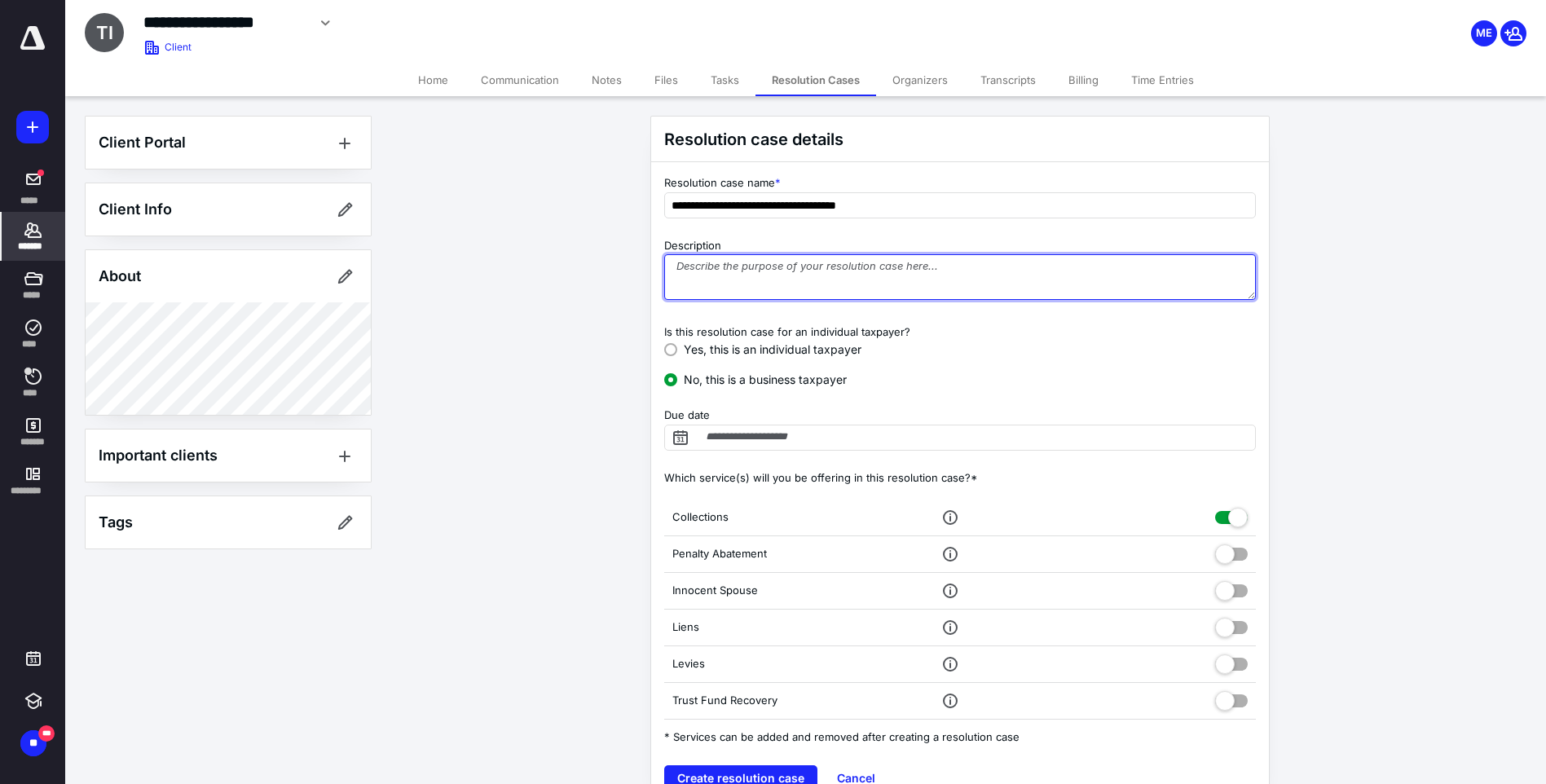 click on "Description" at bounding box center (960, 277) 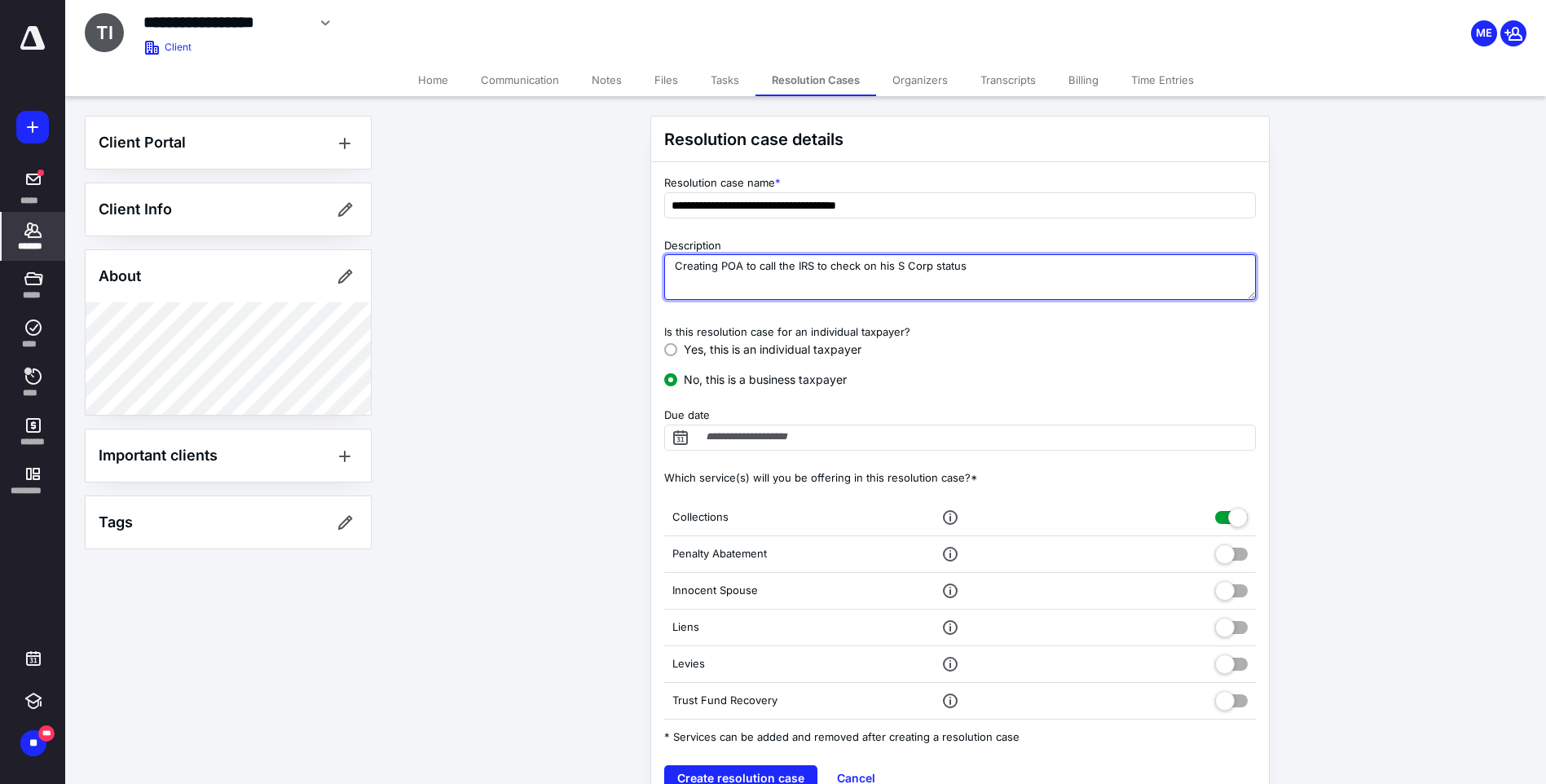type on "Creating POA to call the IRS to check on his S Corp status" 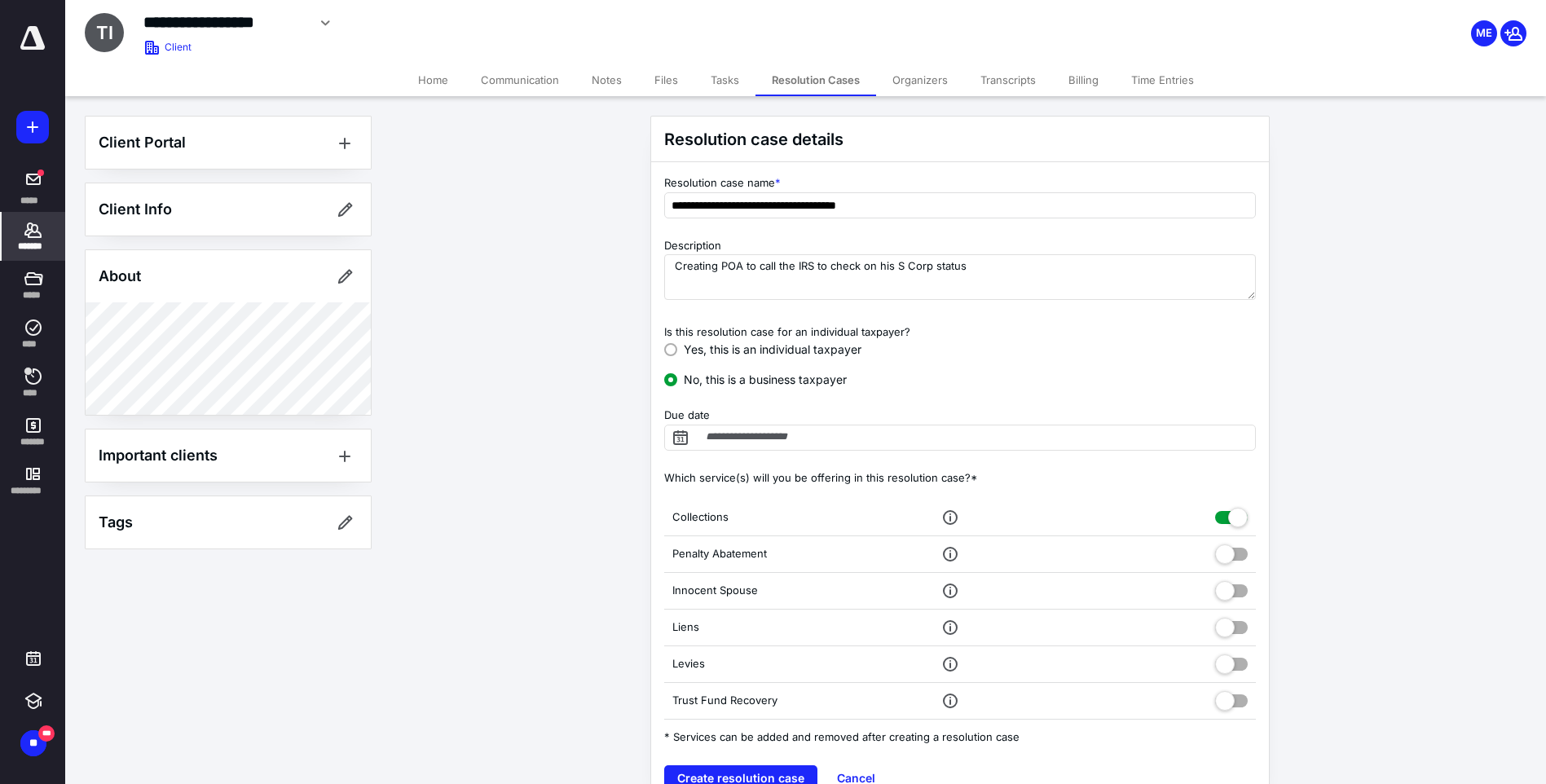 click on "**********" at bounding box center (968, 460) 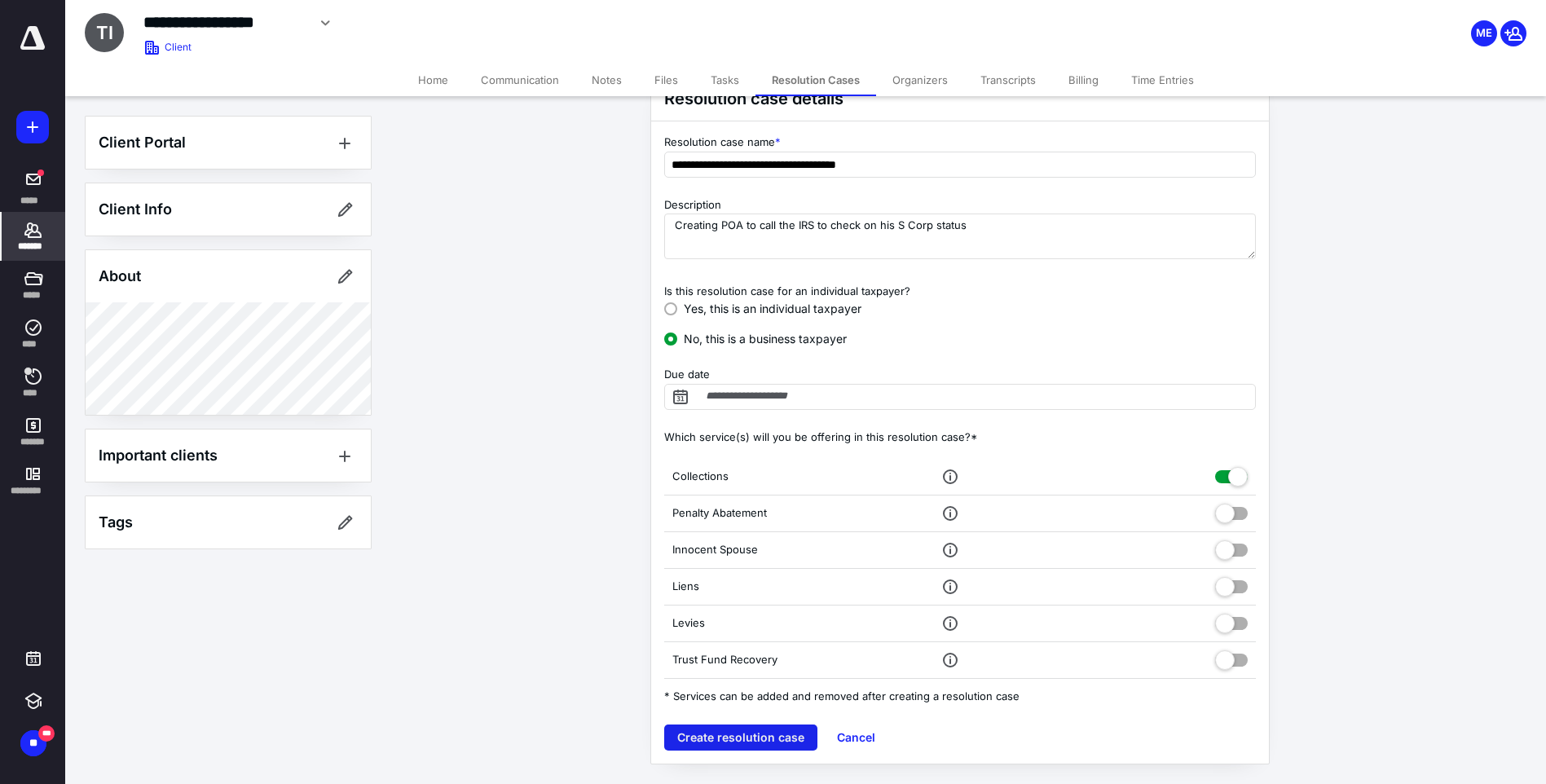 click on "Create resolution case" at bounding box center [741, 738] 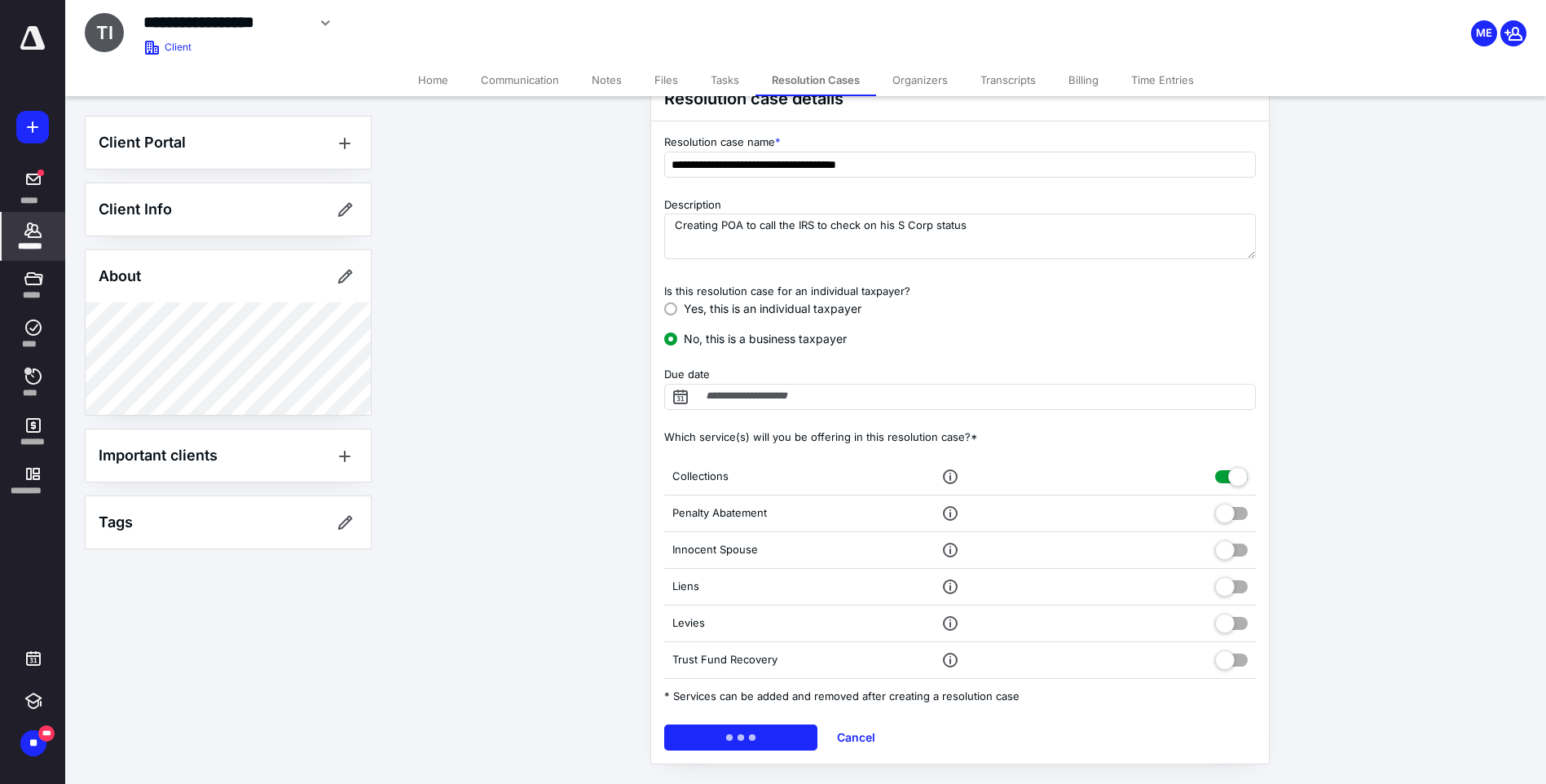 scroll, scrollTop: 0, scrollLeft: 0, axis: both 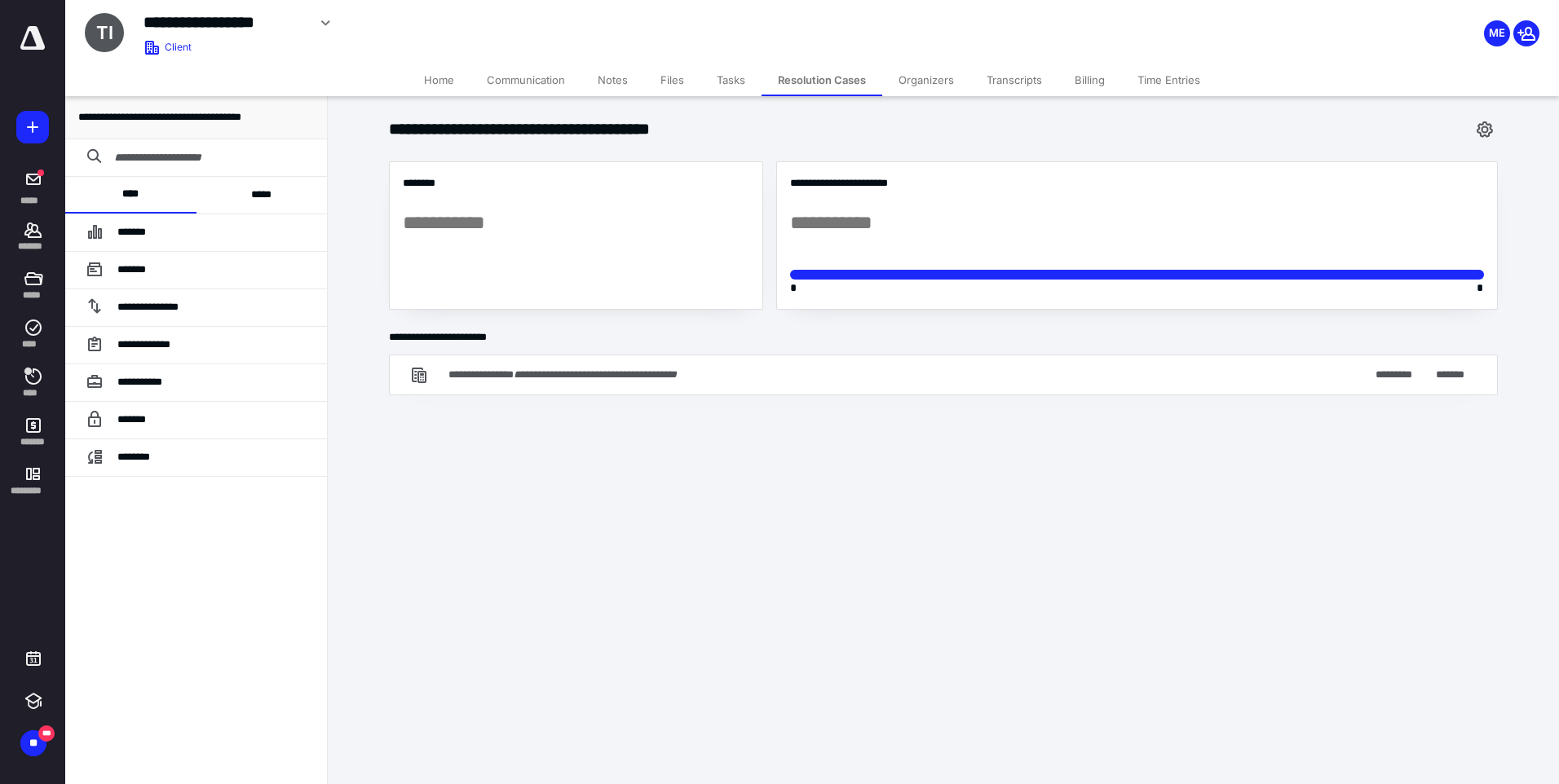 click on "*****" at bounding box center (262, 195) 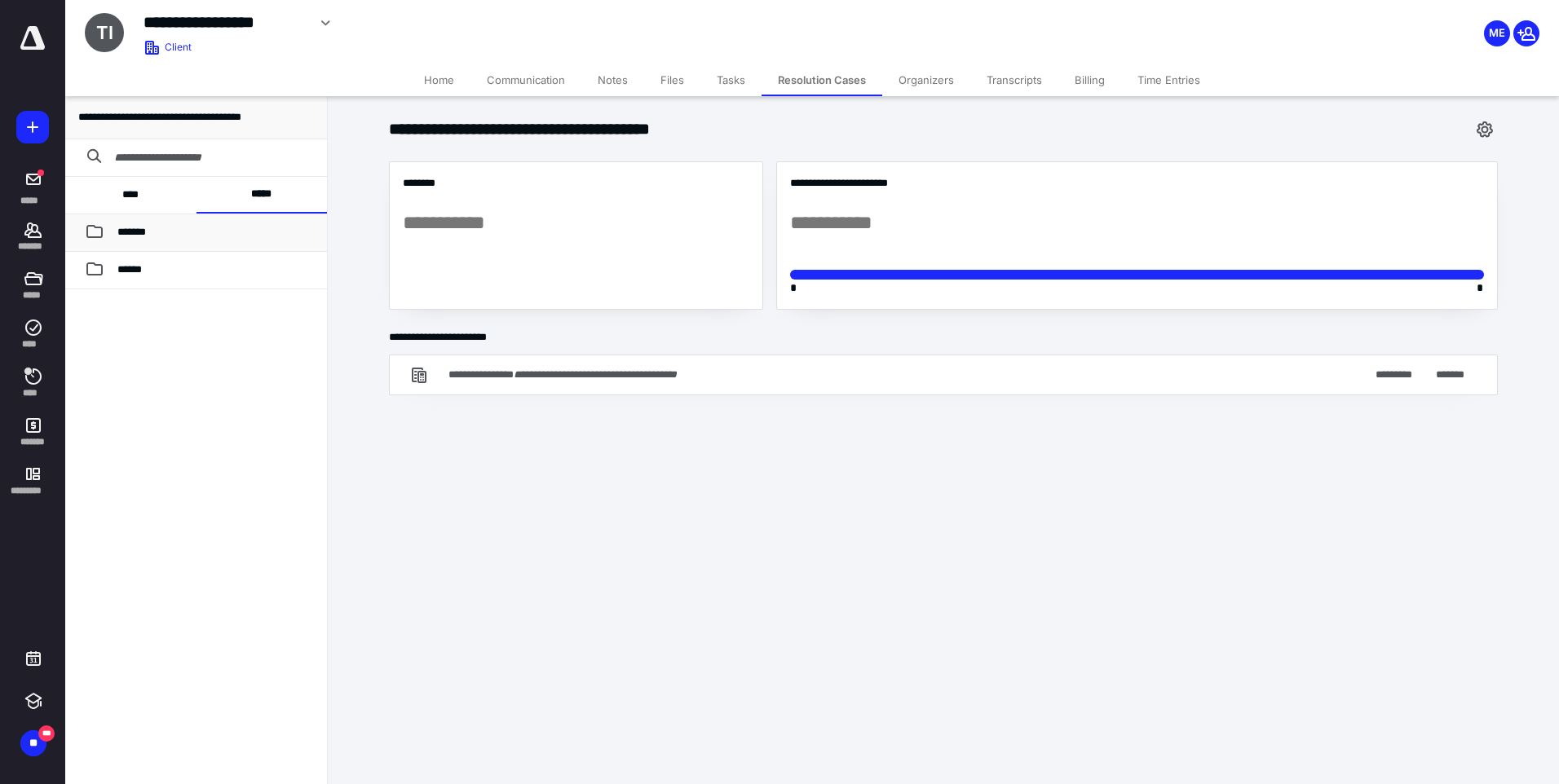 click on "*******" at bounding box center (215, 232) 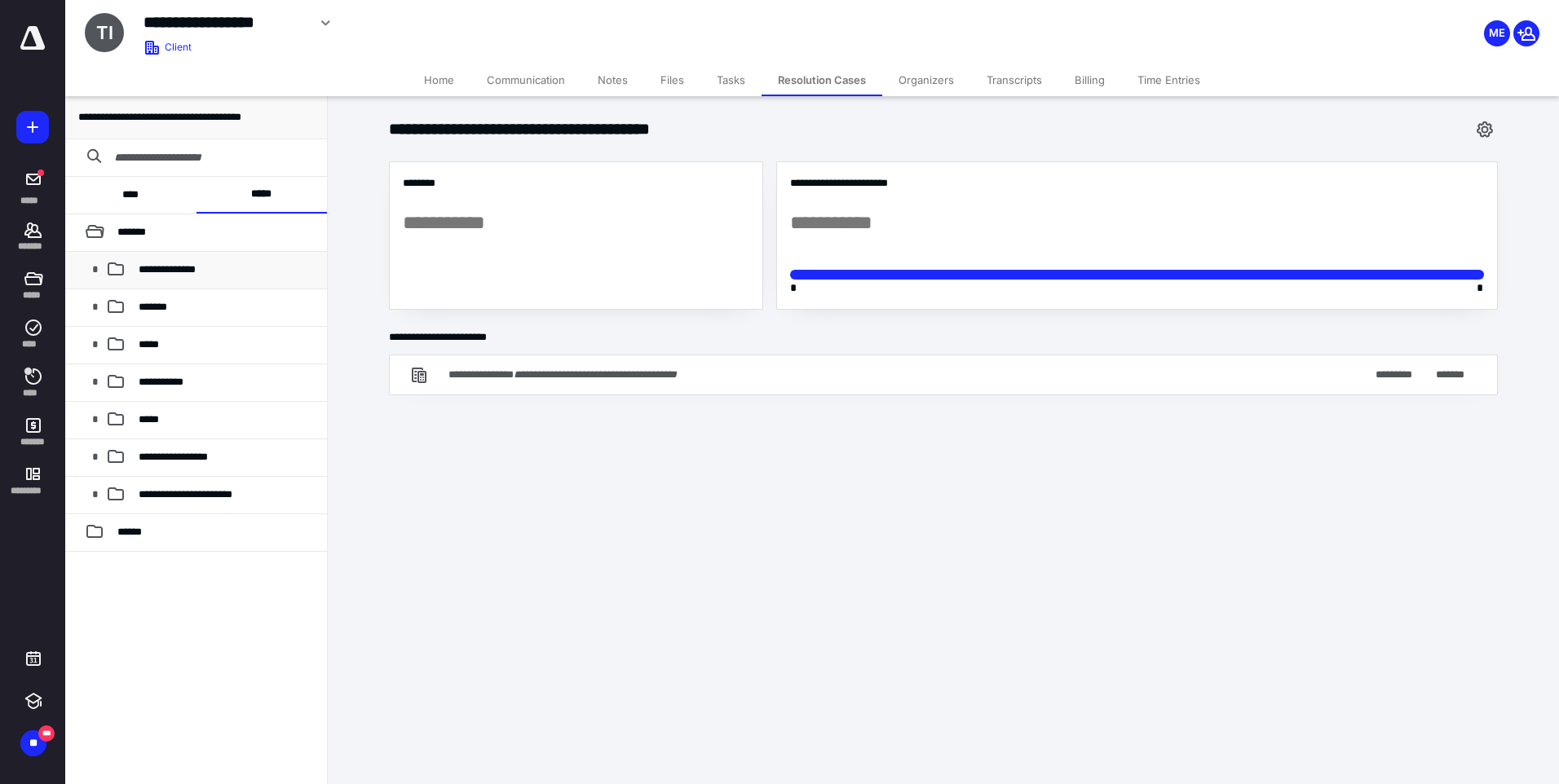 click on "**********" at bounding box center [226, 270] 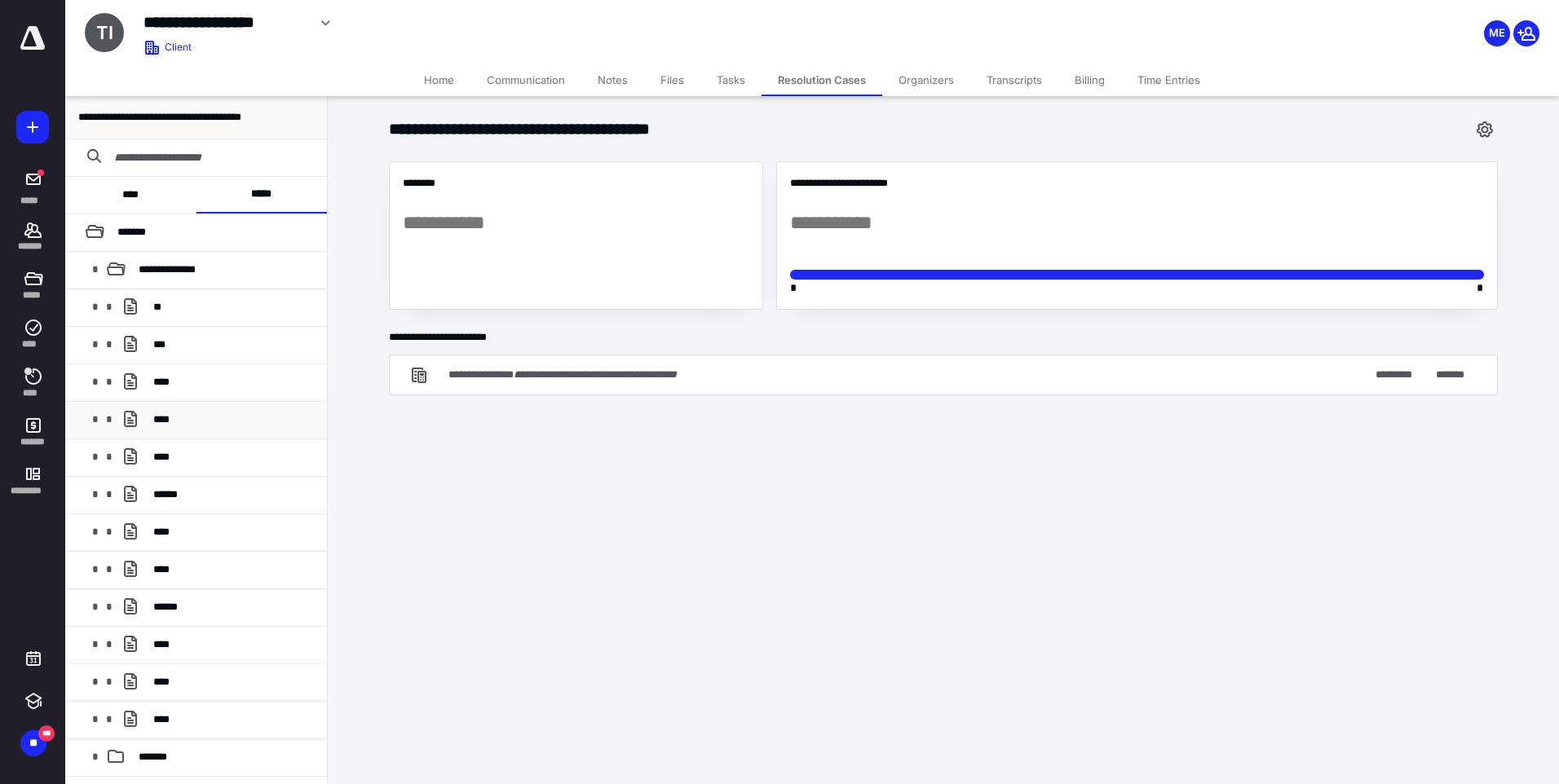 click on "****" at bounding box center [233, 420] 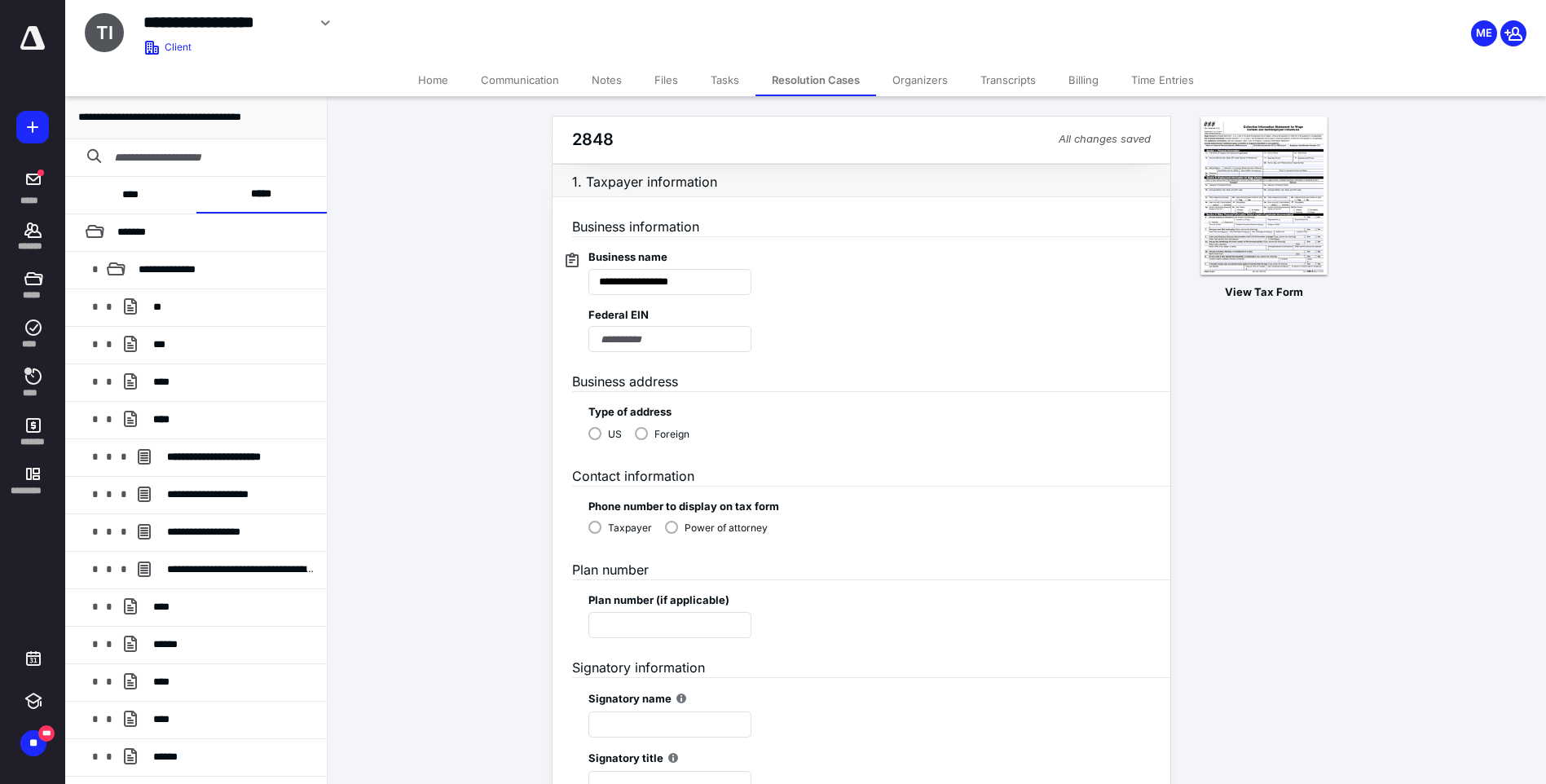 click on "Federal EIN" at bounding box center (861, 324) 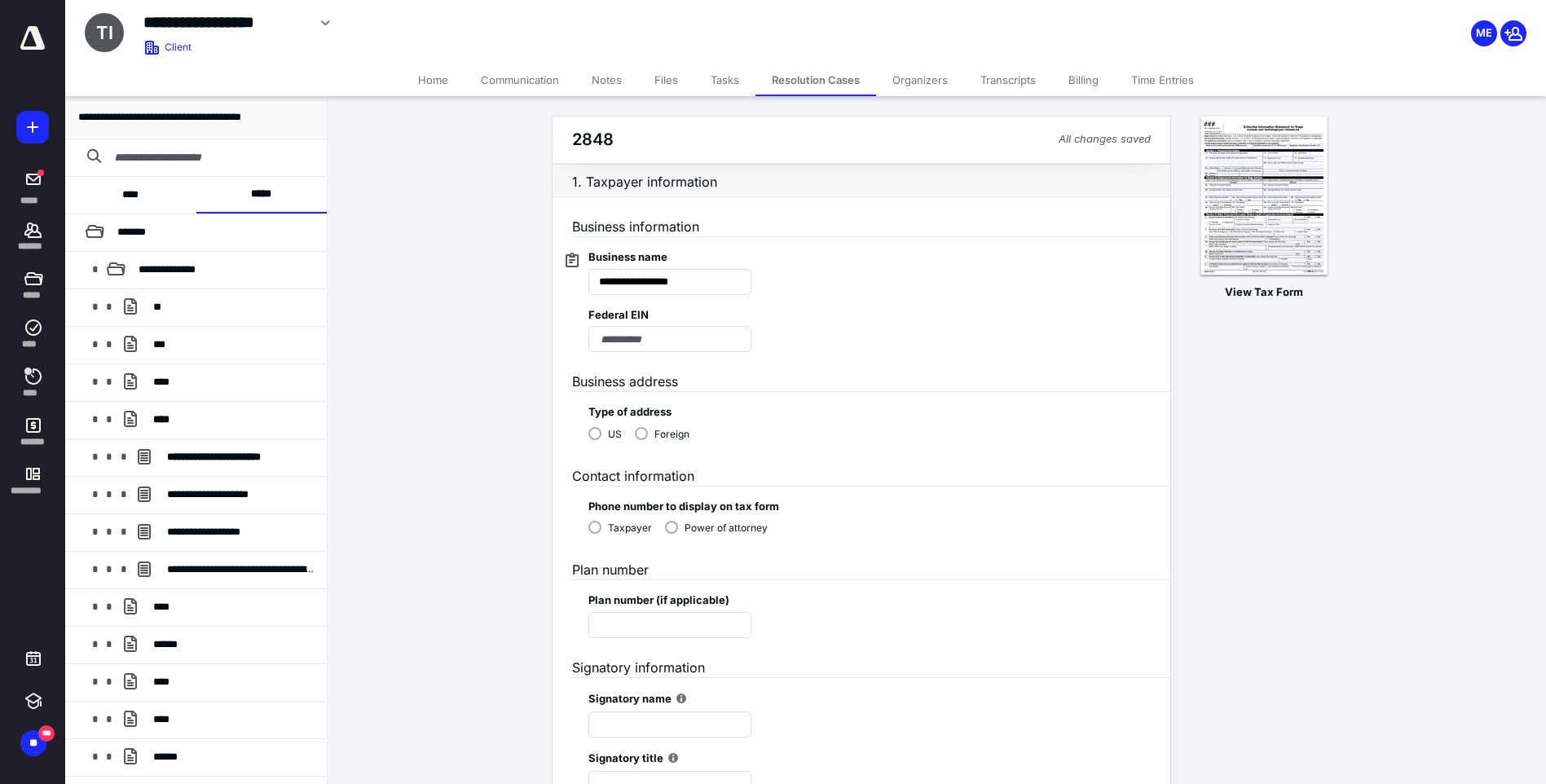 click on "Files" at bounding box center [666, 80] 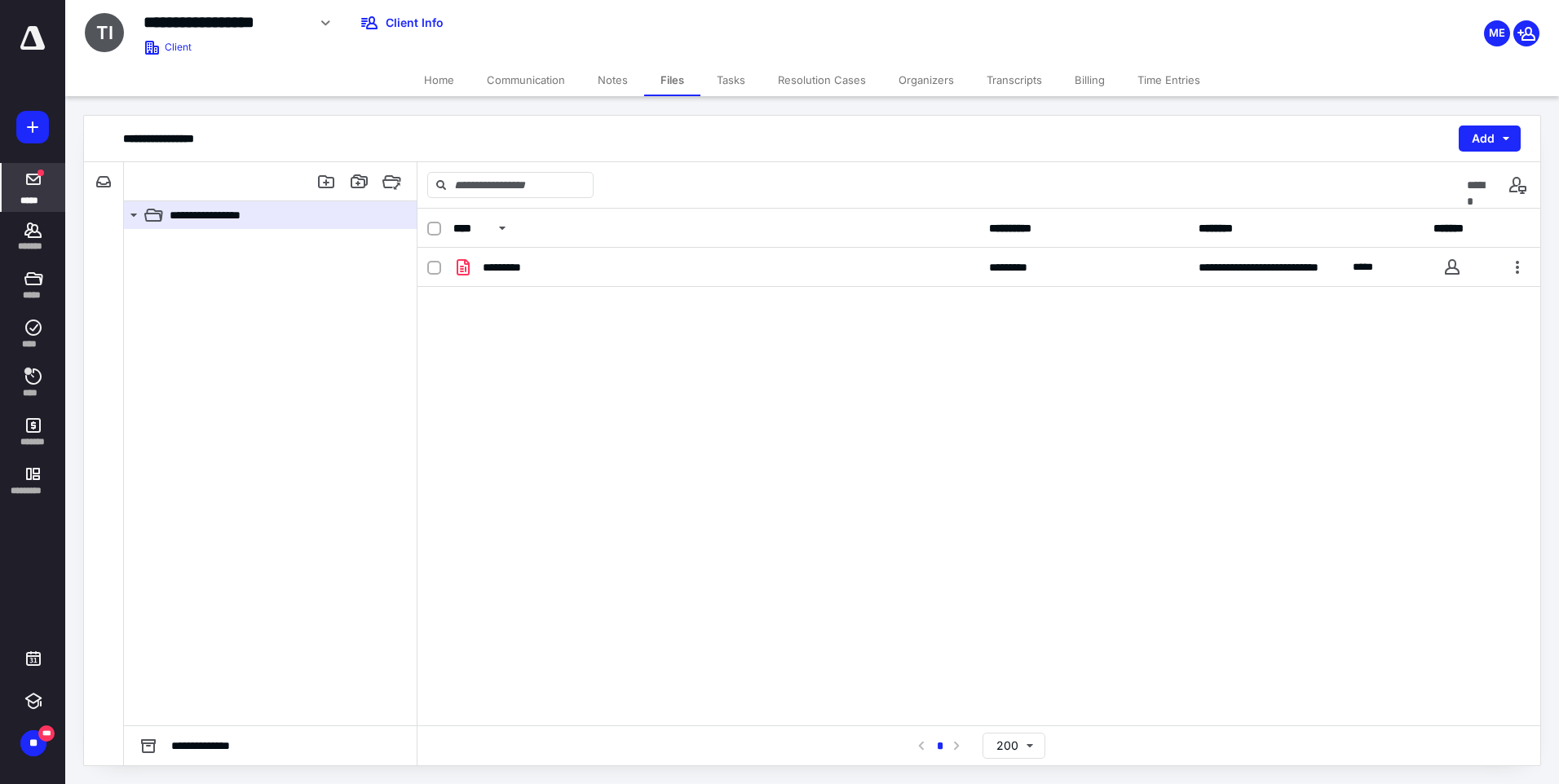 click 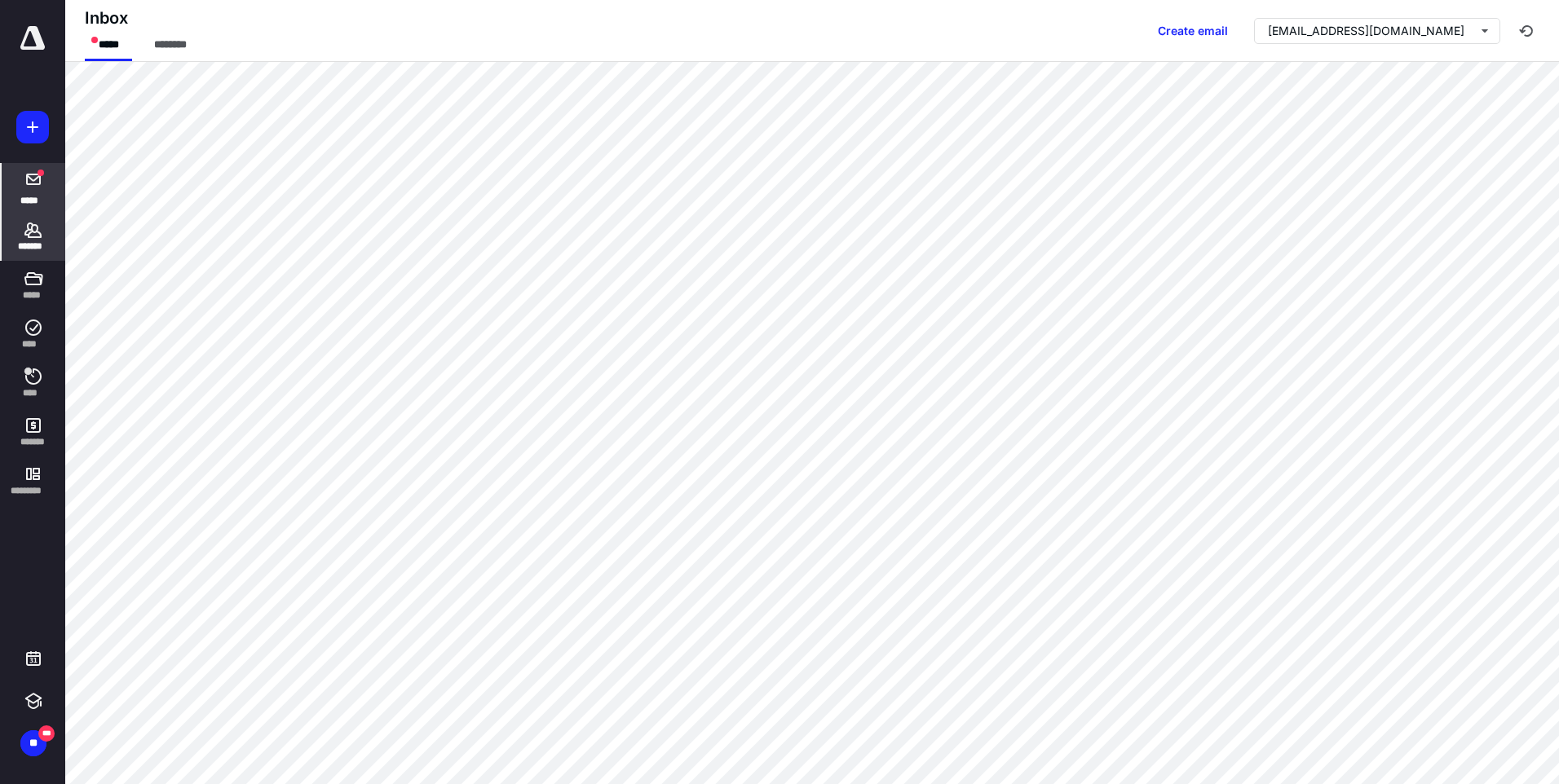 click 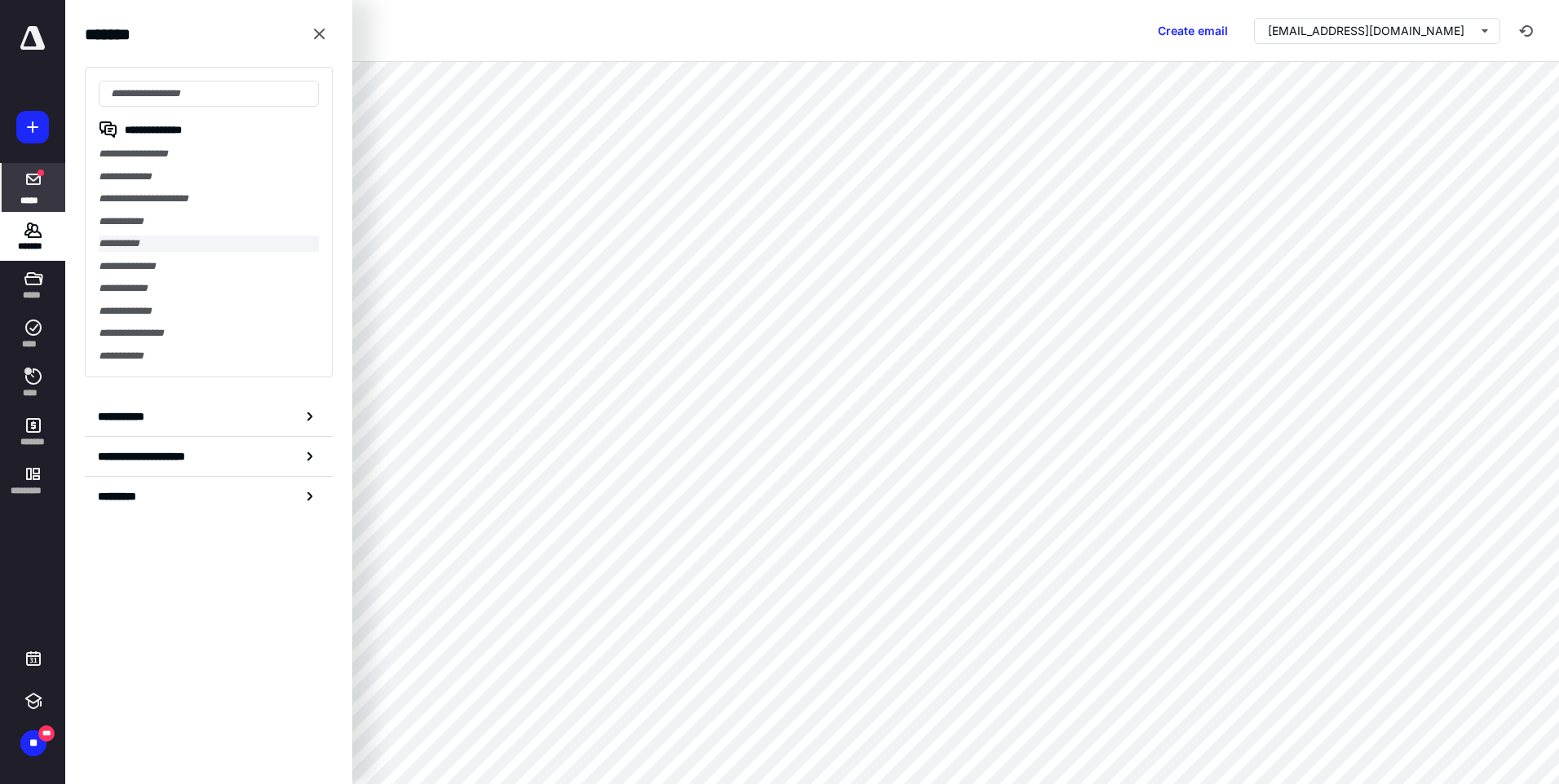 click on "**********" at bounding box center [209, 244] 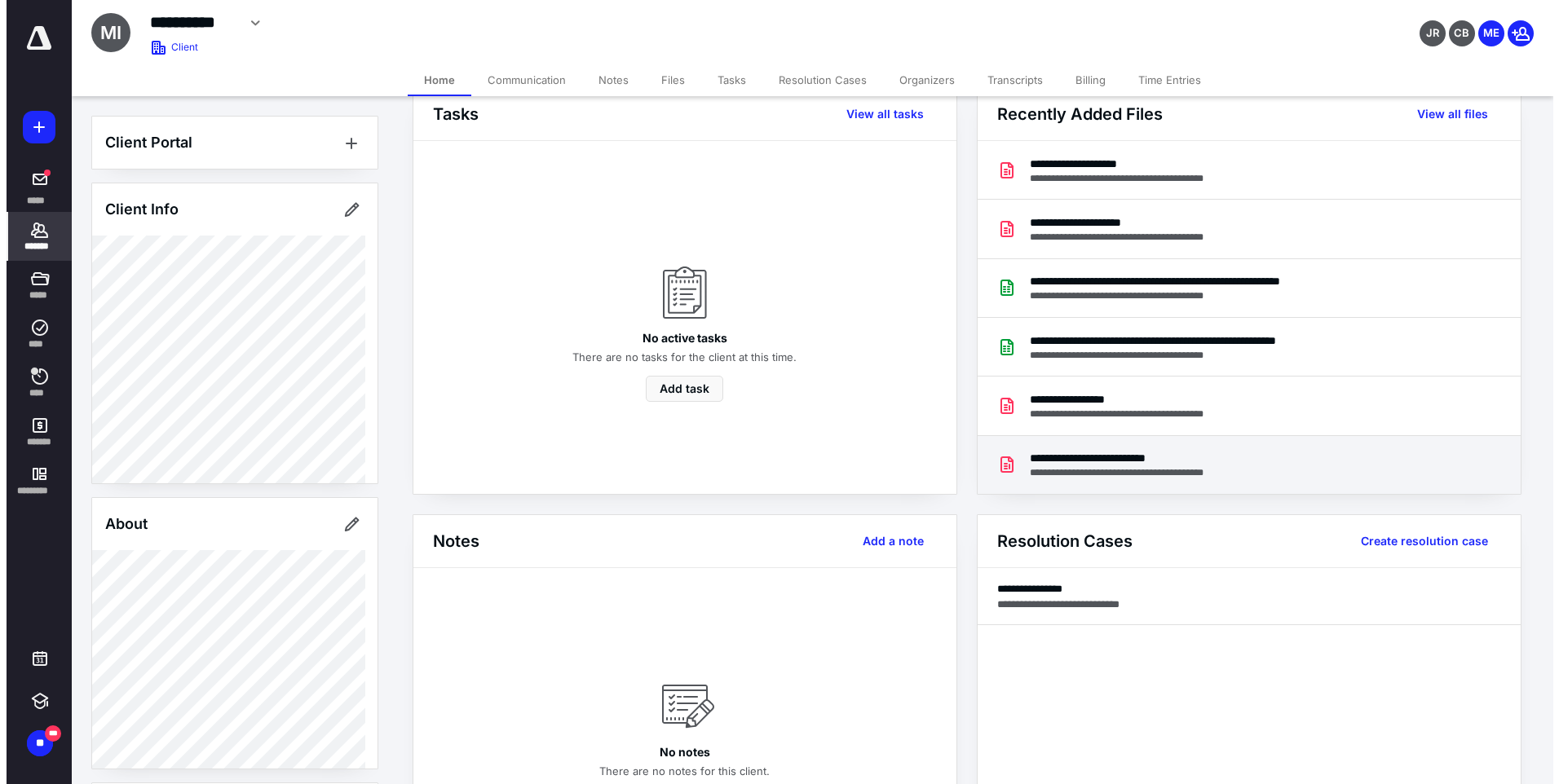 scroll, scrollTop: 0, scrollLeft: 0, axis: both 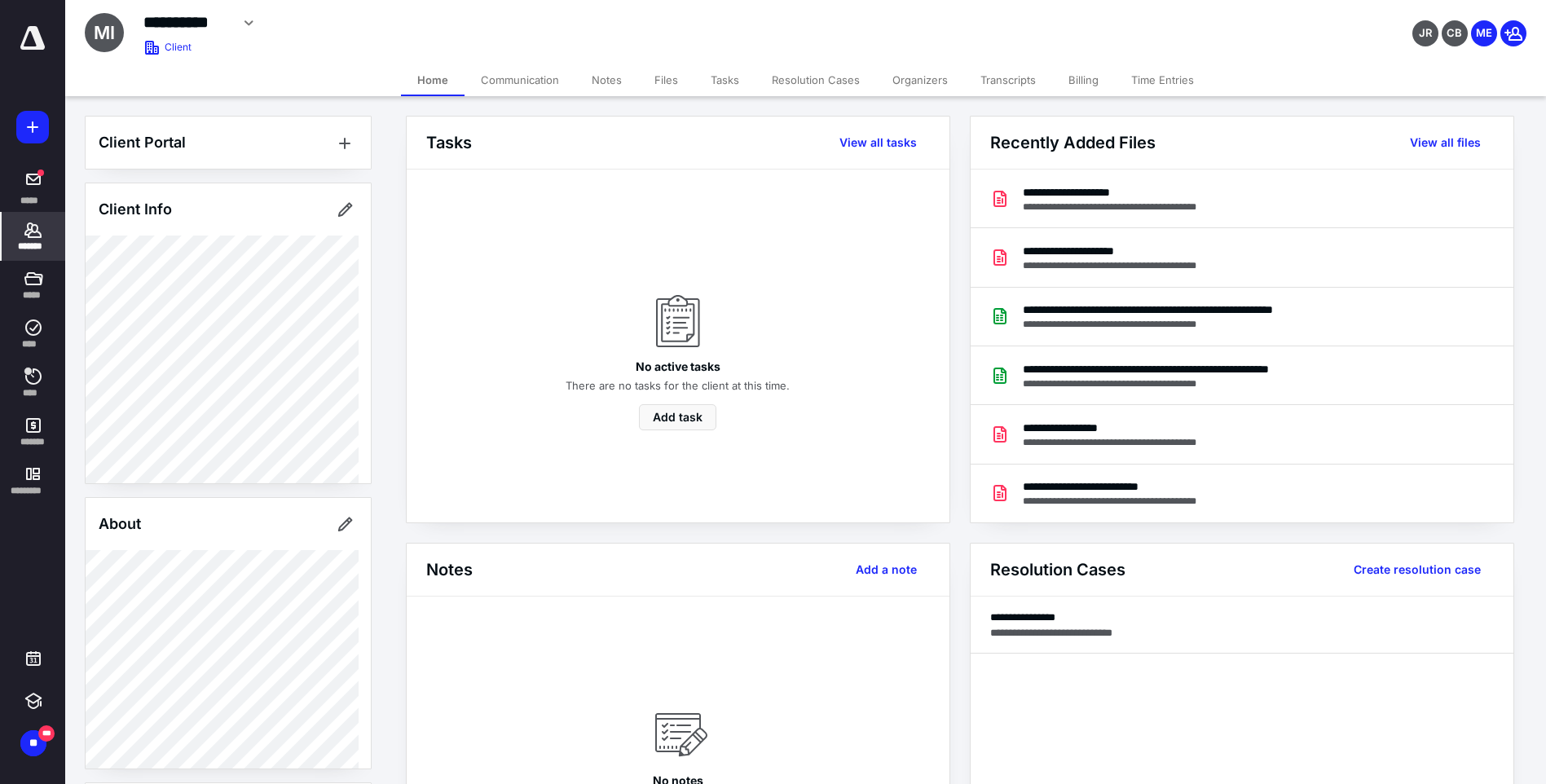 click on "Files" at bounding box center (666, 80) 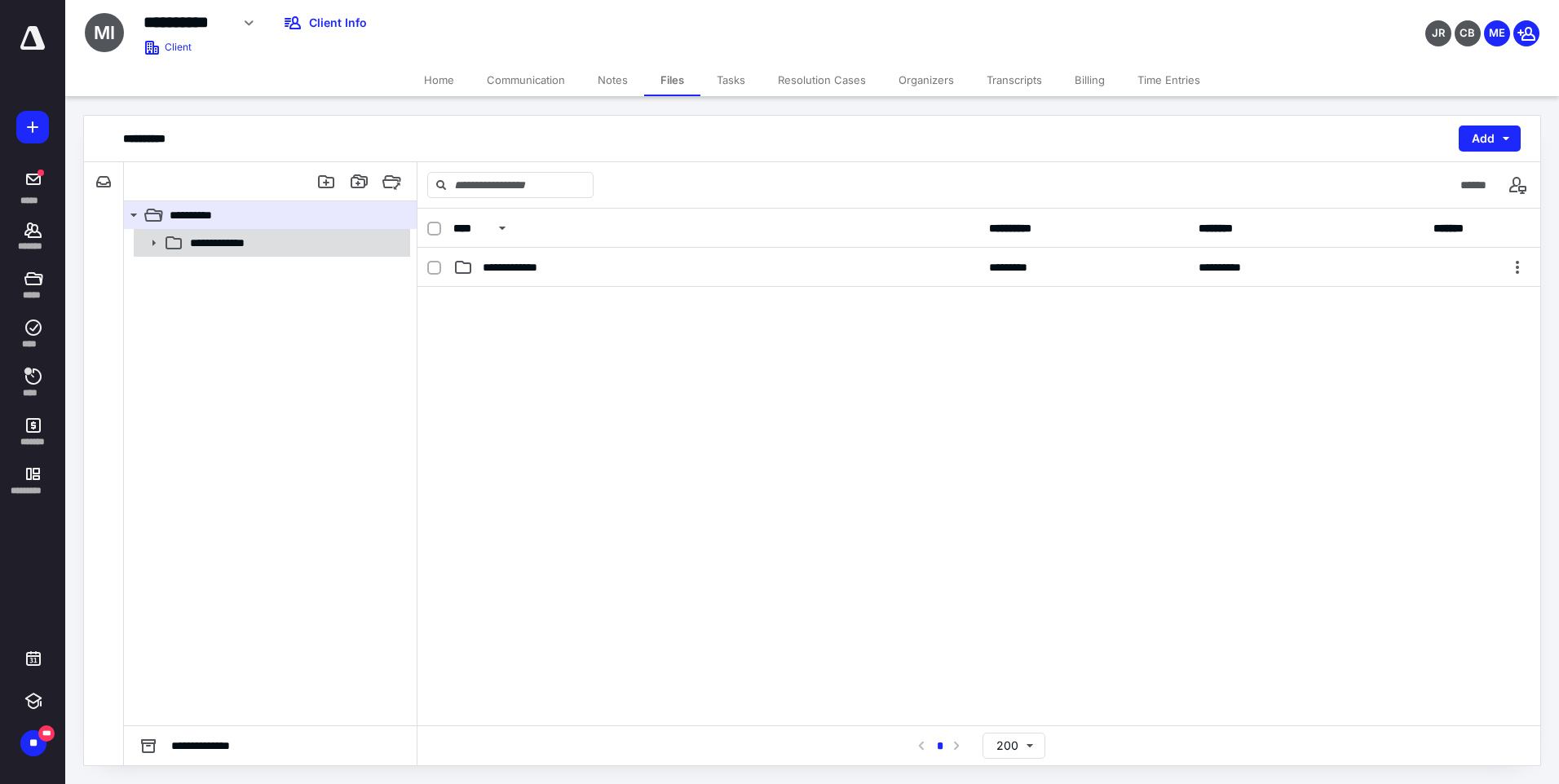 click on "**********" at bounding box center (295, 243) 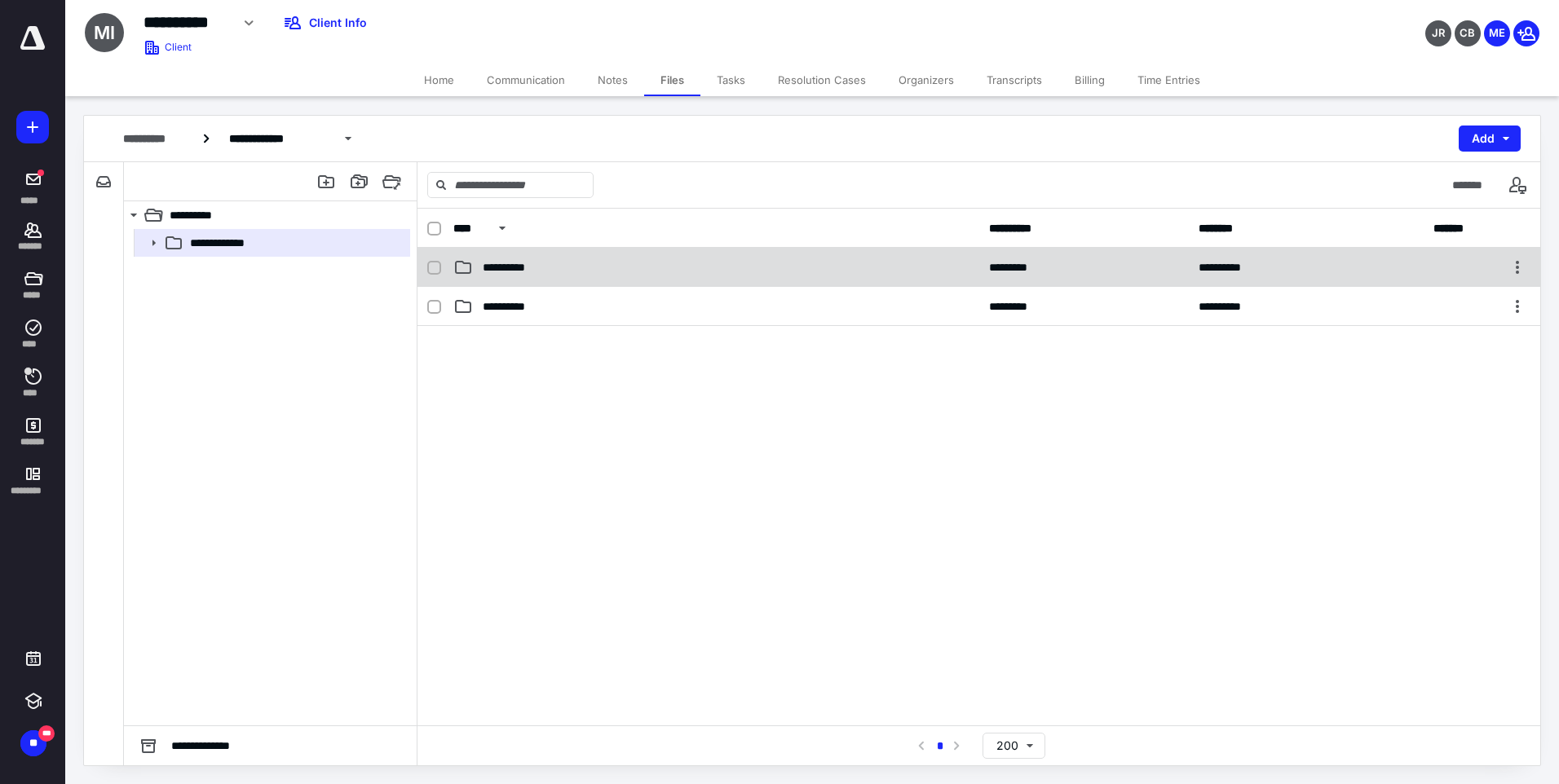 click on "**********" at bounding box center (978, 267) 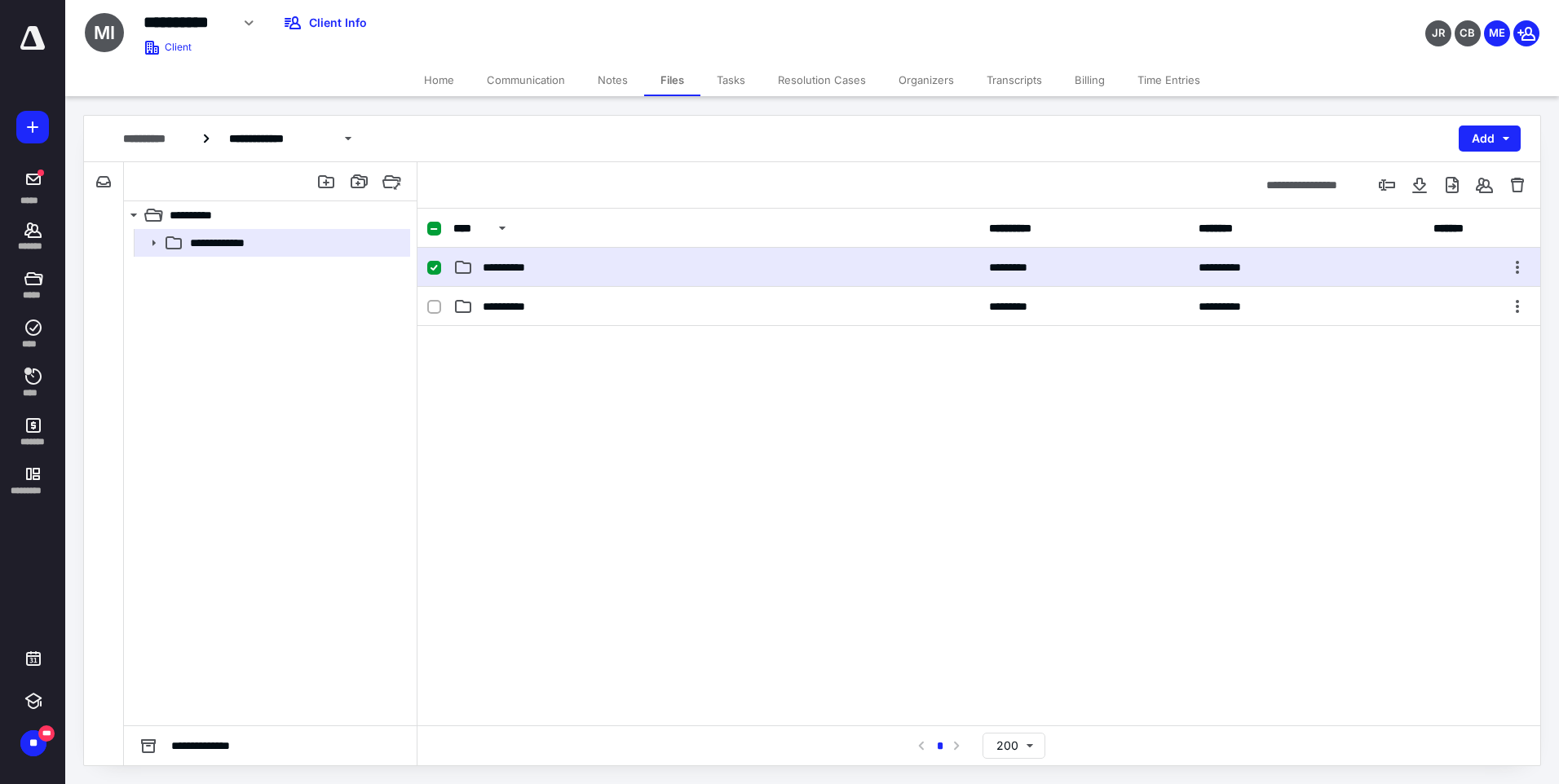 click on "**********" at bounding box center [978, 267] 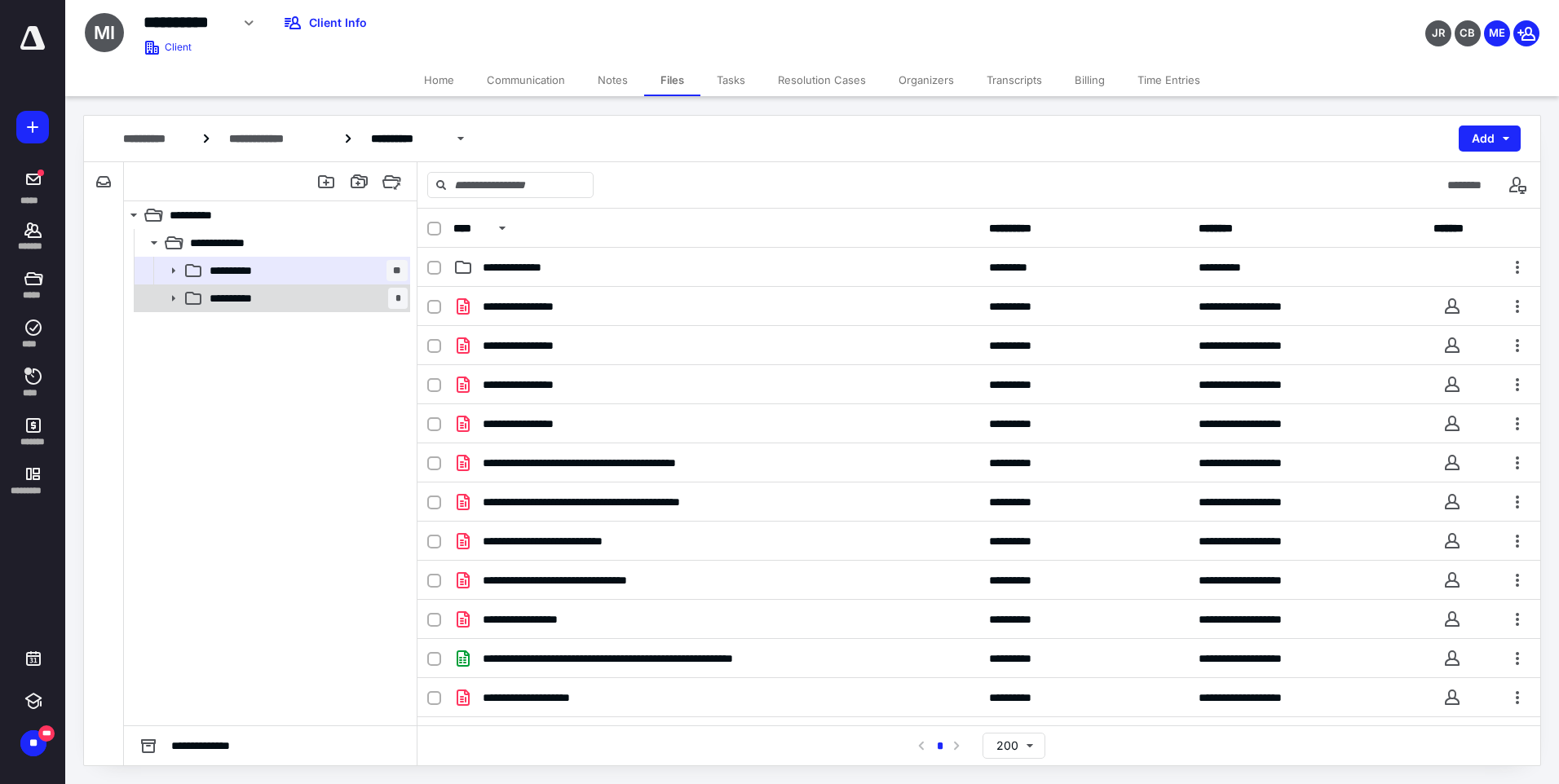 click on "**********" at bounding box center [305, 298] 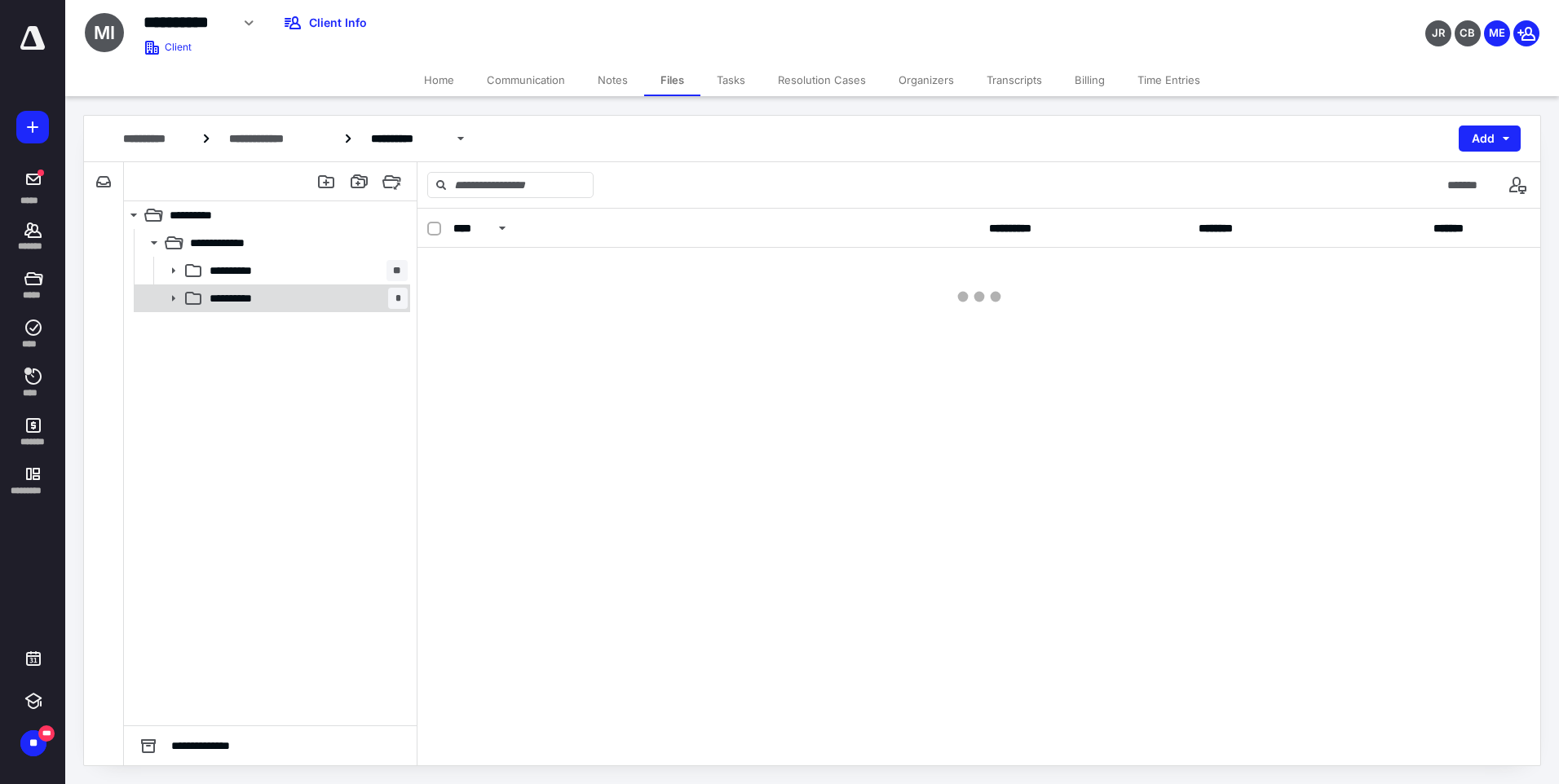 click on "**********" at bounding box center [305, 298] 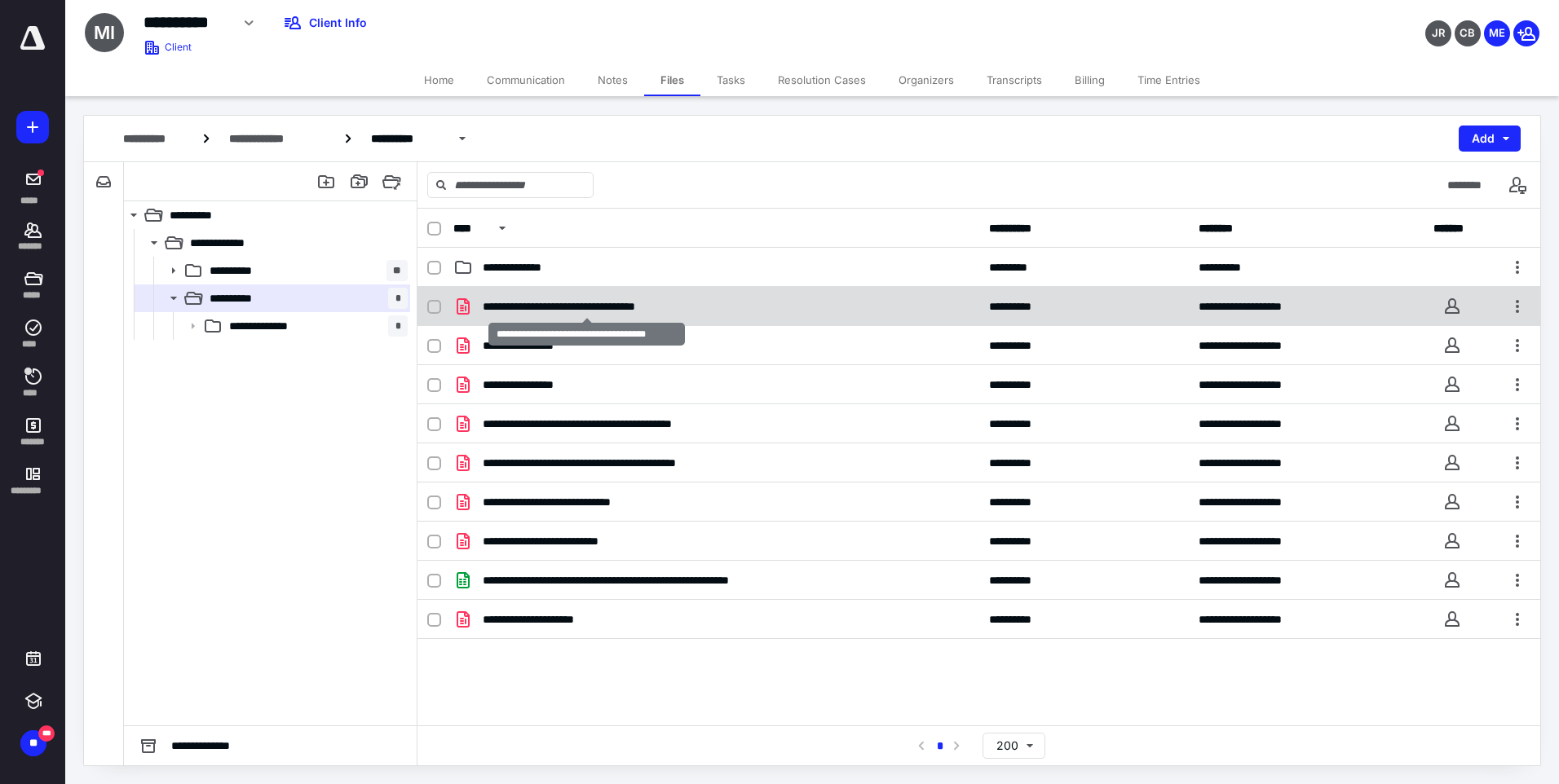 click on "**********" at bounding box center (586, 306) 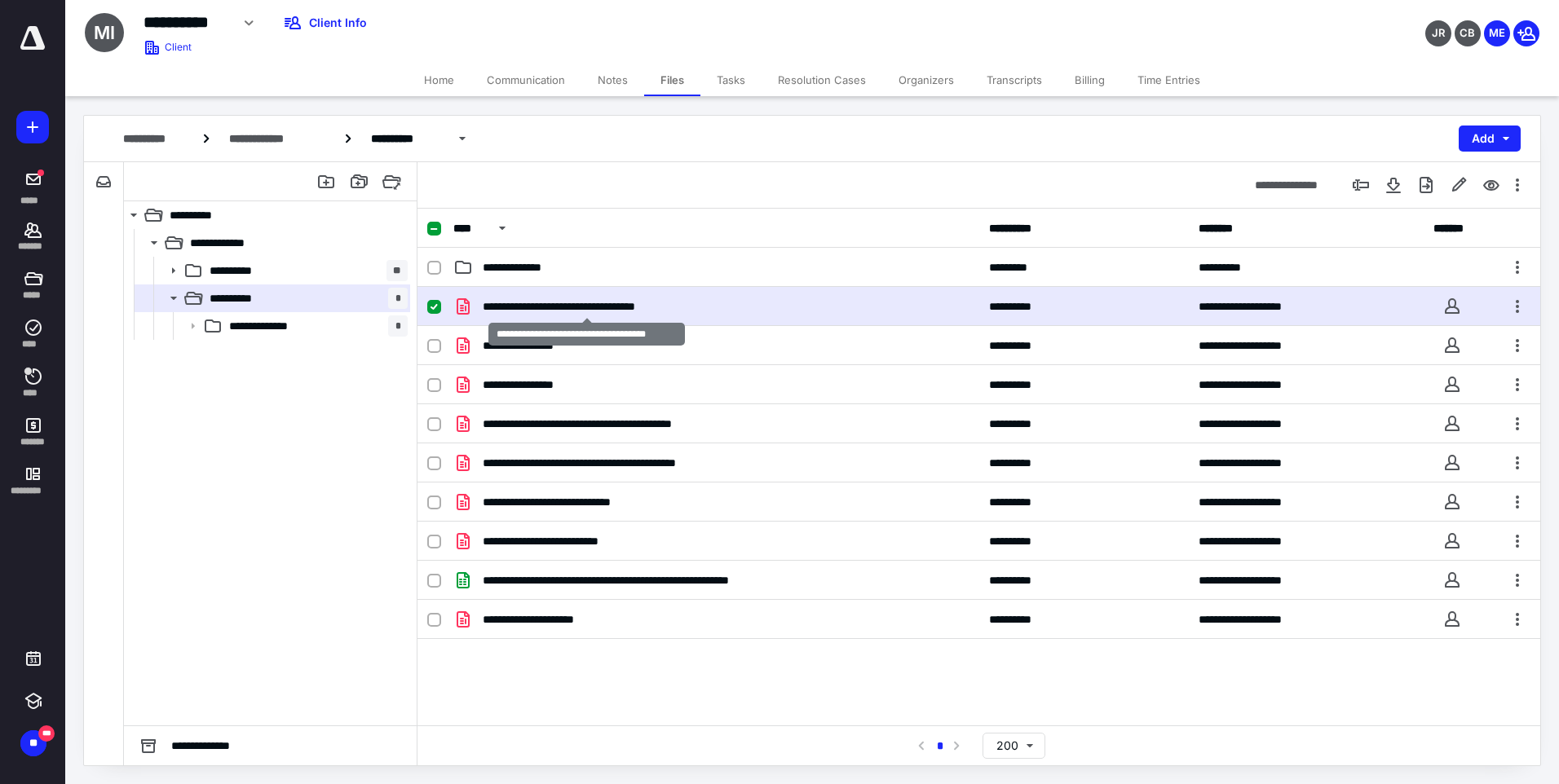 click on "**********" at bounding box center (586, 306) 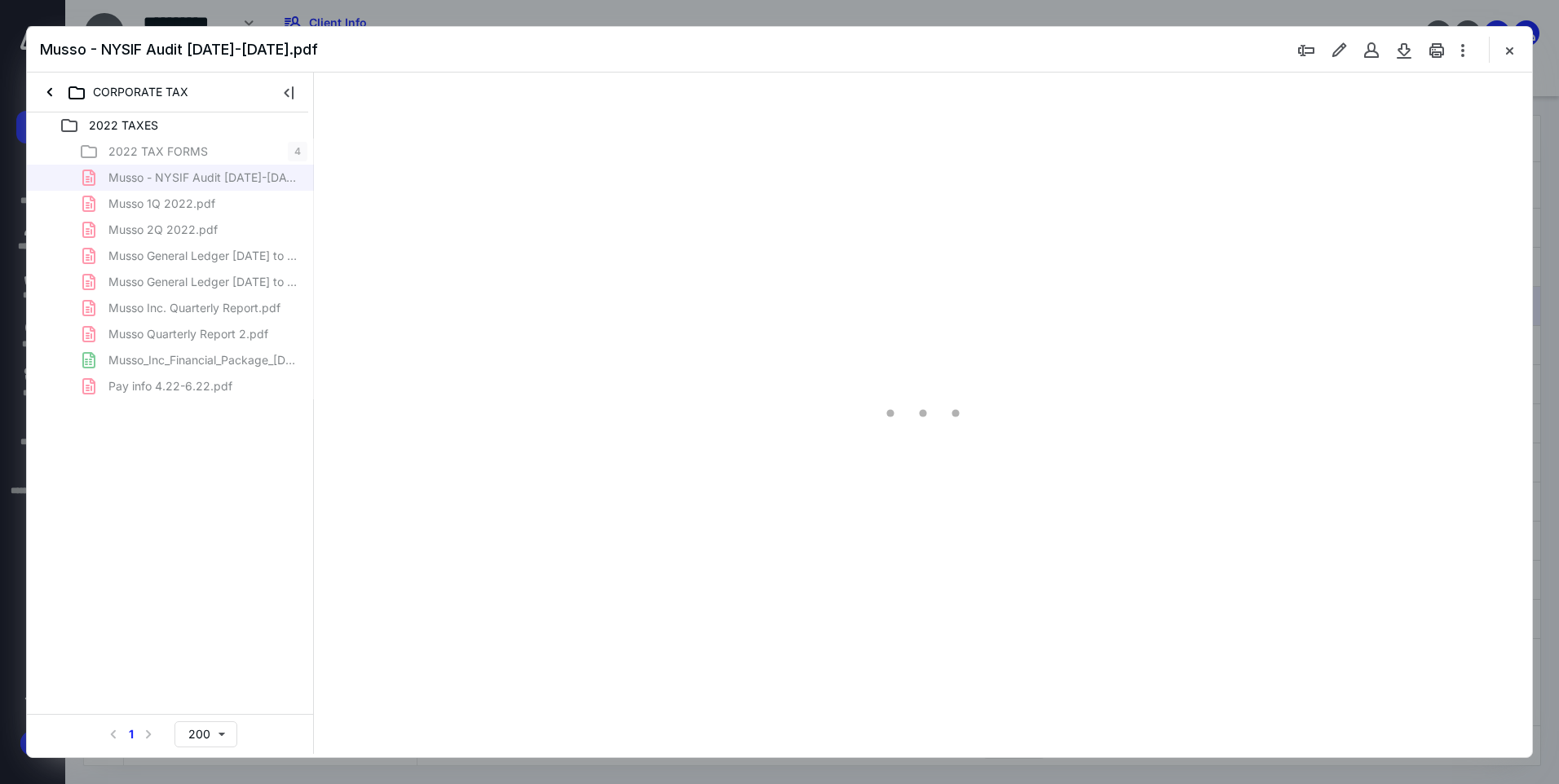 scroll, scrollTop: 0, scrollLeft: 0, axis: both 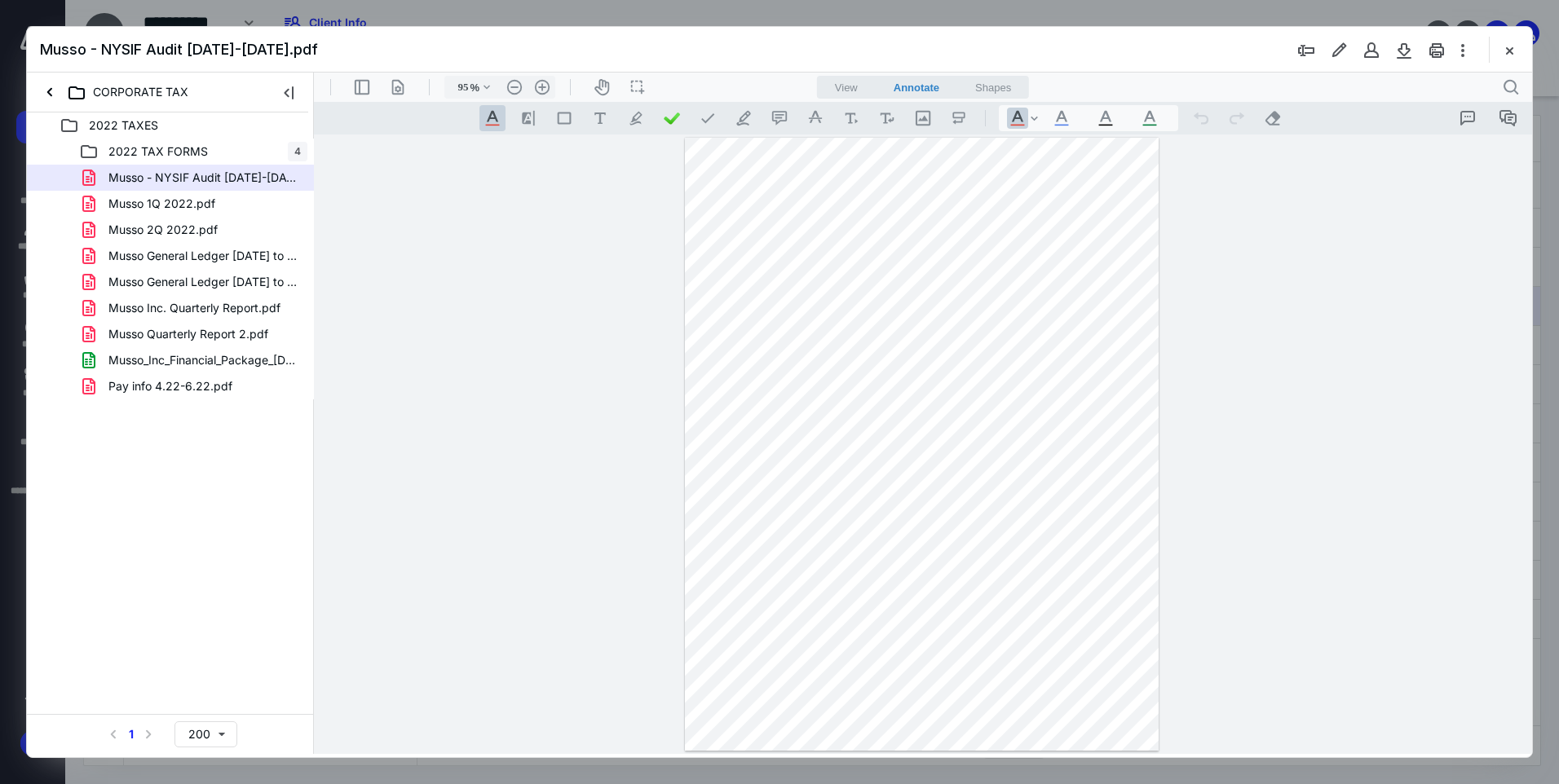 click on "**********" at bounding box center (923, 444) 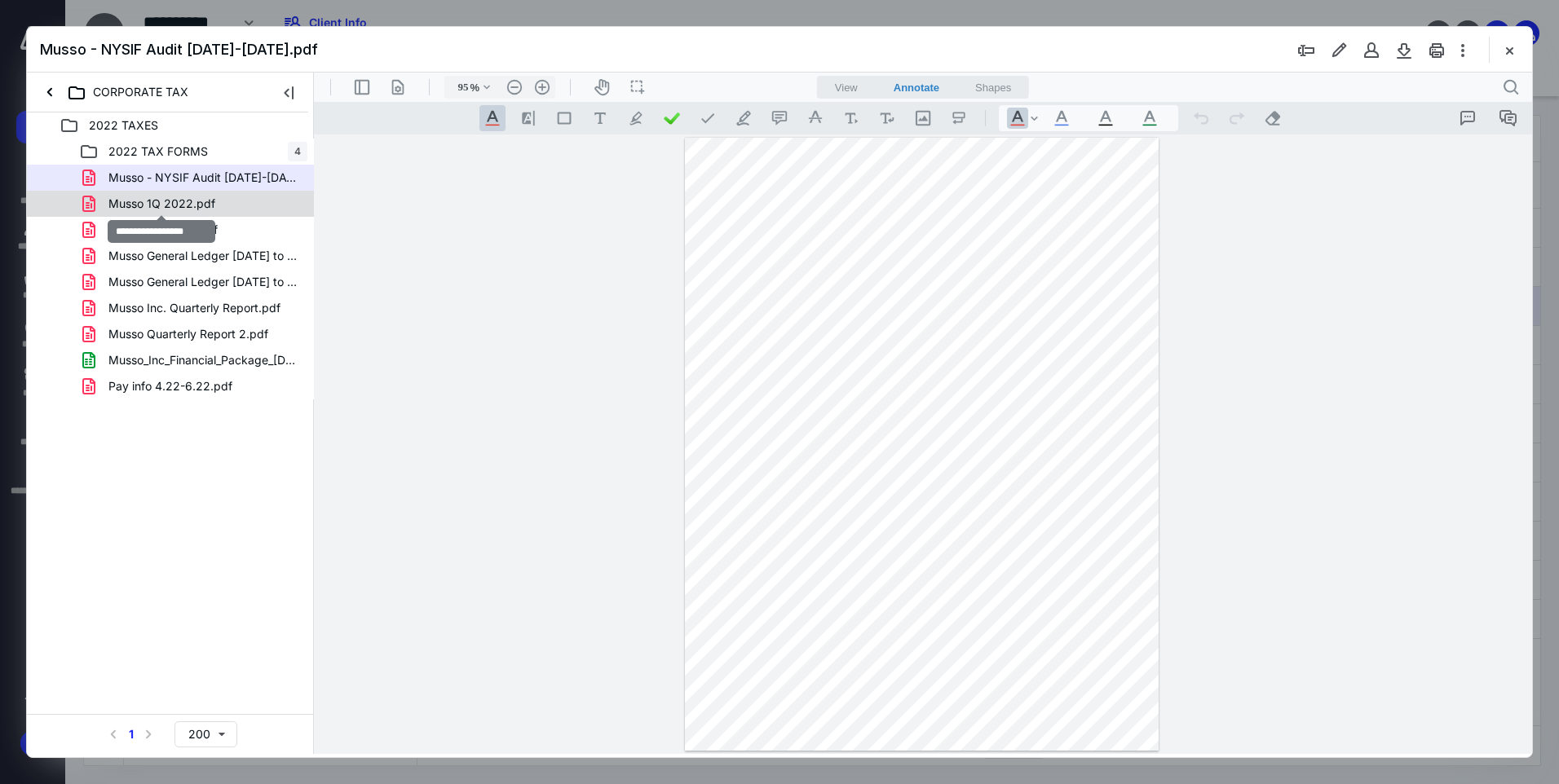click on "Musso 1Q 2022.pdf" at bounding box center (161, 204) 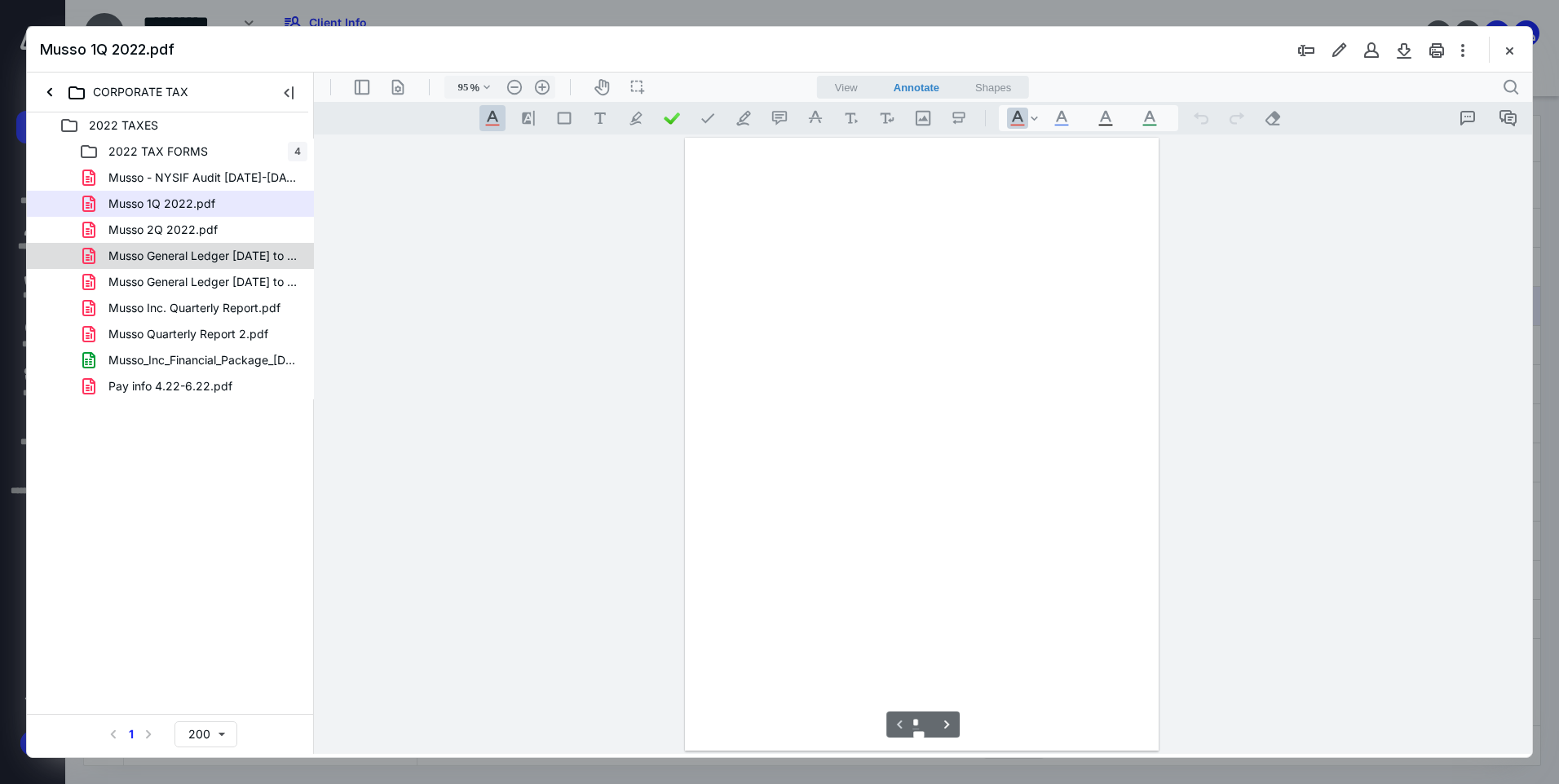 scroll, scrollTop: 65, scrollLeft: 0, axis: vertical 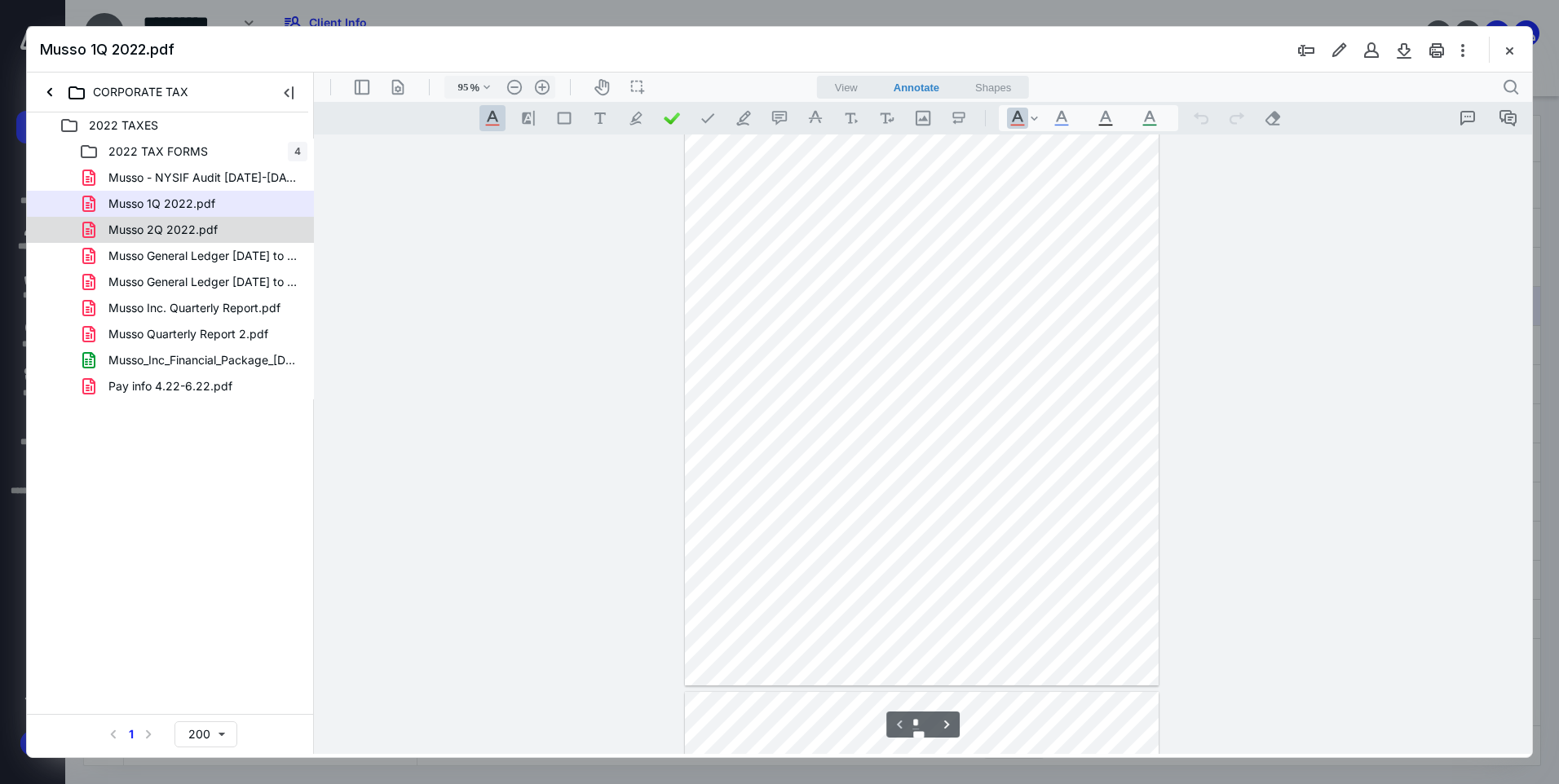 click on "Musso 2Q 2022.pdf" at bounding box center (163, 230) 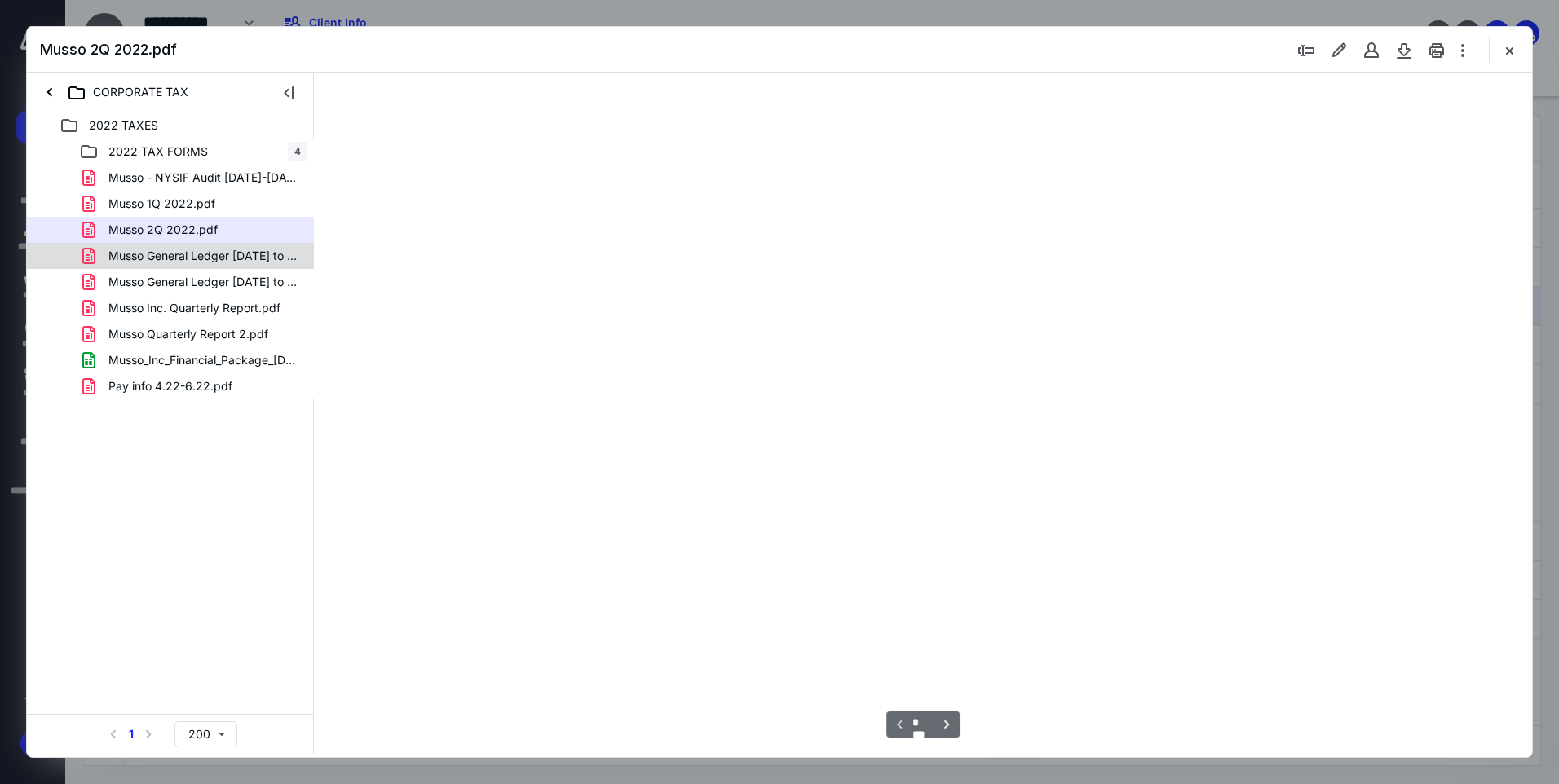 scroll, scrollTop: 0, scrollLeft: 0, axis: both 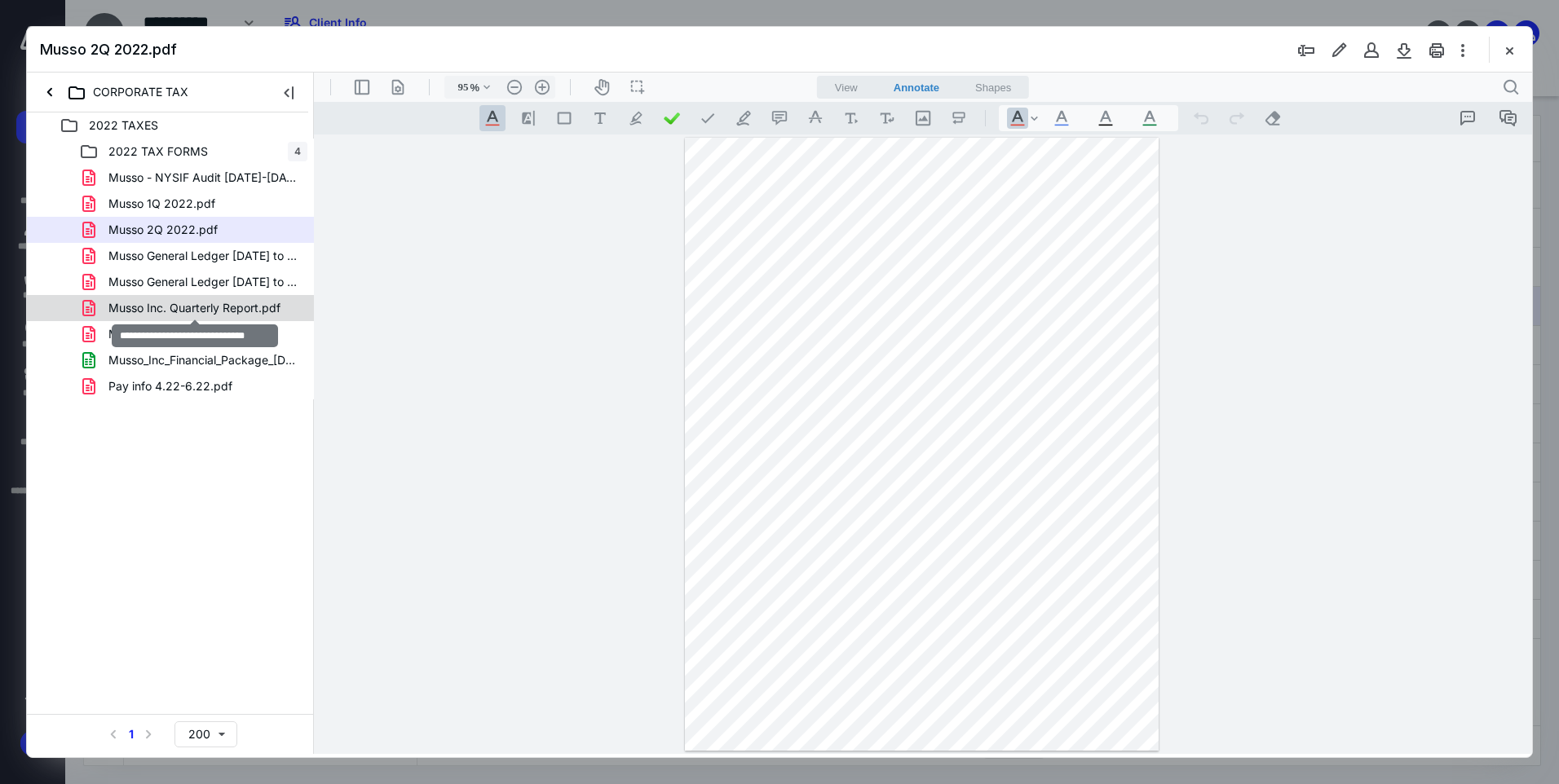 click on "Musso Inc. Quarterly Report.pdf" at bounding box center (194, 308) 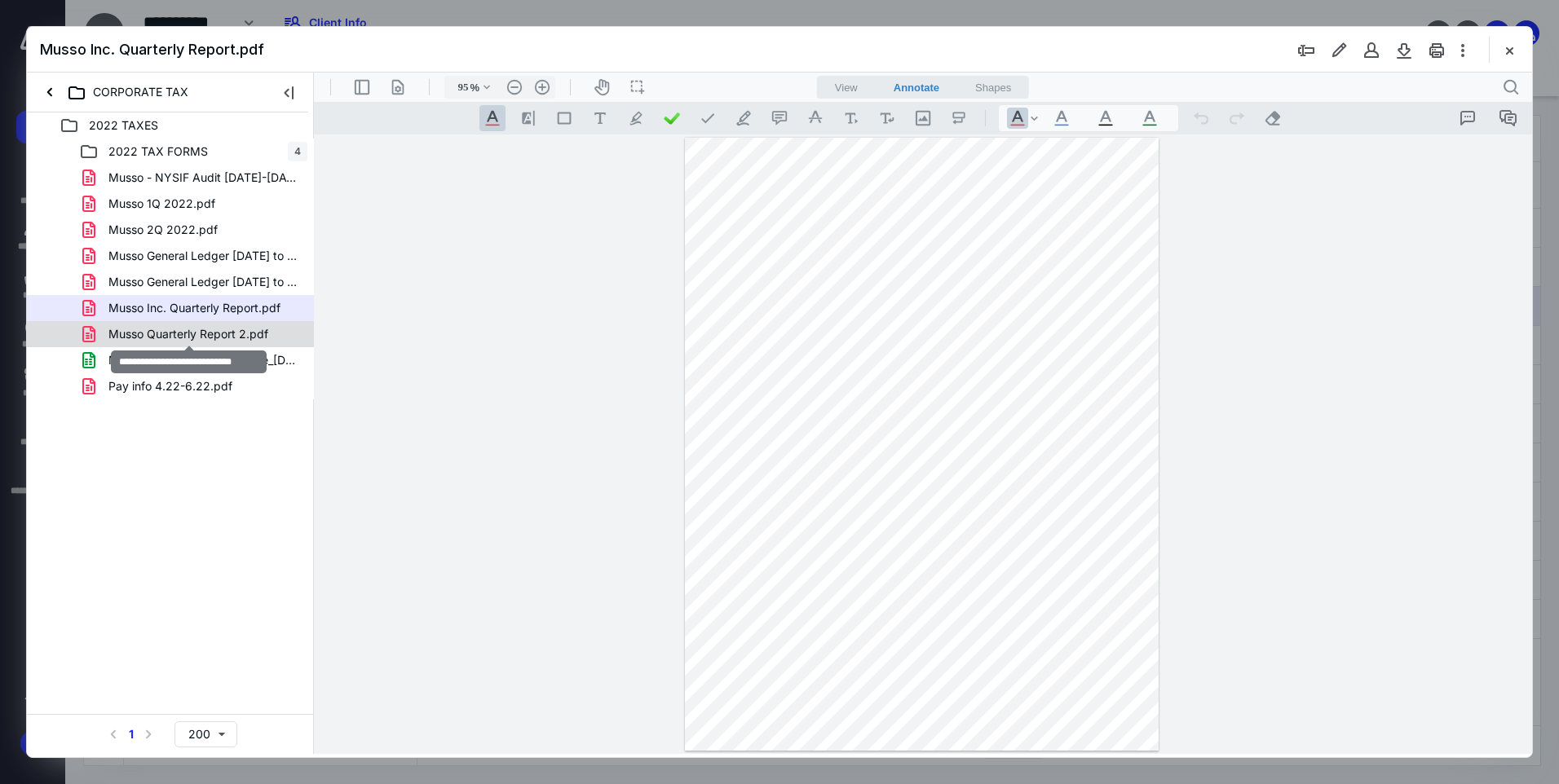 click on "Musso Quarterly Report 2.pdf" at bounding box center [188, 334] 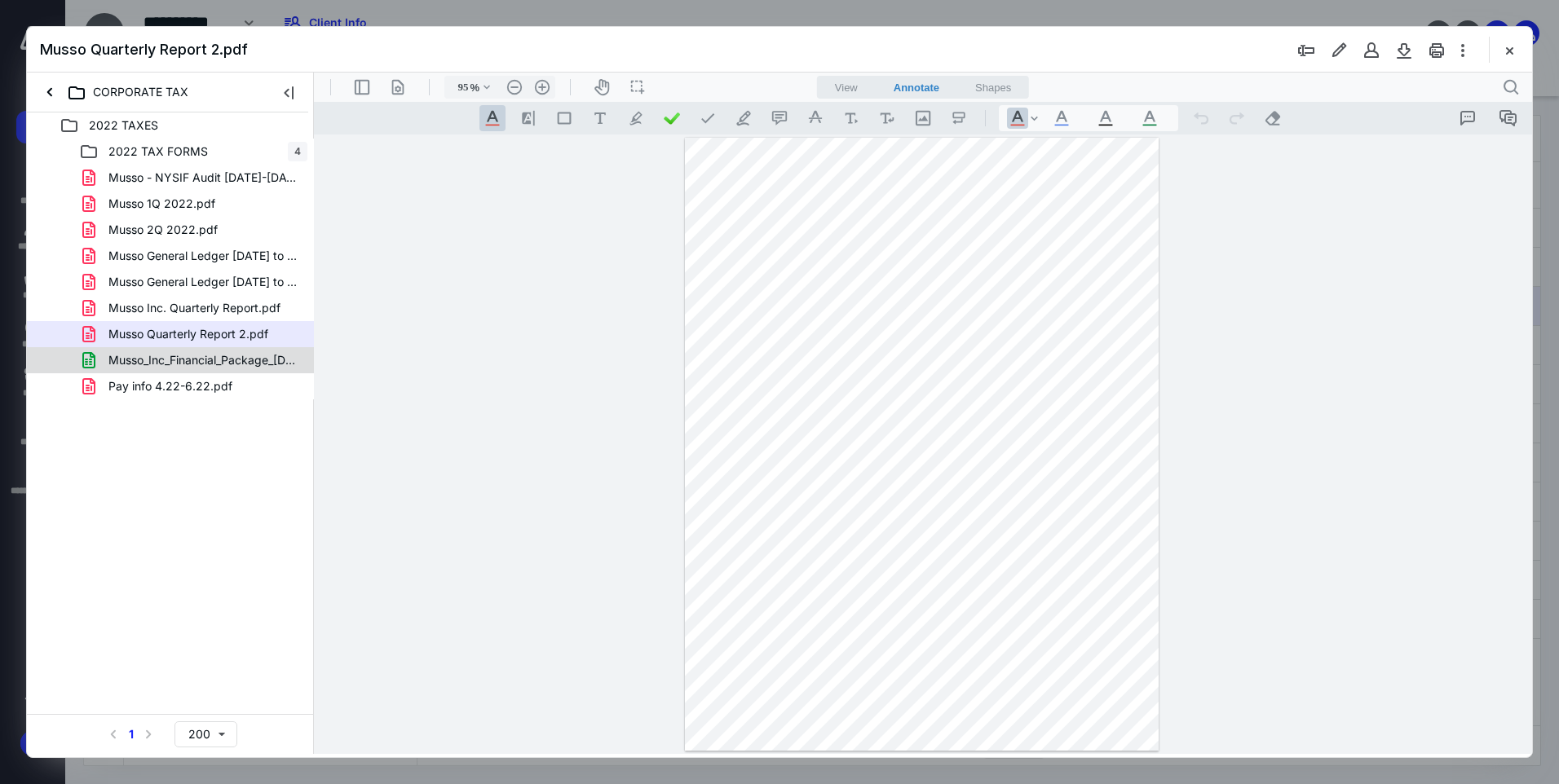 click on "Musso_Inc_Financial_Package_[DATE]_to_5-31-2022_89267.xlsx" at bounding box center [203, 360] 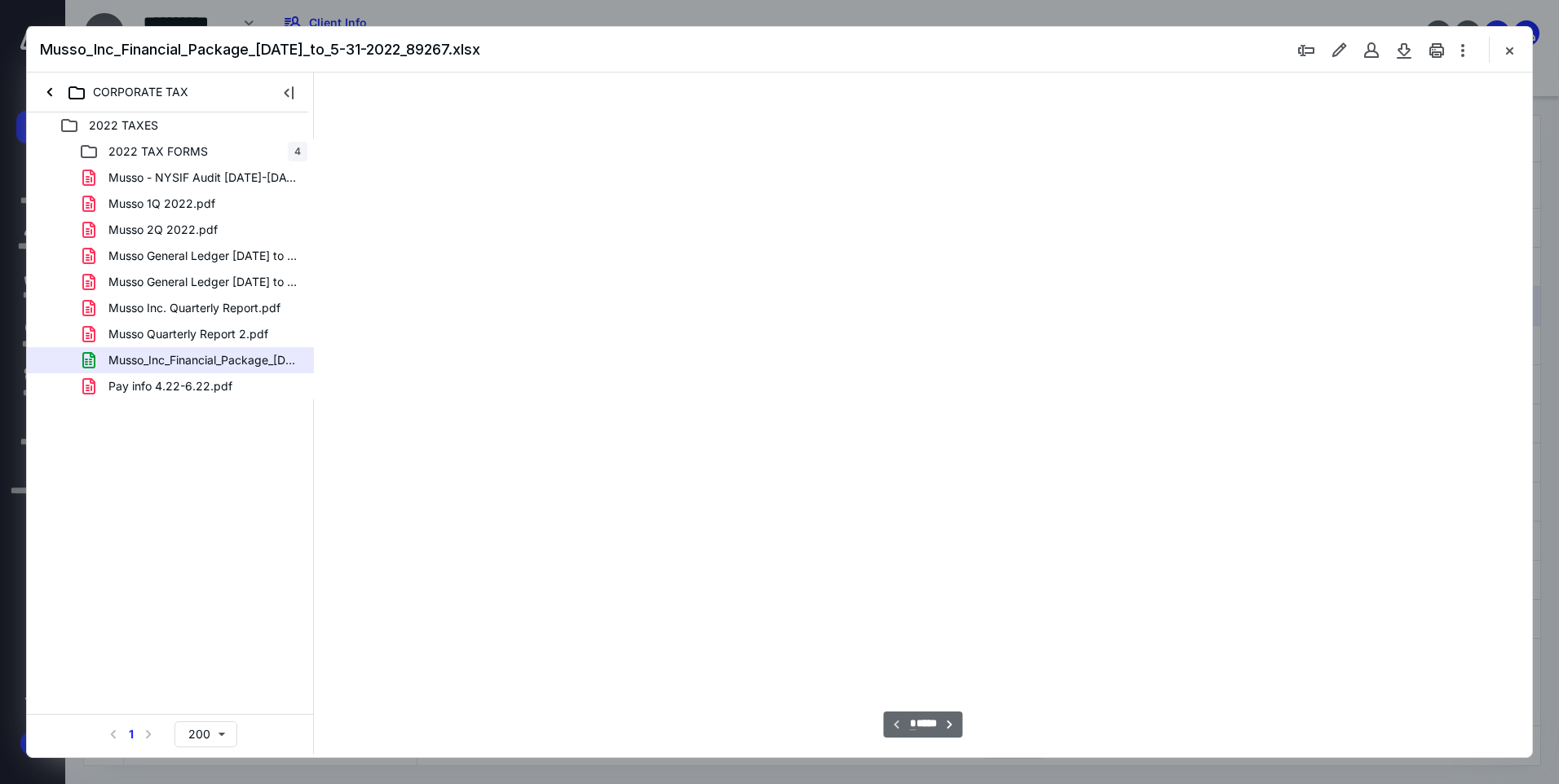 type on "134" 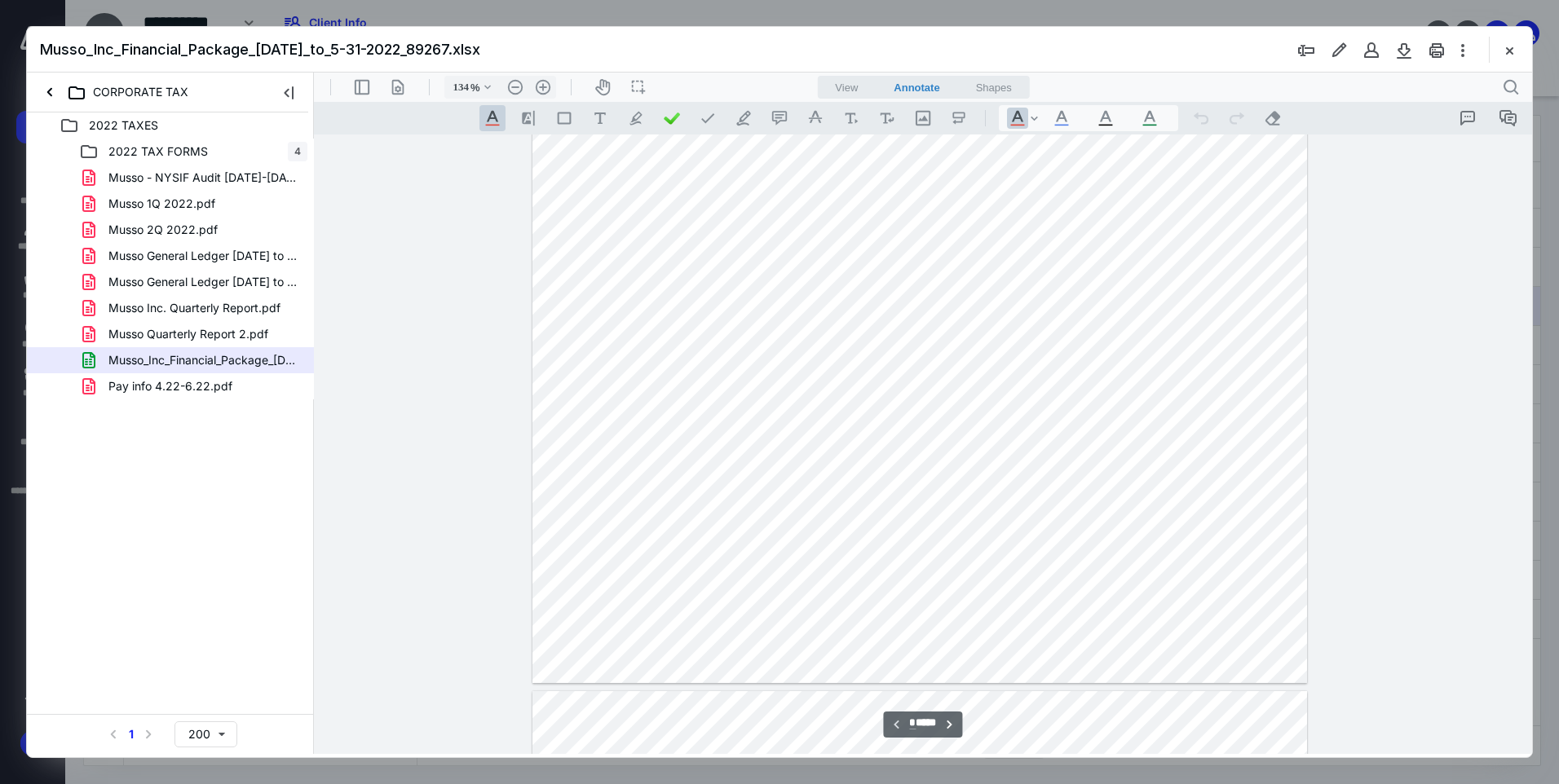 scroll, scrollTop: 0, scrollLeft: 20, axis: horizontal 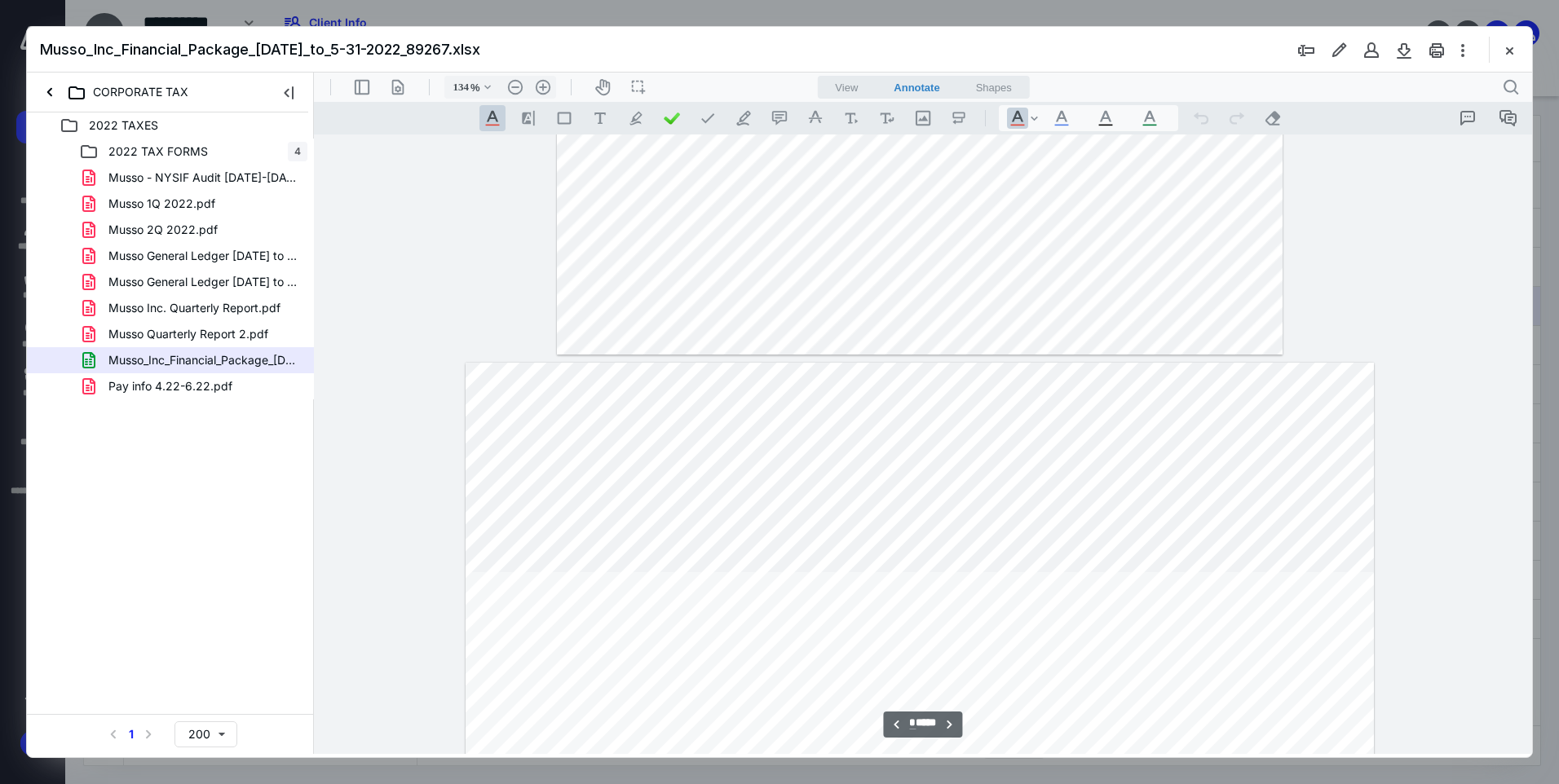 type on "*" 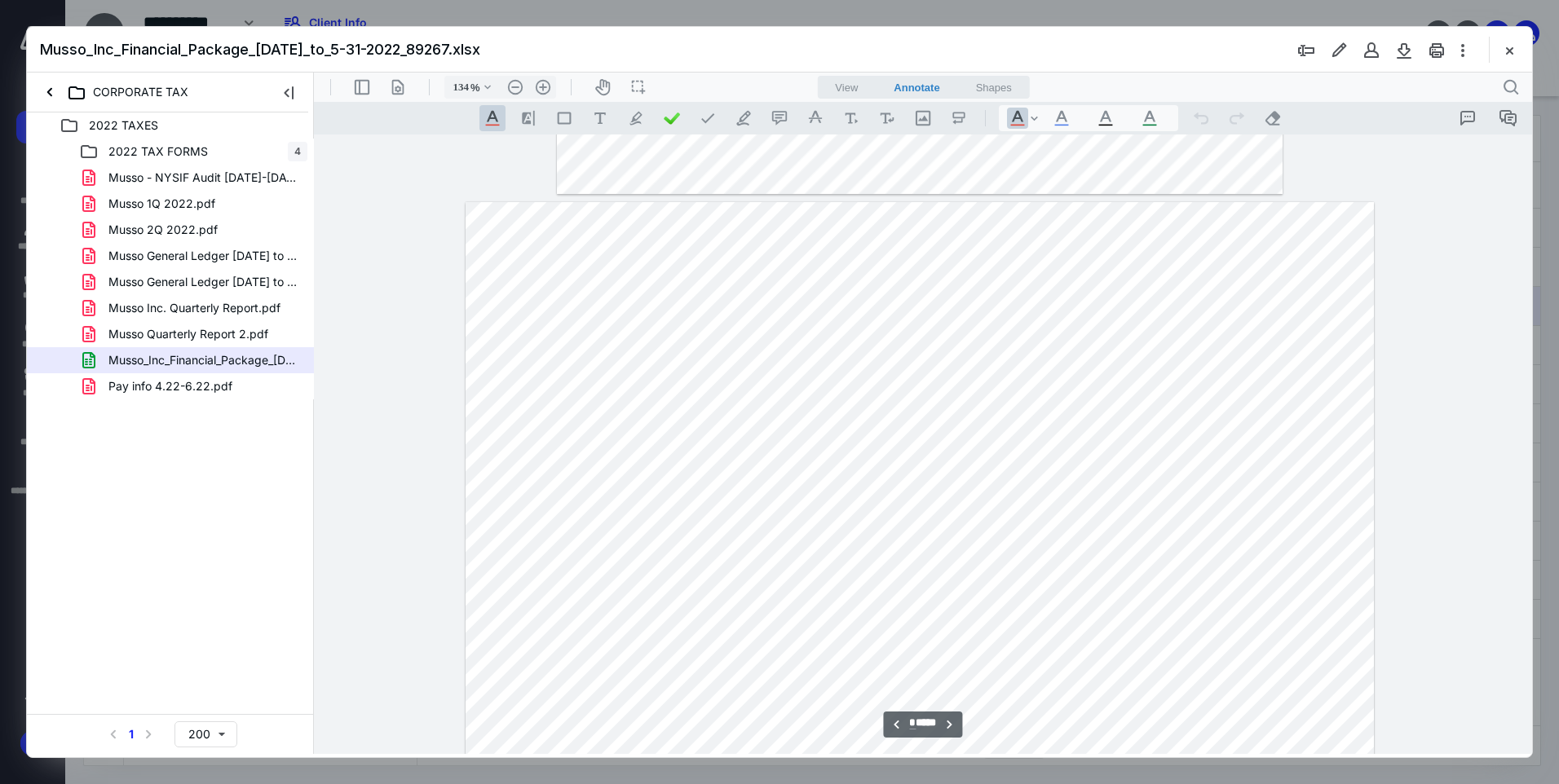scroll, scrollTop: 7498, scrollLeft: 20, axis: both 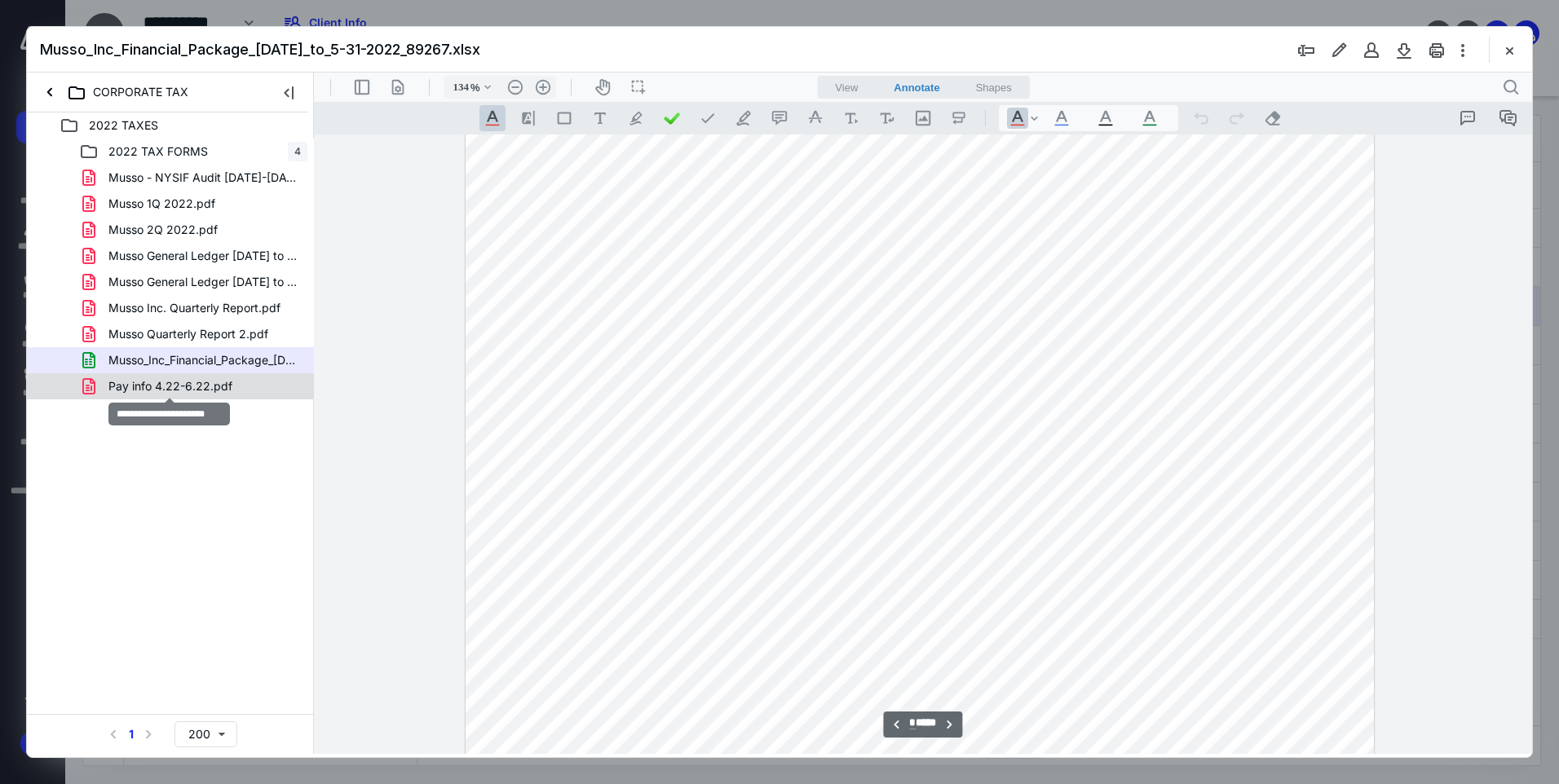 click on "Pay info 4.22-6.22.pdf" at bounding box center (170, 386) 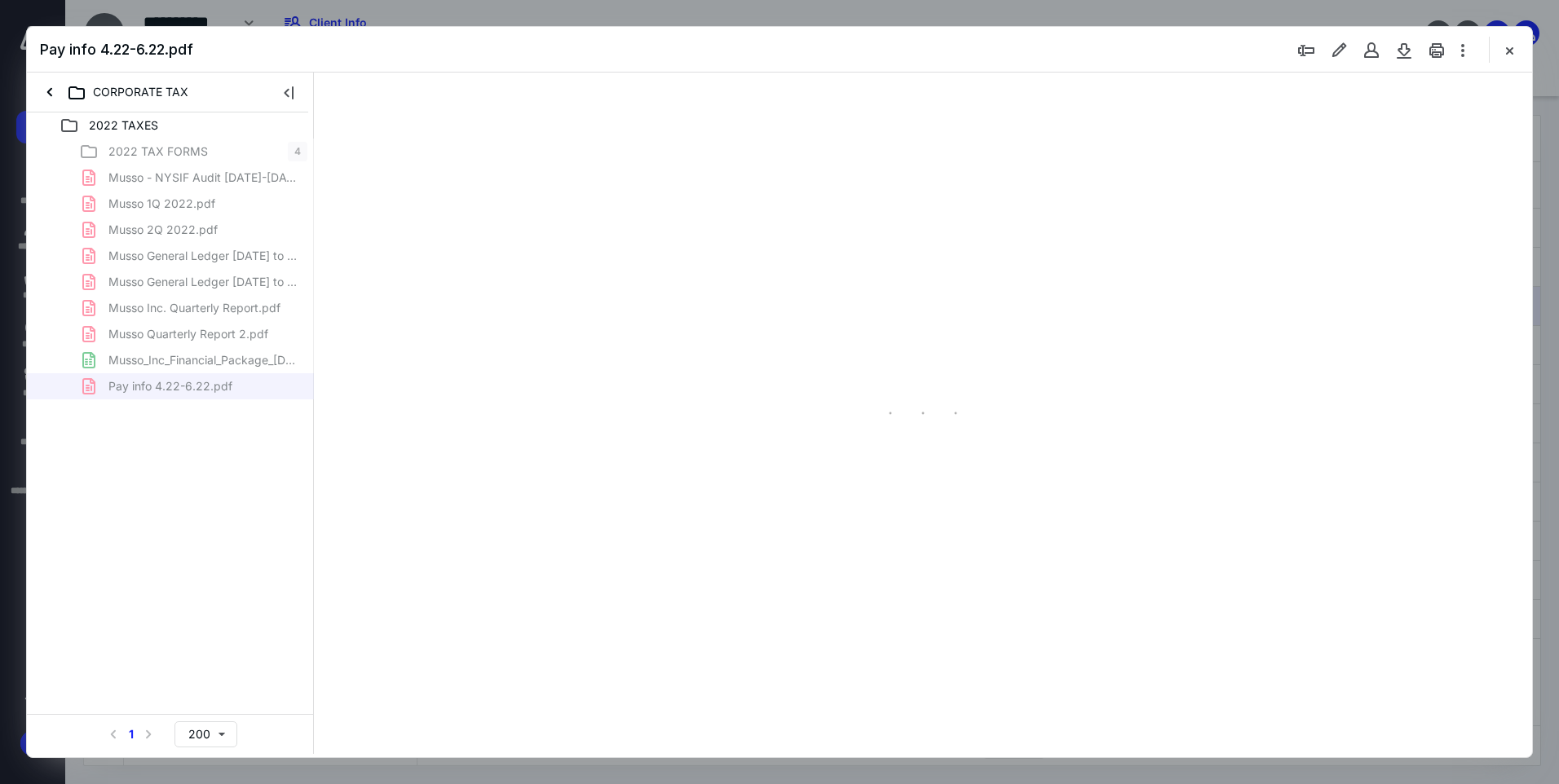 scroll, scrollTop: 0, scrollLeft: 0, axis: both 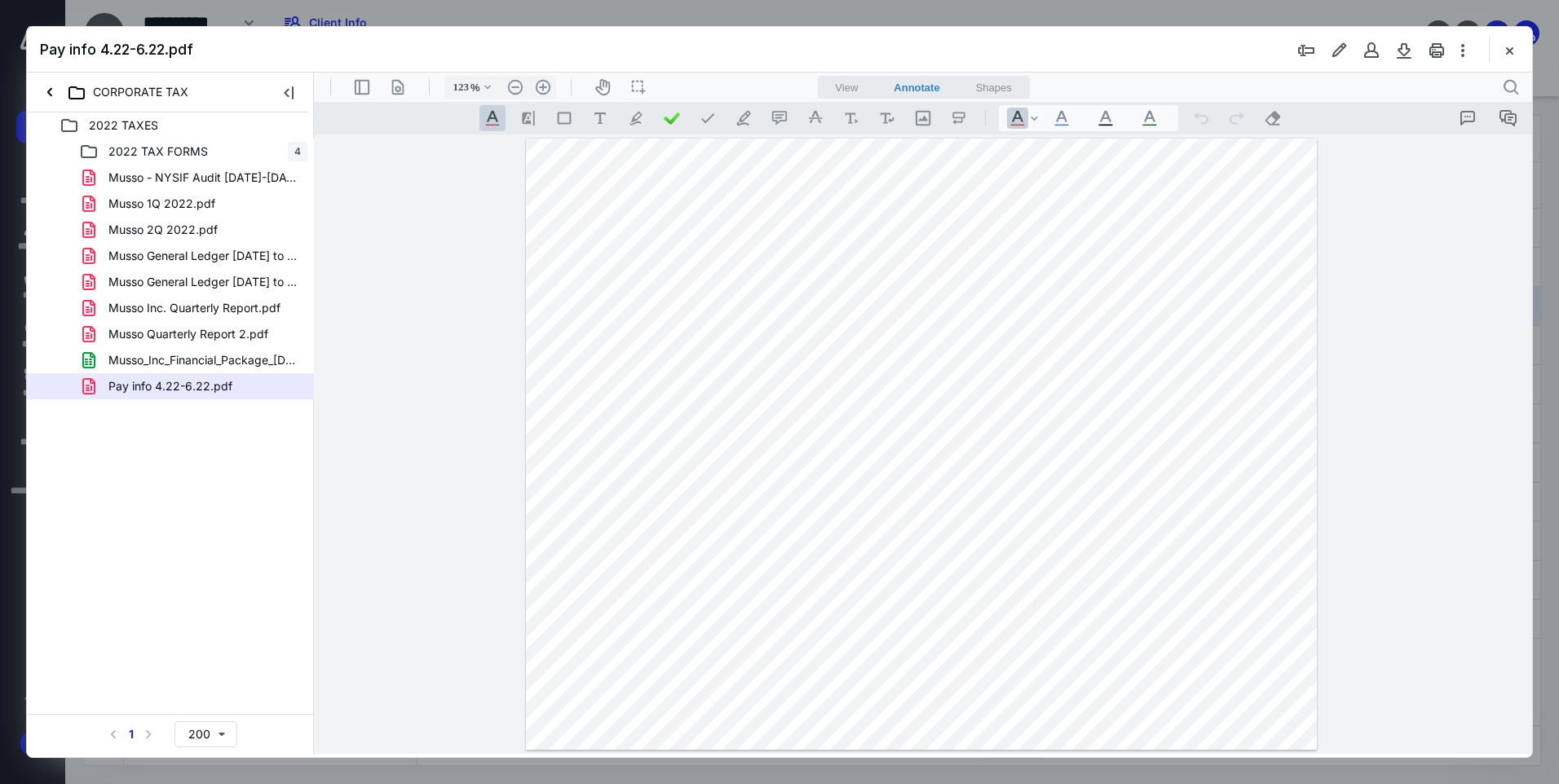 click at bounding box center [921, 444] 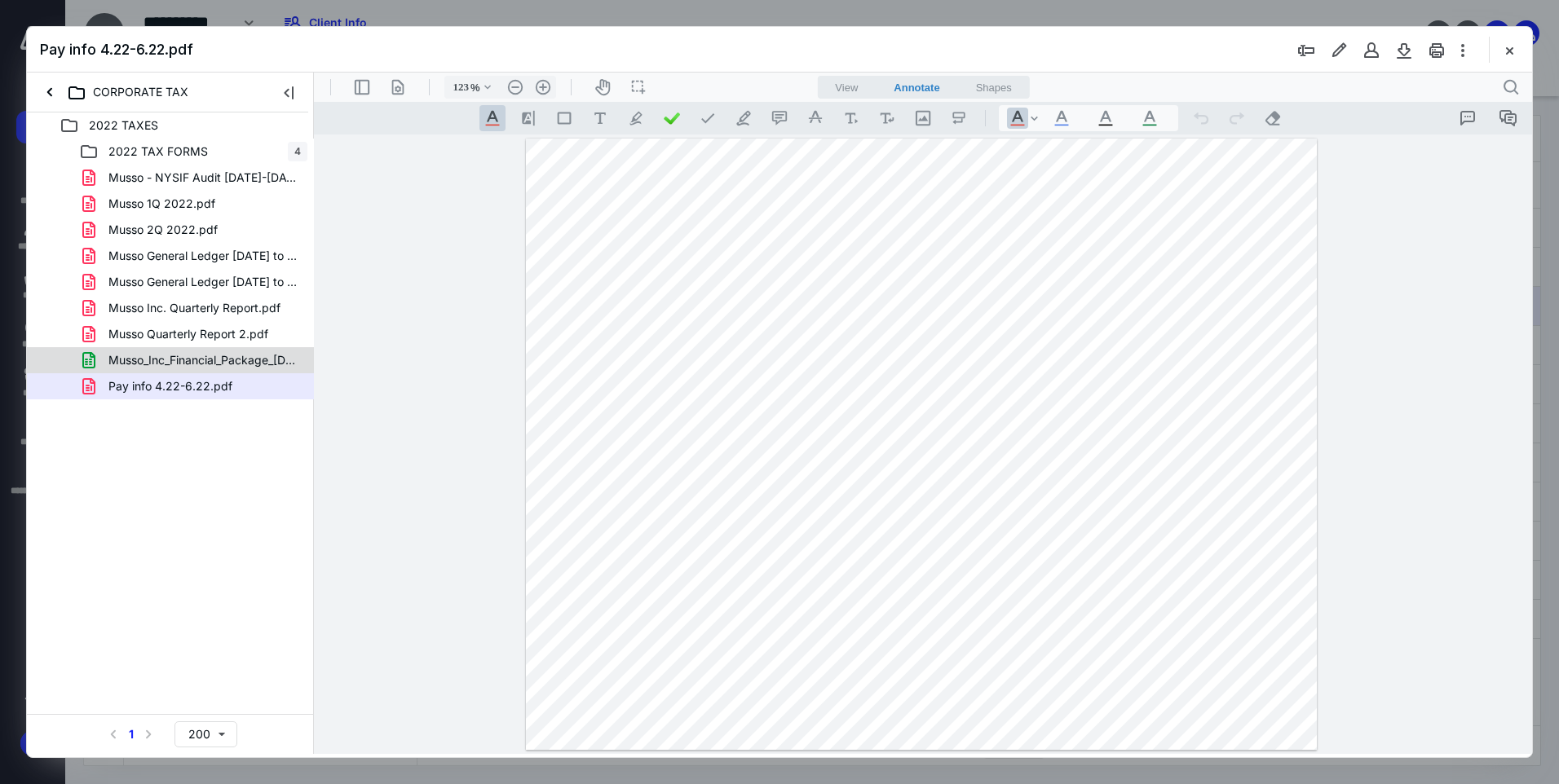 click on "Musso_Inc_Financial_Package_[DATE]_to_5-31-2022_89267.xlsx" at bounding box center (203, 360) 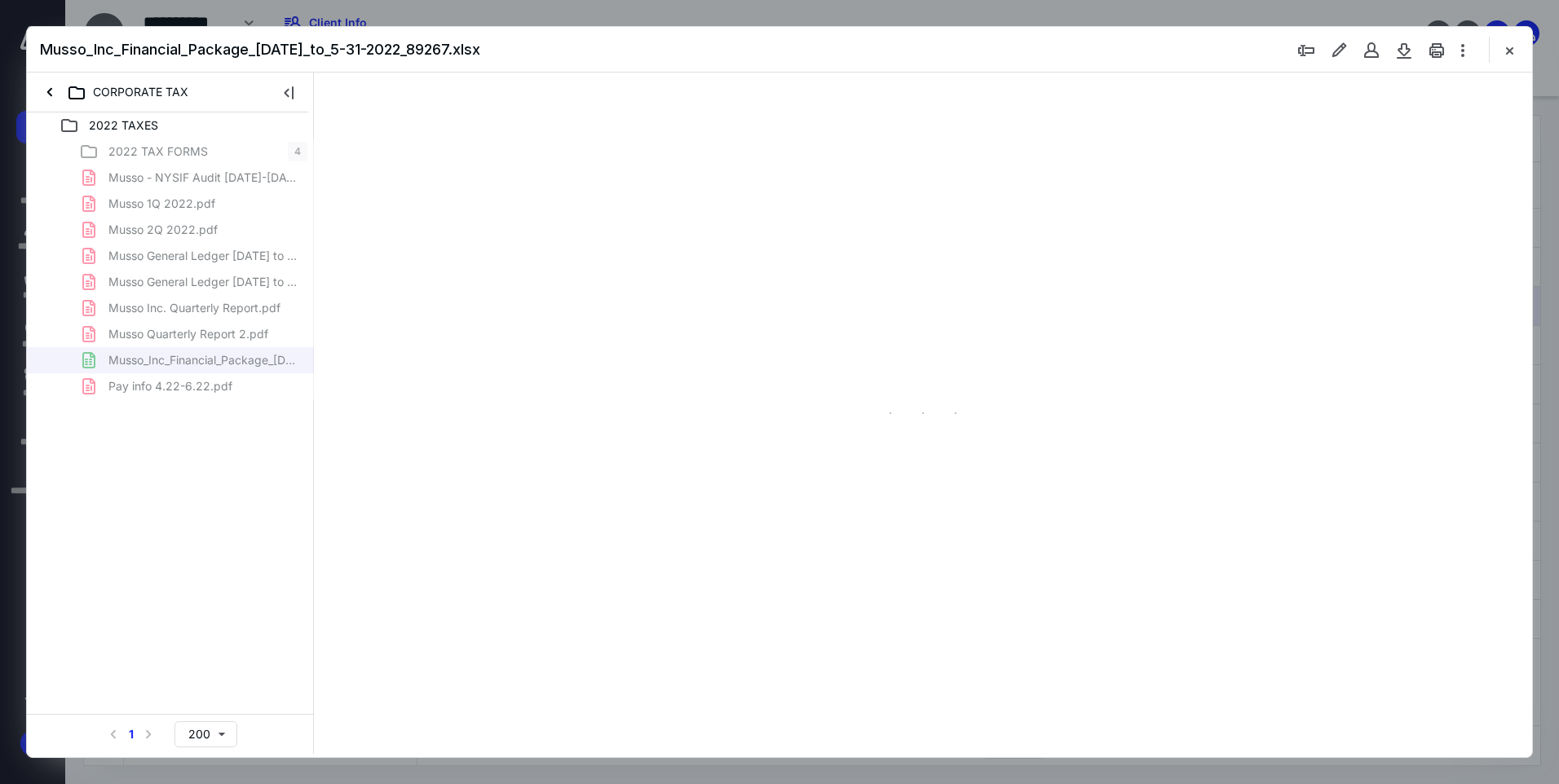 type on "134" 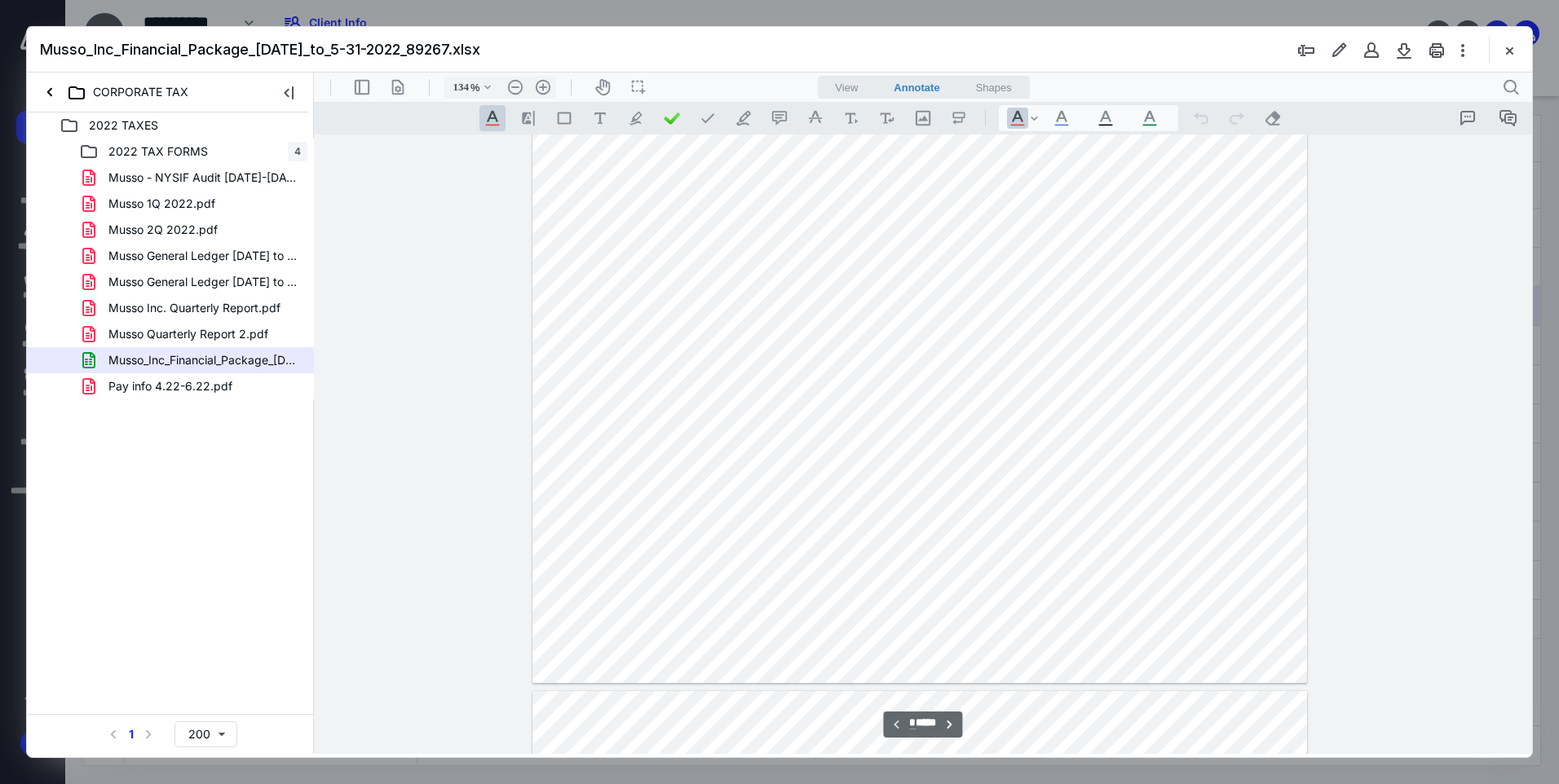 scroll, scrollTop: 0, scrollLeft: 20, axis: horizontal 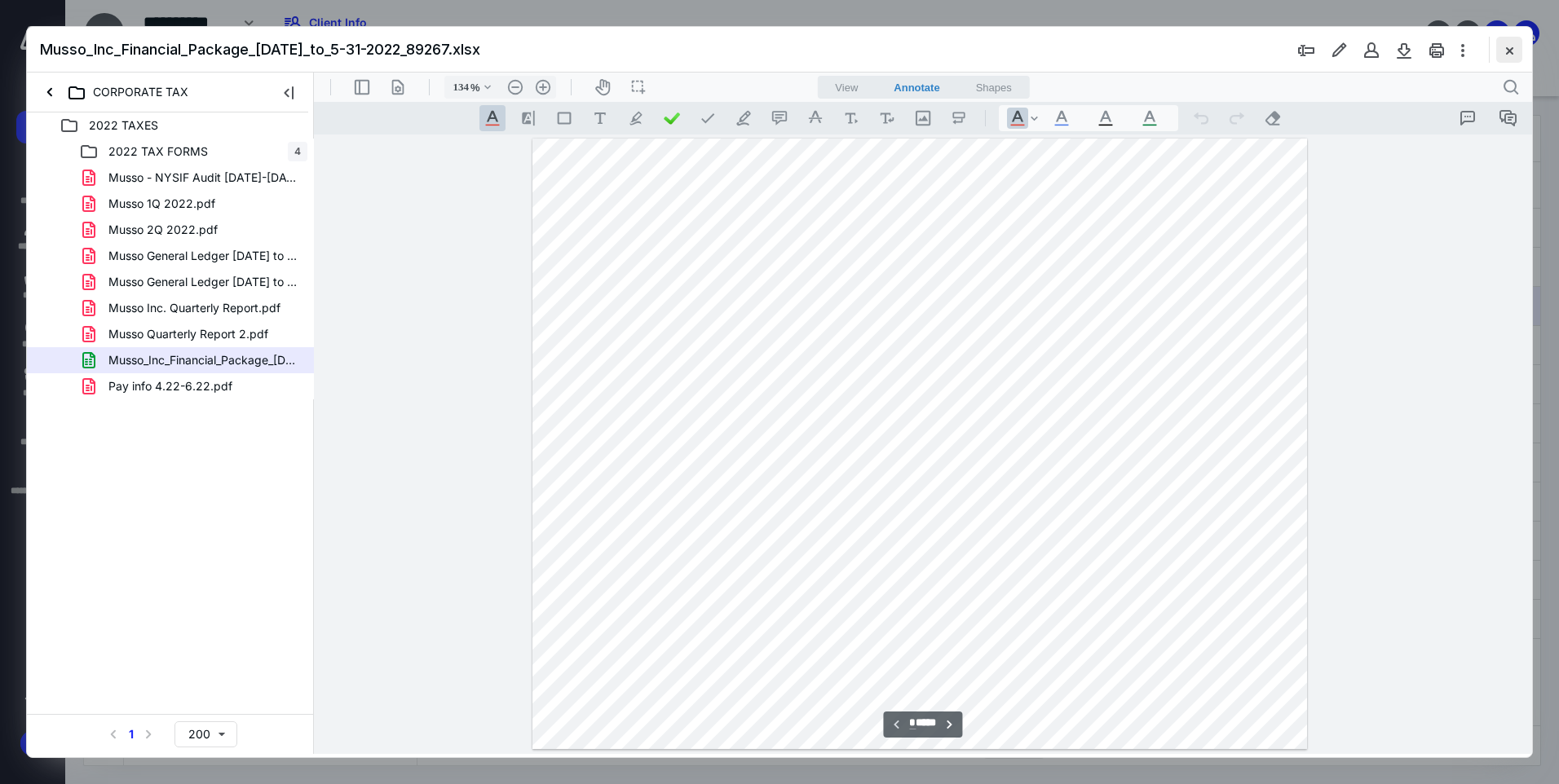 click at bounding box center [1509, 50] 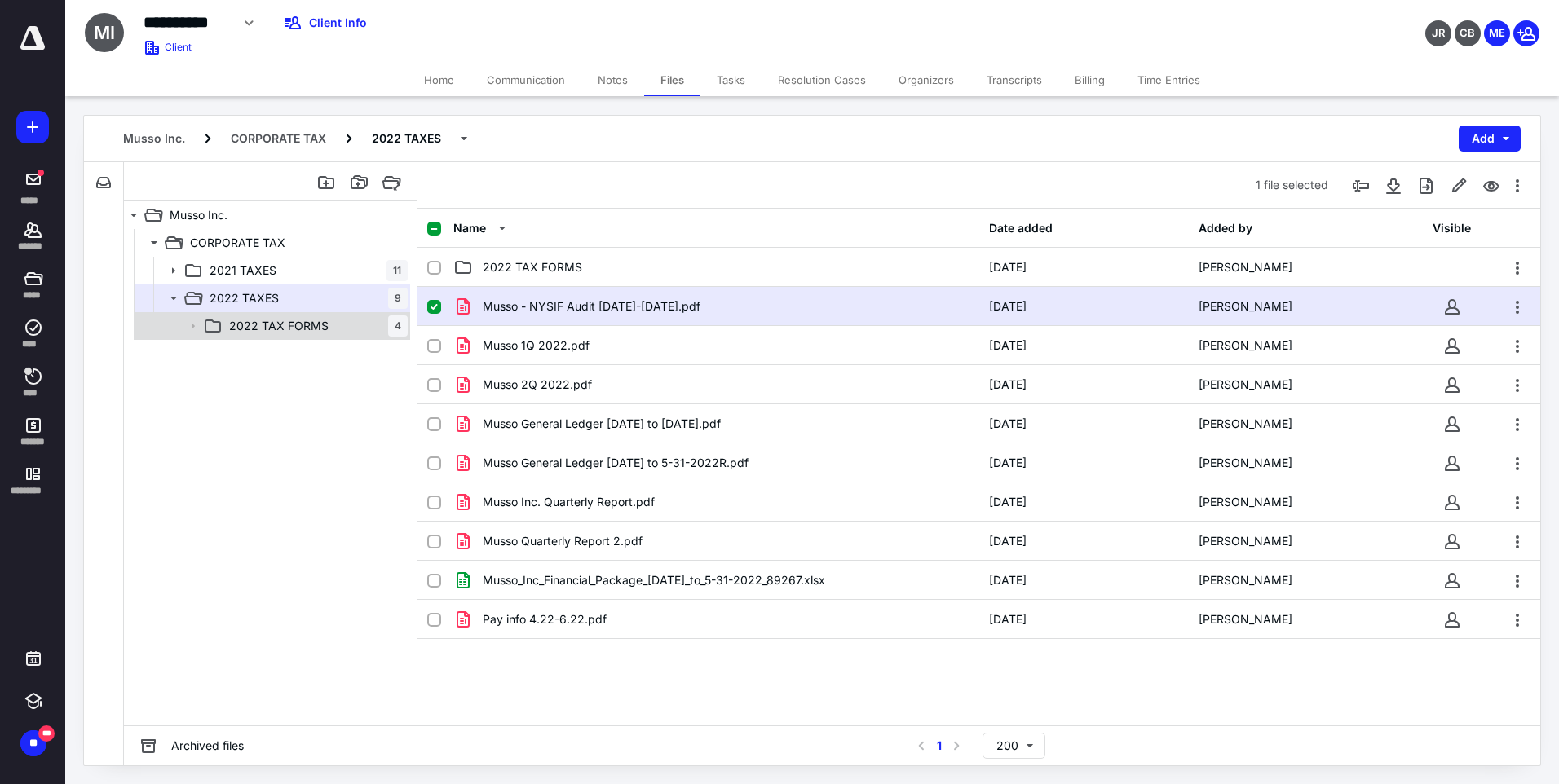 click on "2022 TAX FORMS" at bounding box center [279, 326] 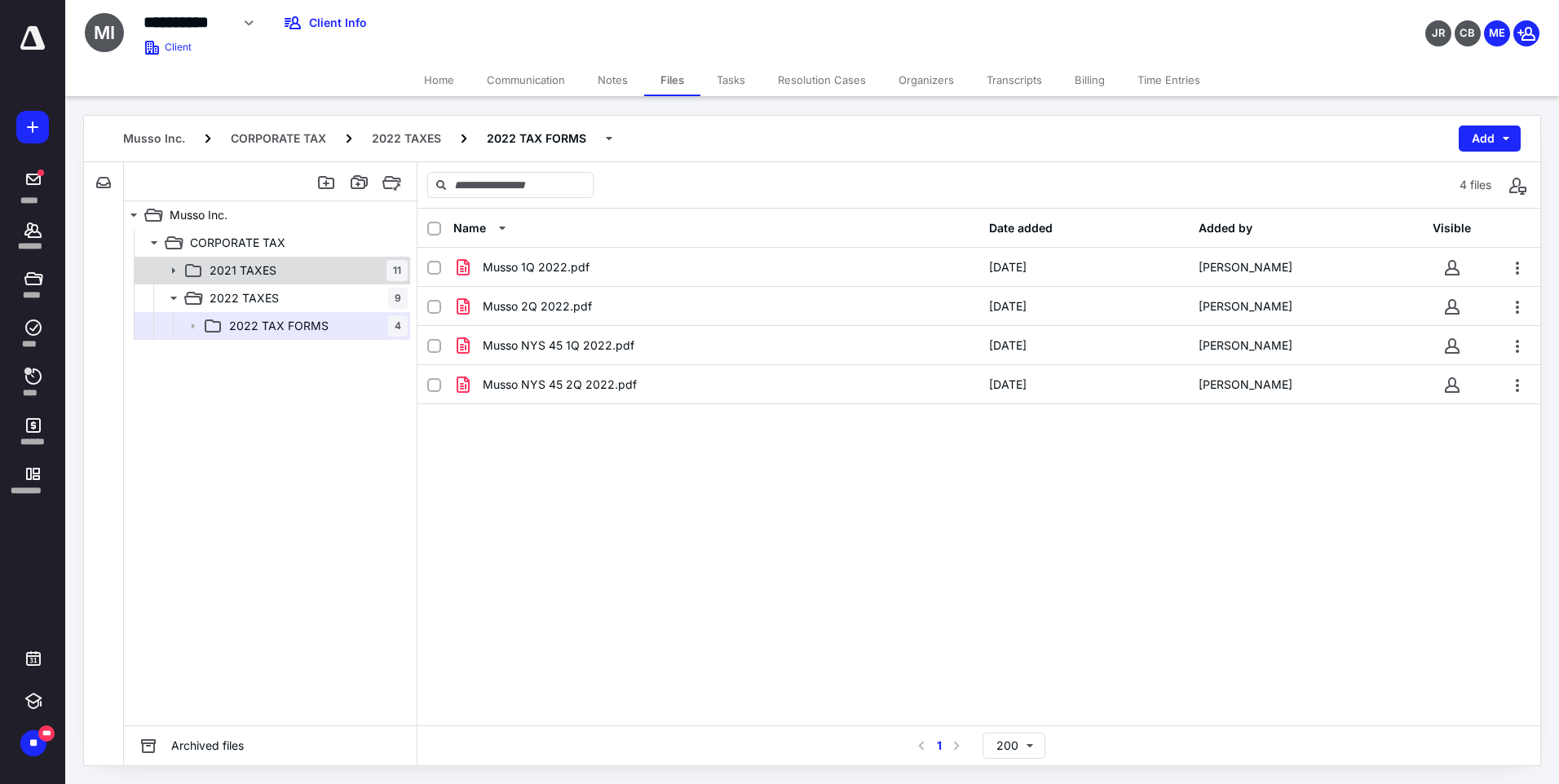 click on "2021 TAXES" at bounding box center (243, 271) 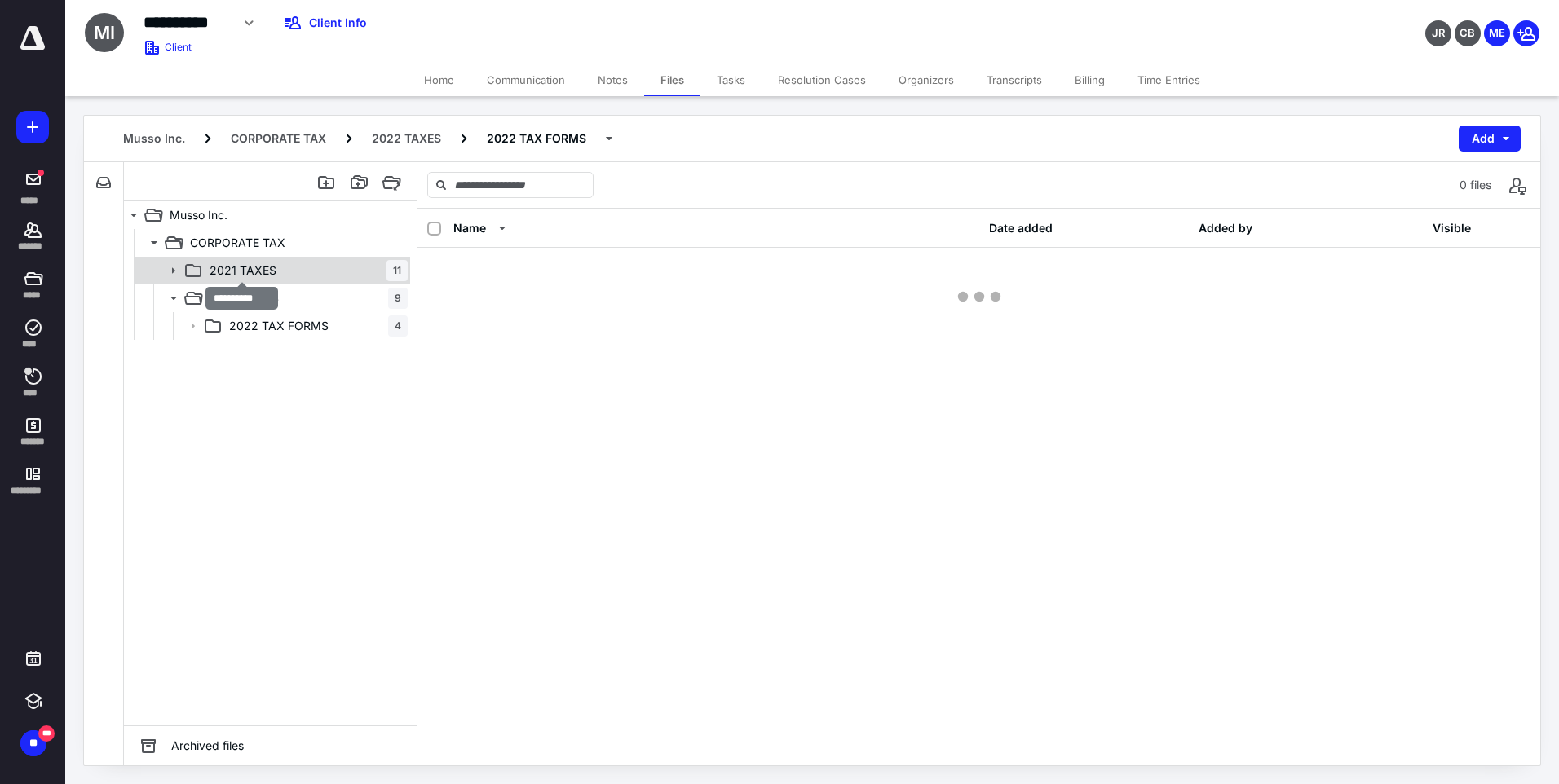 click on "2021 TAXES" at bounding box center [243, 271] 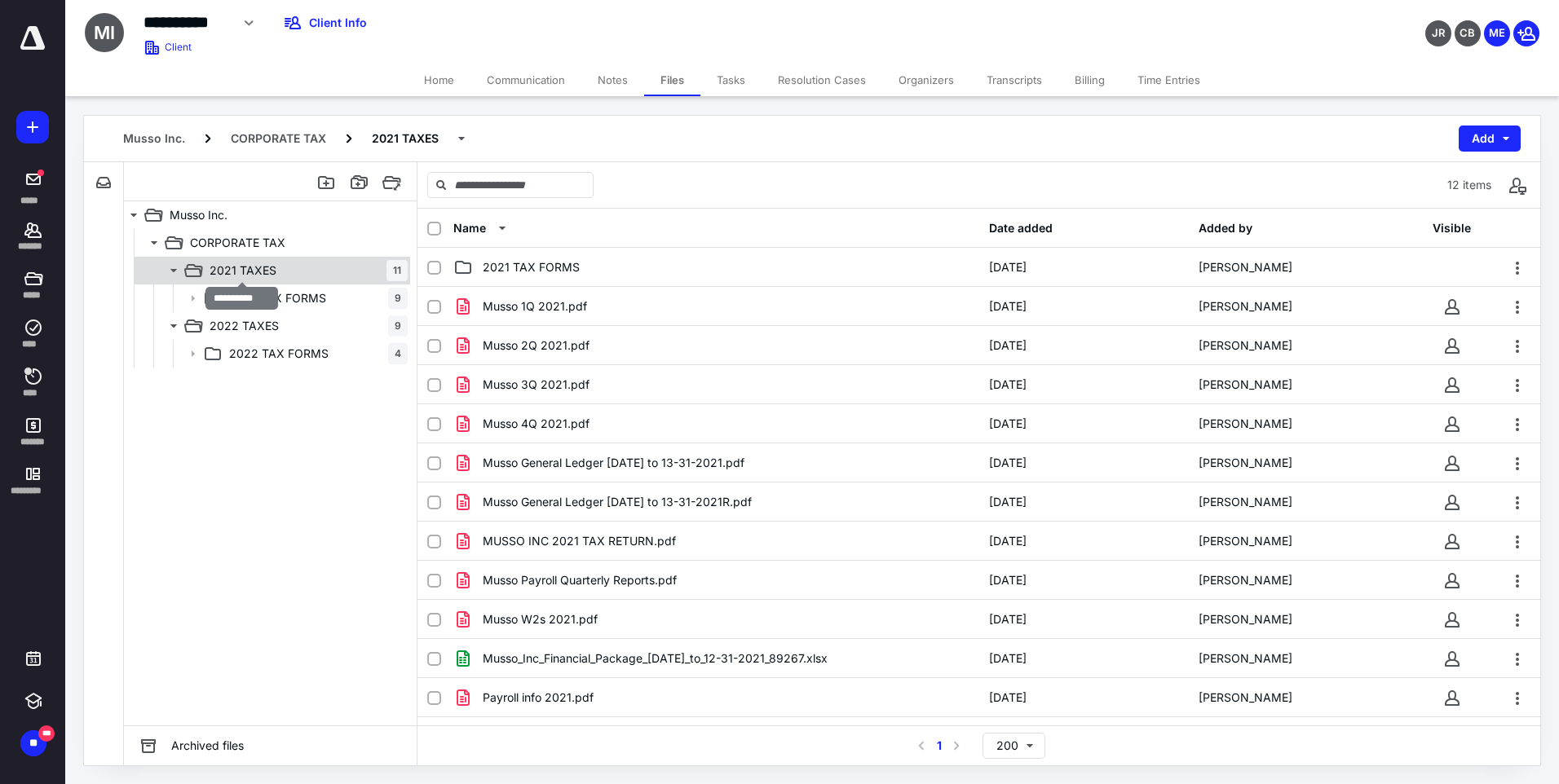 click on "2021 TAXES" at bounding box center (243, 271) 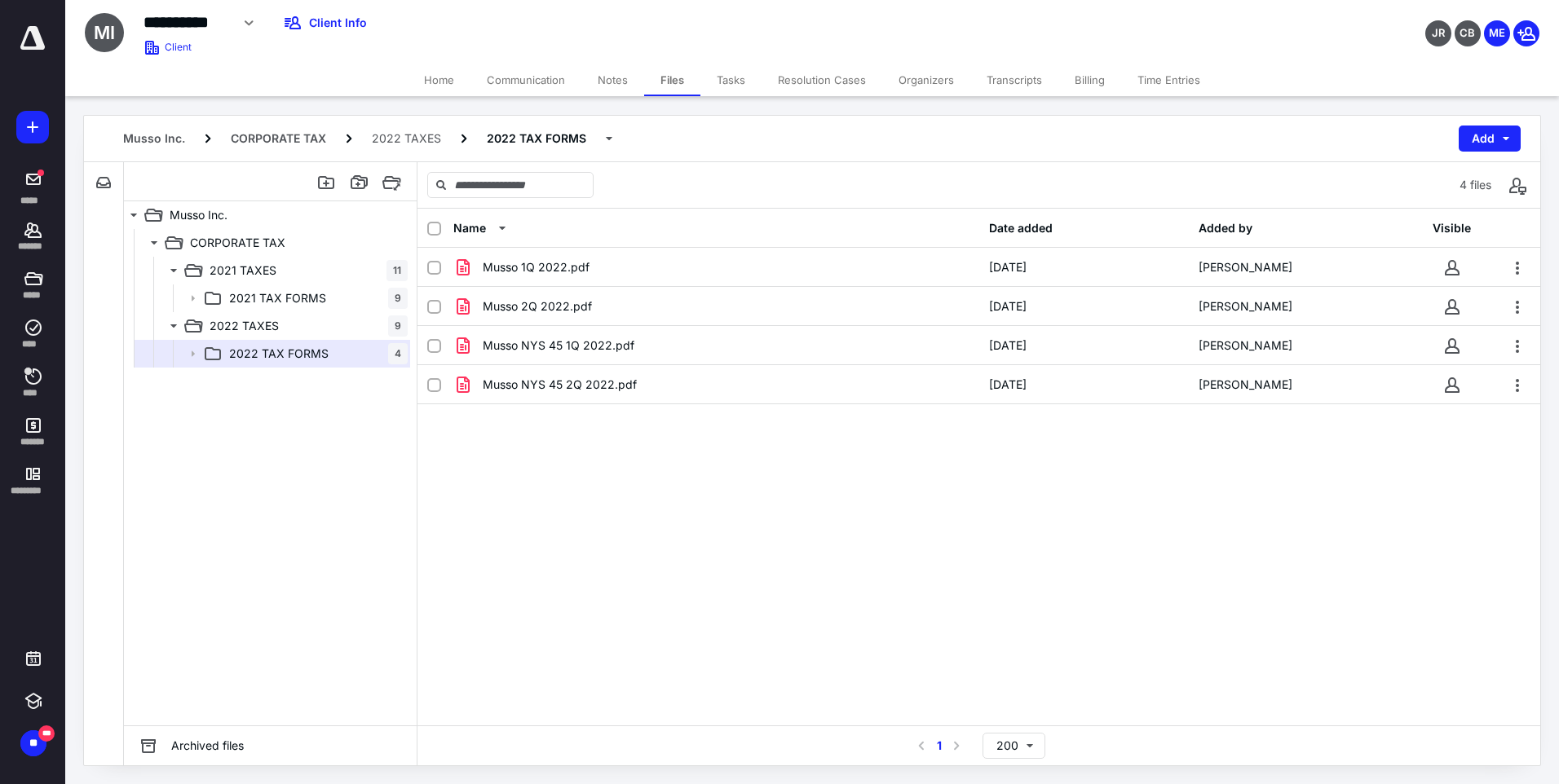 click on "Name Date added Added by Visible Musso 1Q 2022.pdf [DATE] [PERSON_NAME] 2Q 2022.pdf [DATE] [PERSON_NAME] NYS 45 1Q 2022.pdf [DATE] [PERSON_NAME] NYS 45 2Q 2022.pdf [DATE] [PERSON_NAME]" at bounding box center [978, 467] 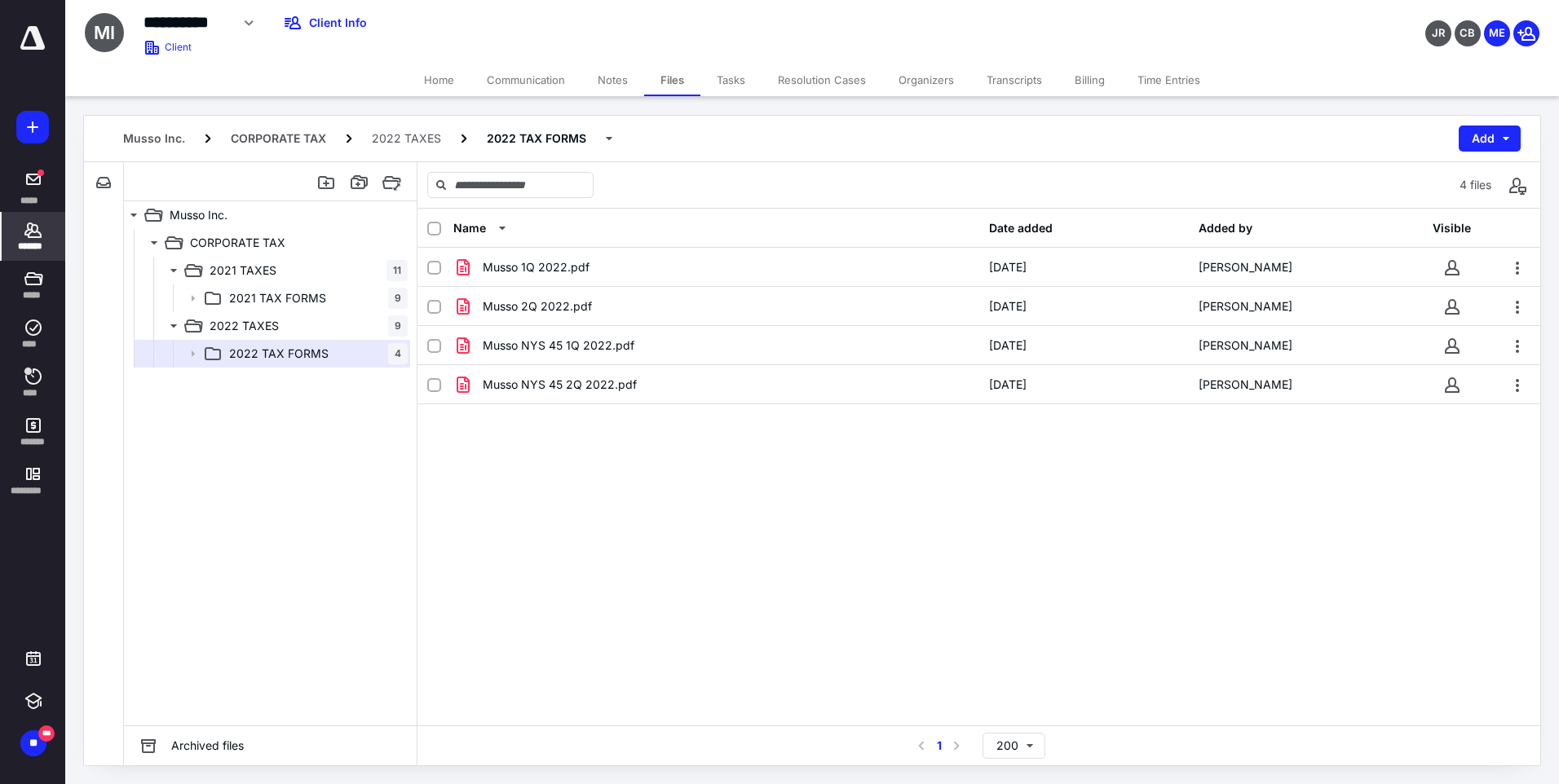 click on "*******" at bounding box center (33, 246) 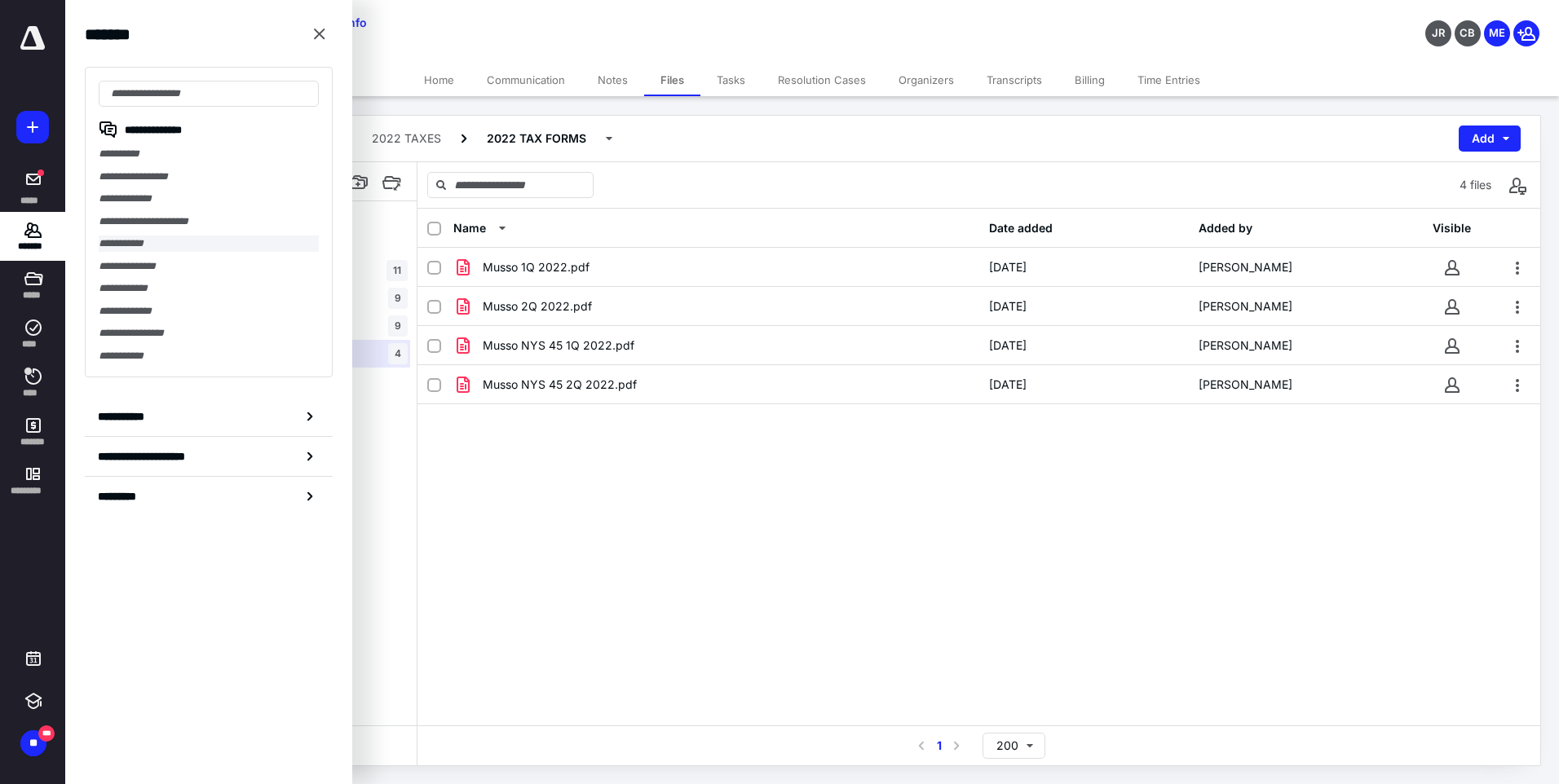 click on "**********" at bounding box center (209, 244) 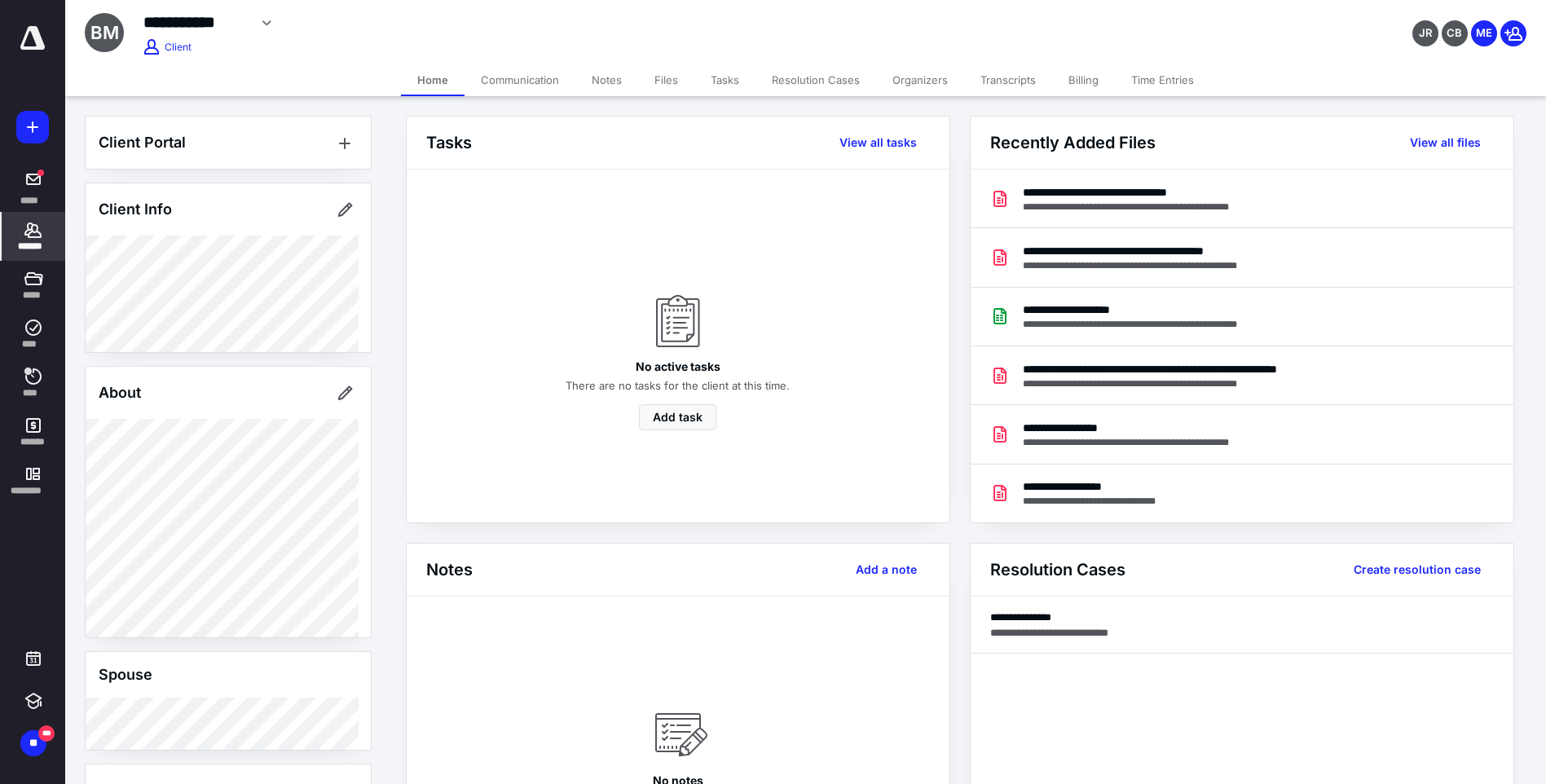 click on "Files" at bounding box center [666, 80] 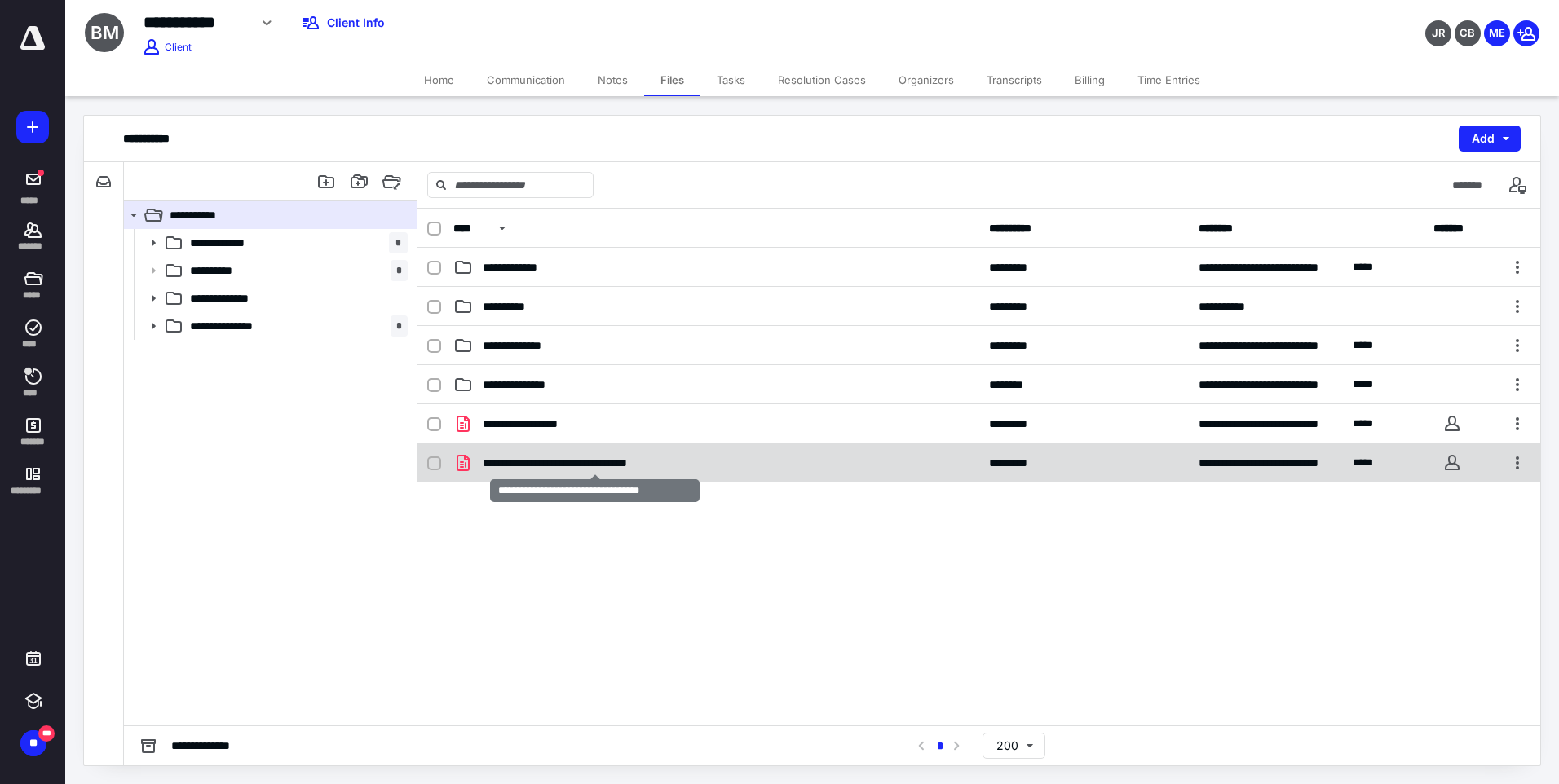 click on "**********" at bounding box center [594, 463] 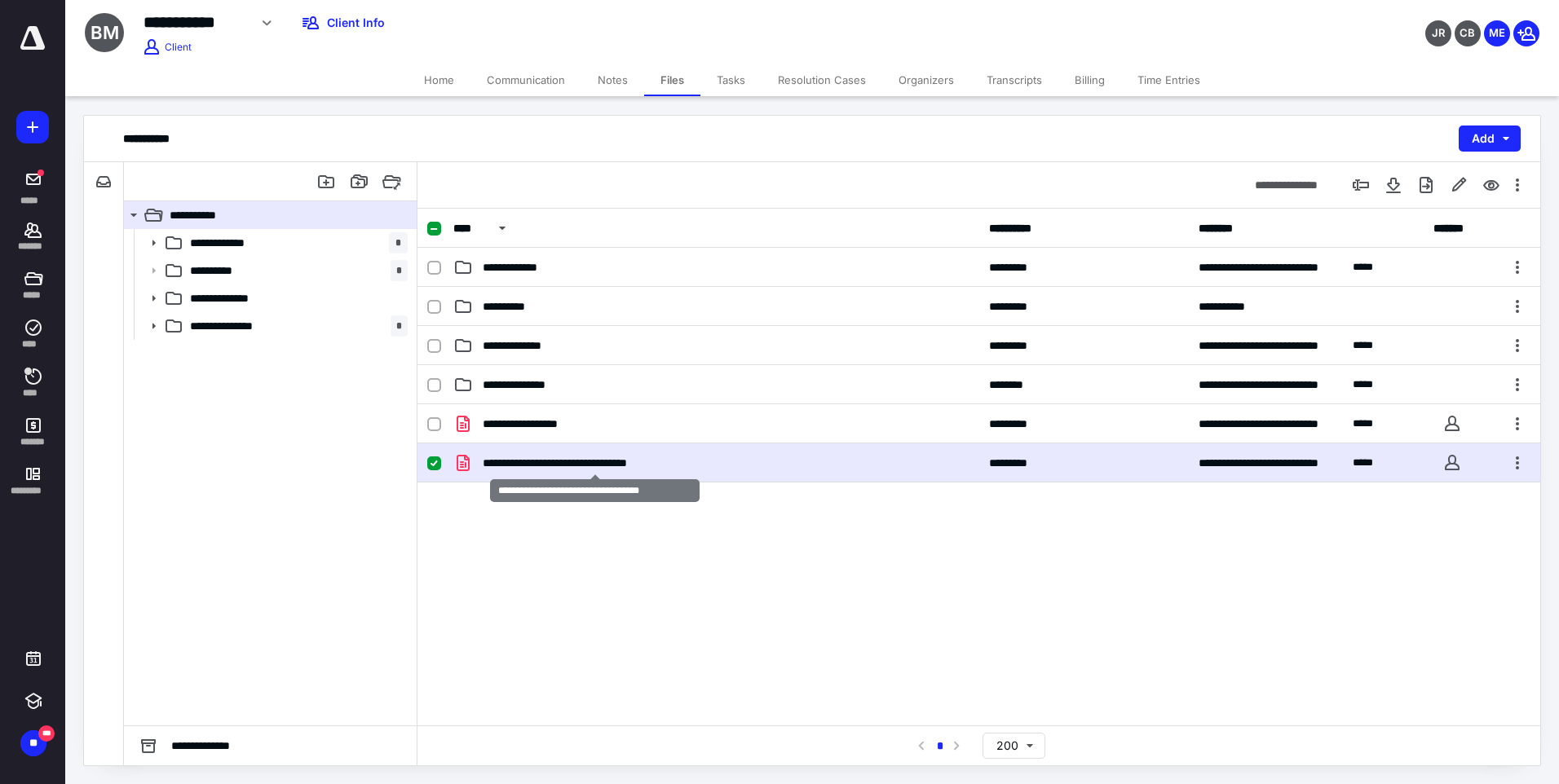 click on "**********" at bounding box center [594, 463] 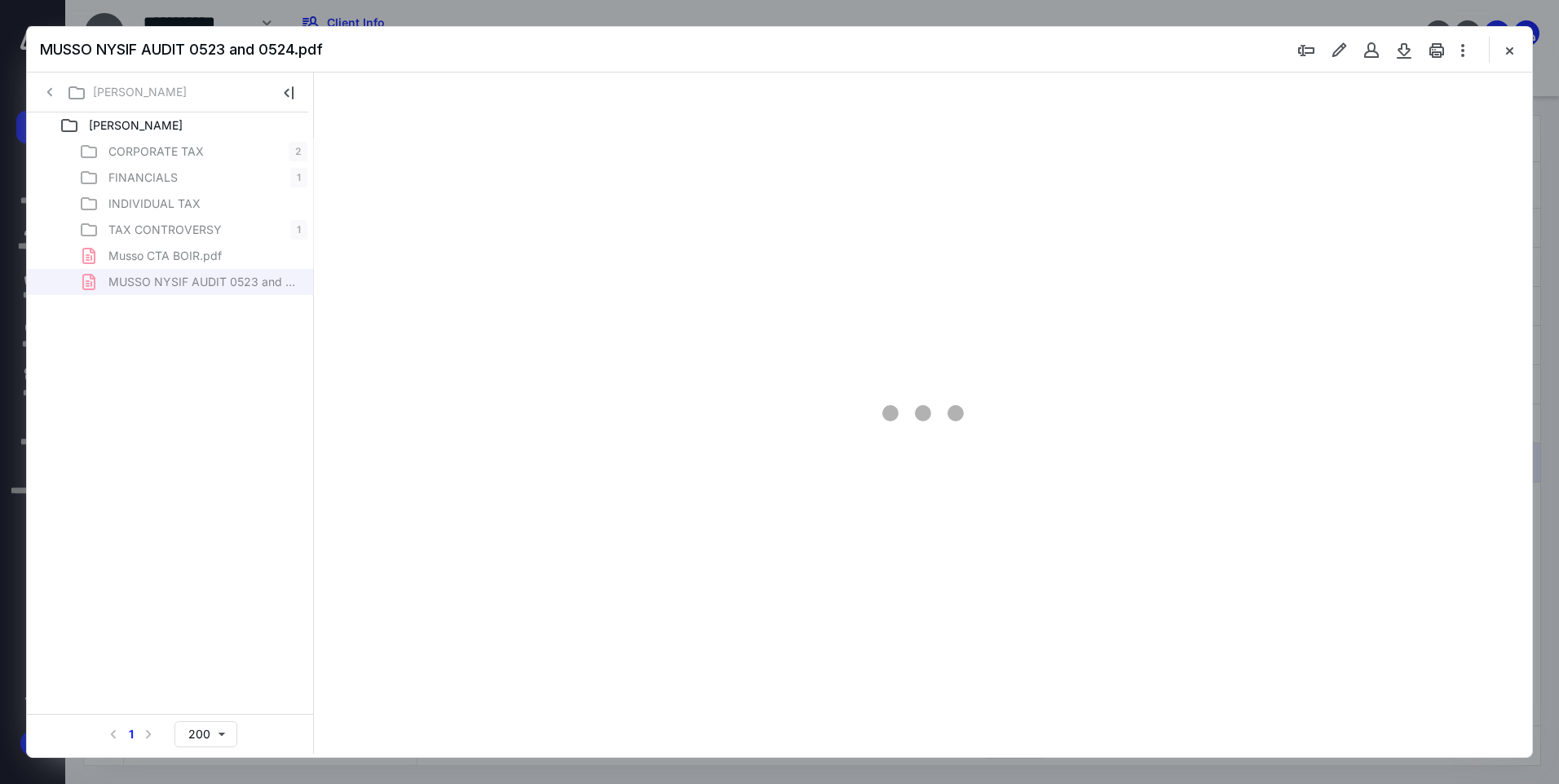 scroll, scrollTop: 0, scrollLeft: 0, axis: both 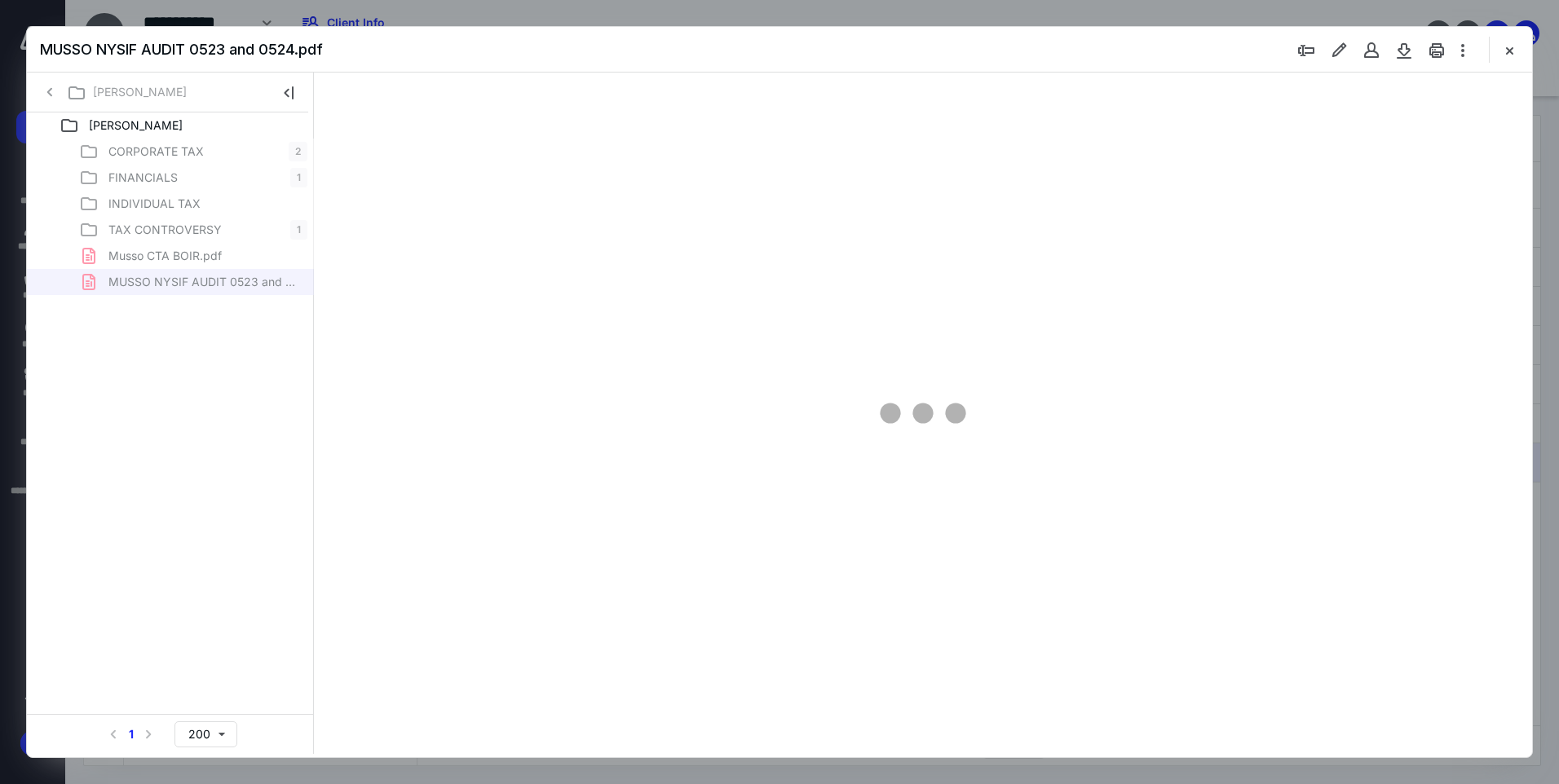 type on "96" 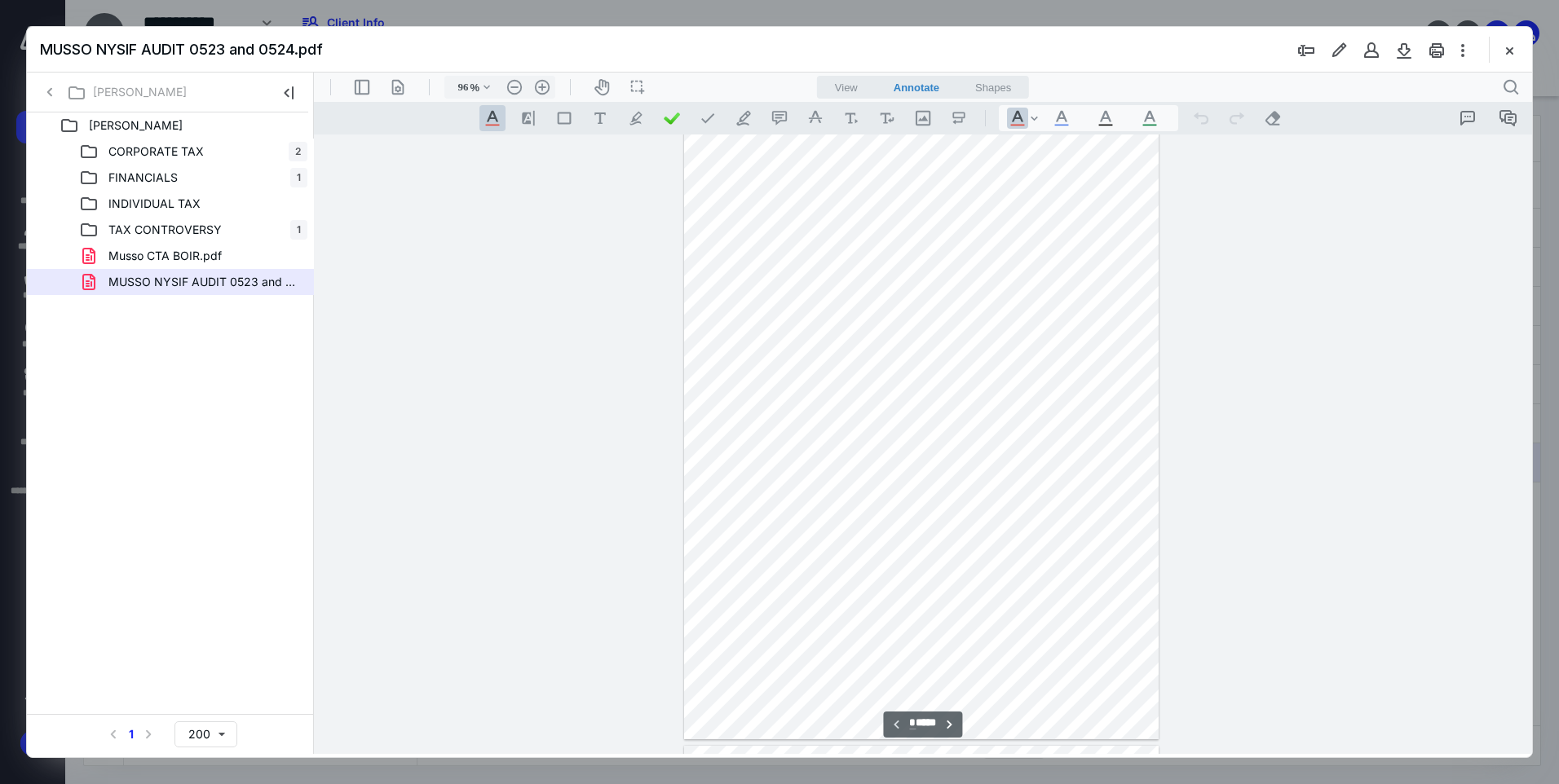 scroll, scrollTop: 0, scrollLeft: 0, axis: both 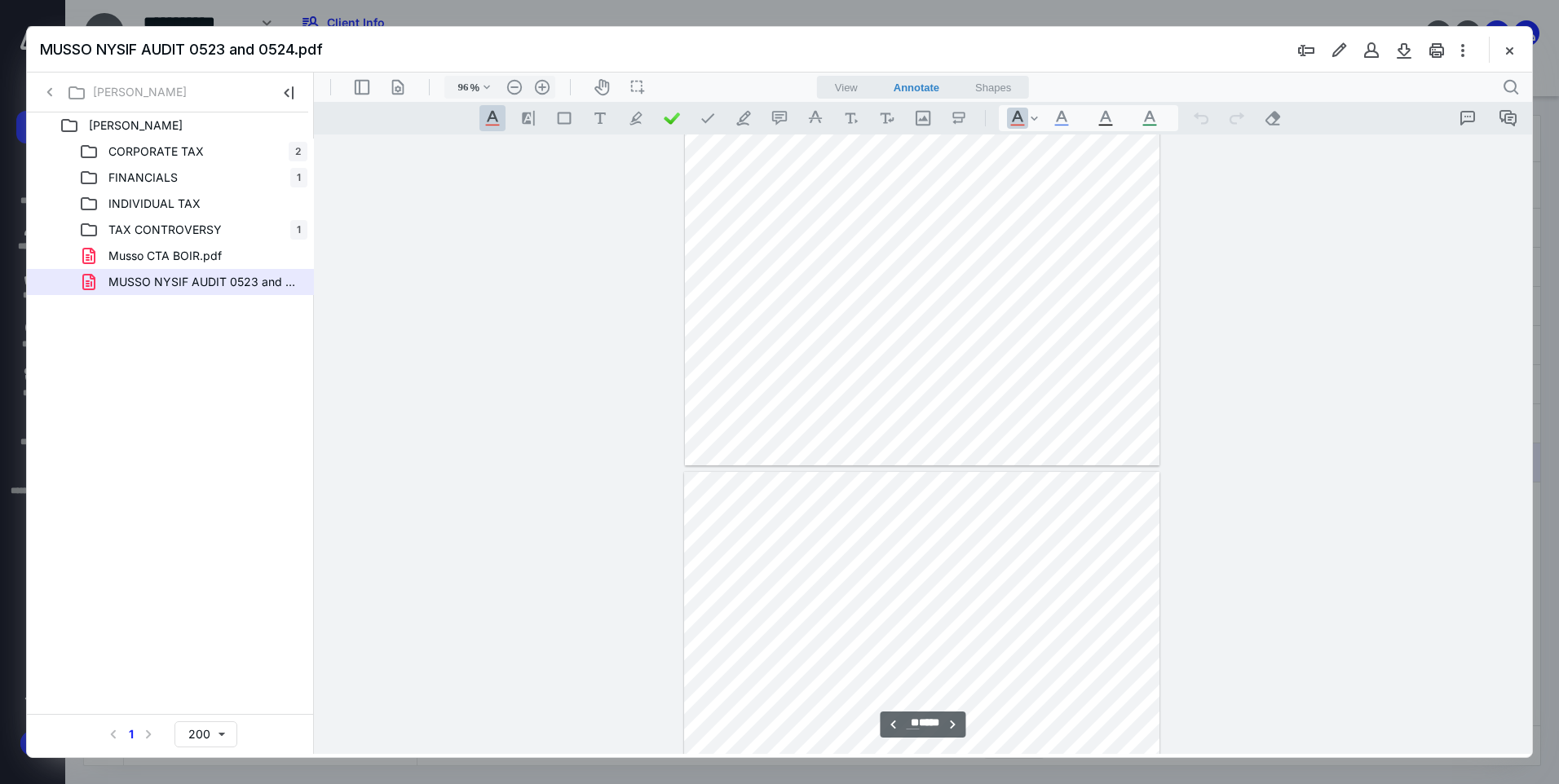 type on "**" 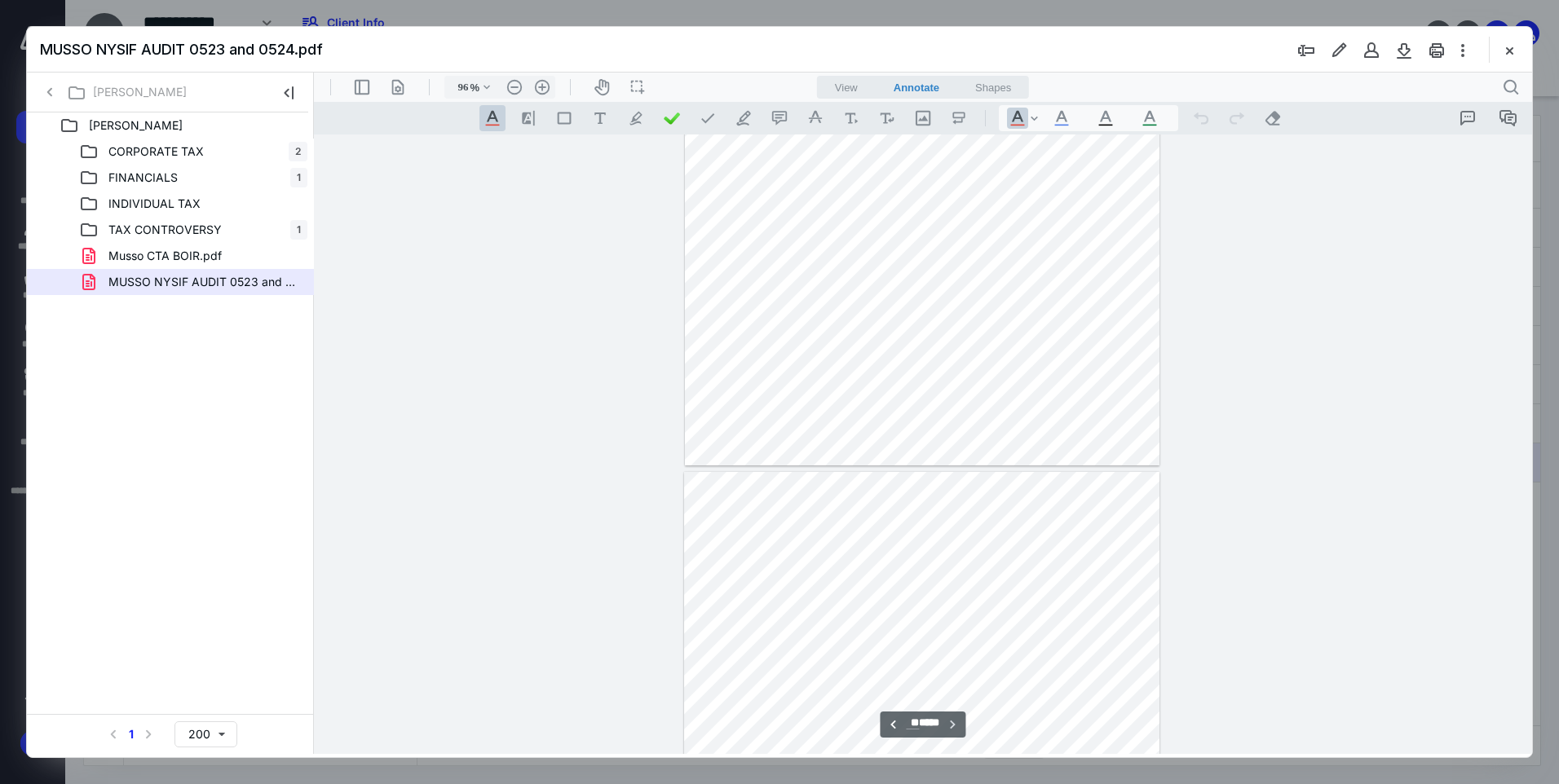 scroll, scrollTop: 26276, scrollLeft: 0, axis: vertical 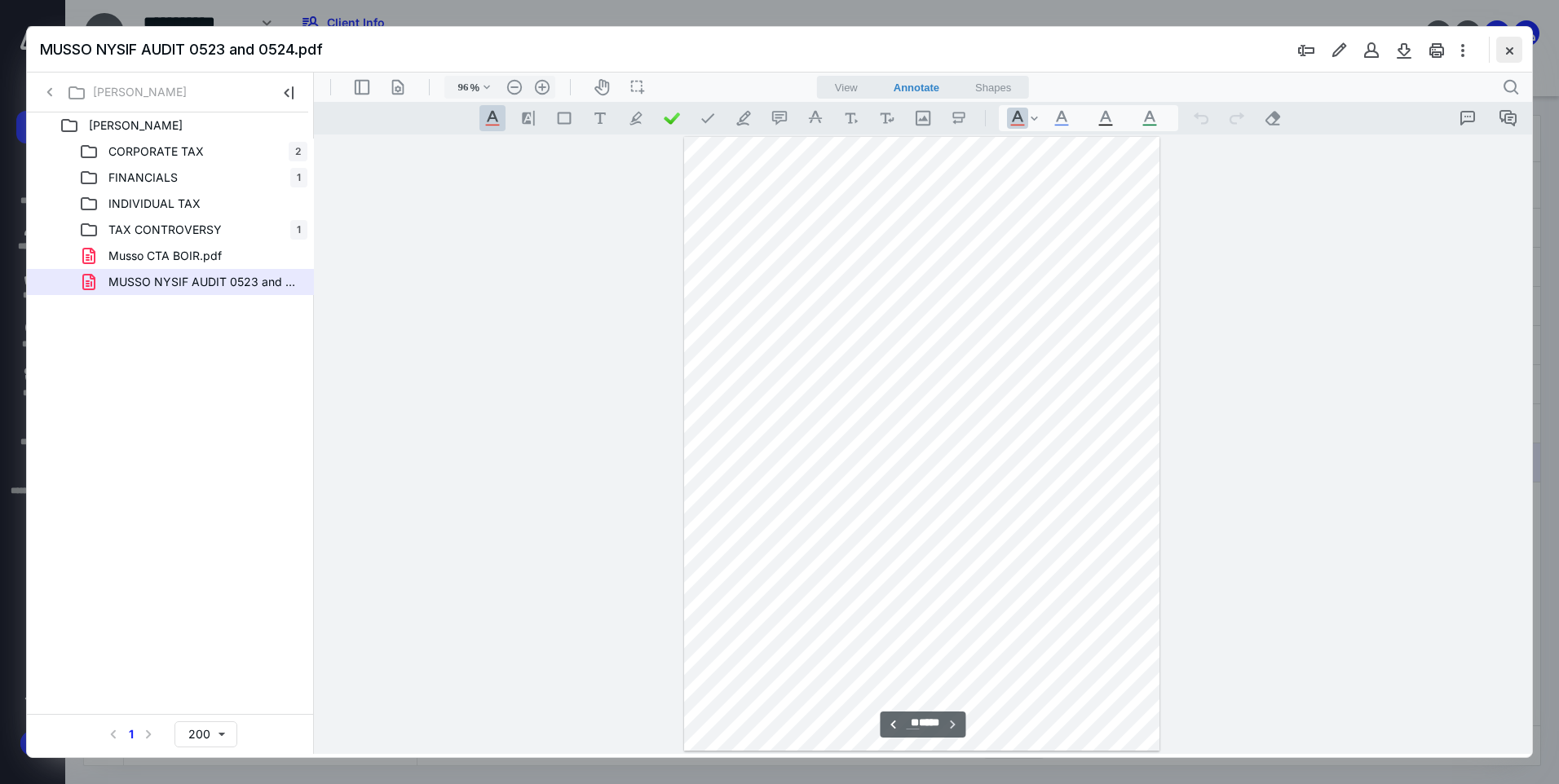 click at bounding box center (1509, 50) 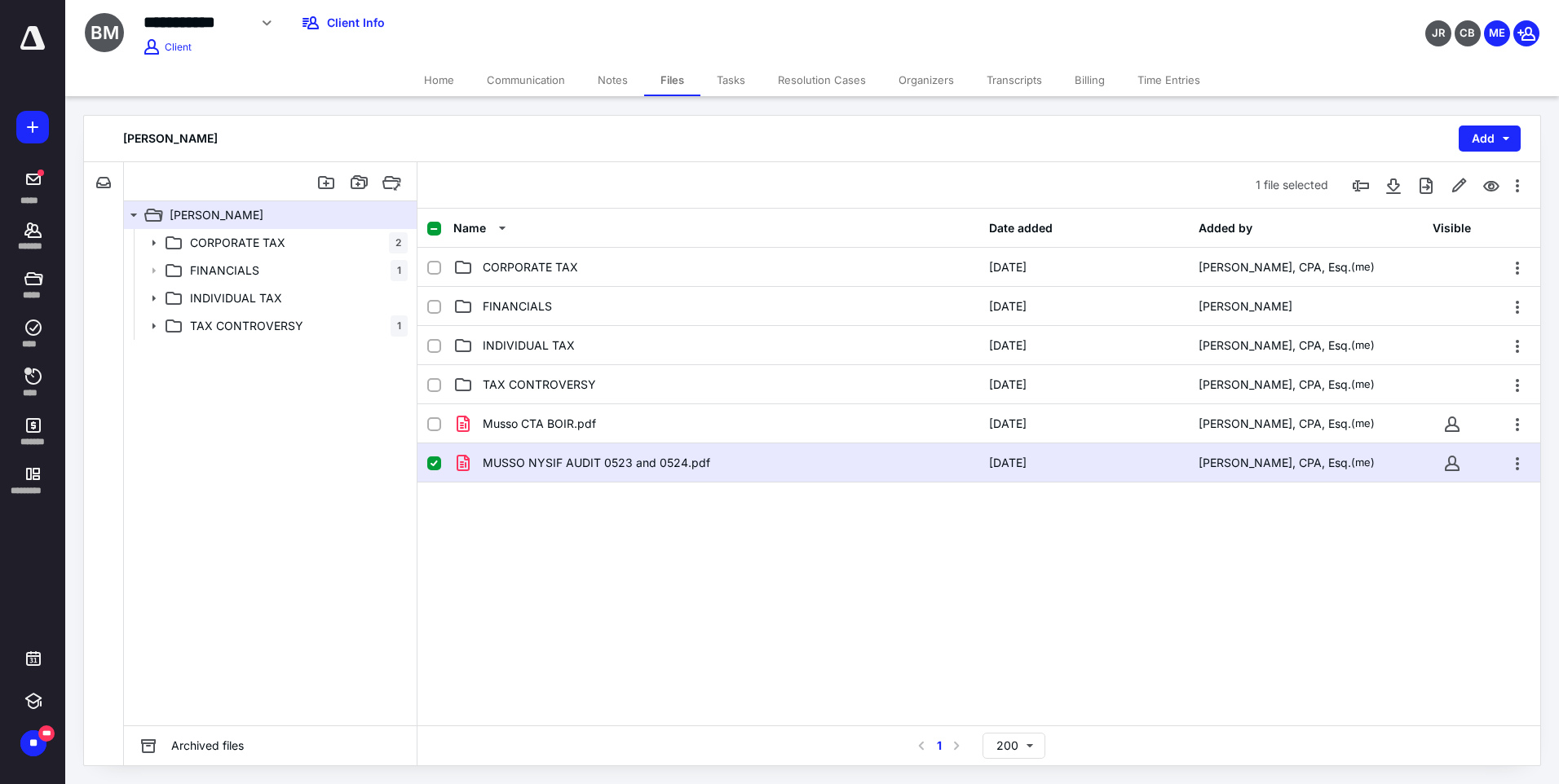 click on "Musso CTA BOIR.pdf [DATE] [PERSON_NAME], CPA, Esq.  (me) MUSSO NYSIF AUDIT 0523 and 0524.pdf [DATE] [PERSON_NAME], CPA, Esq.  (me)" at bounding box center [978, 526] 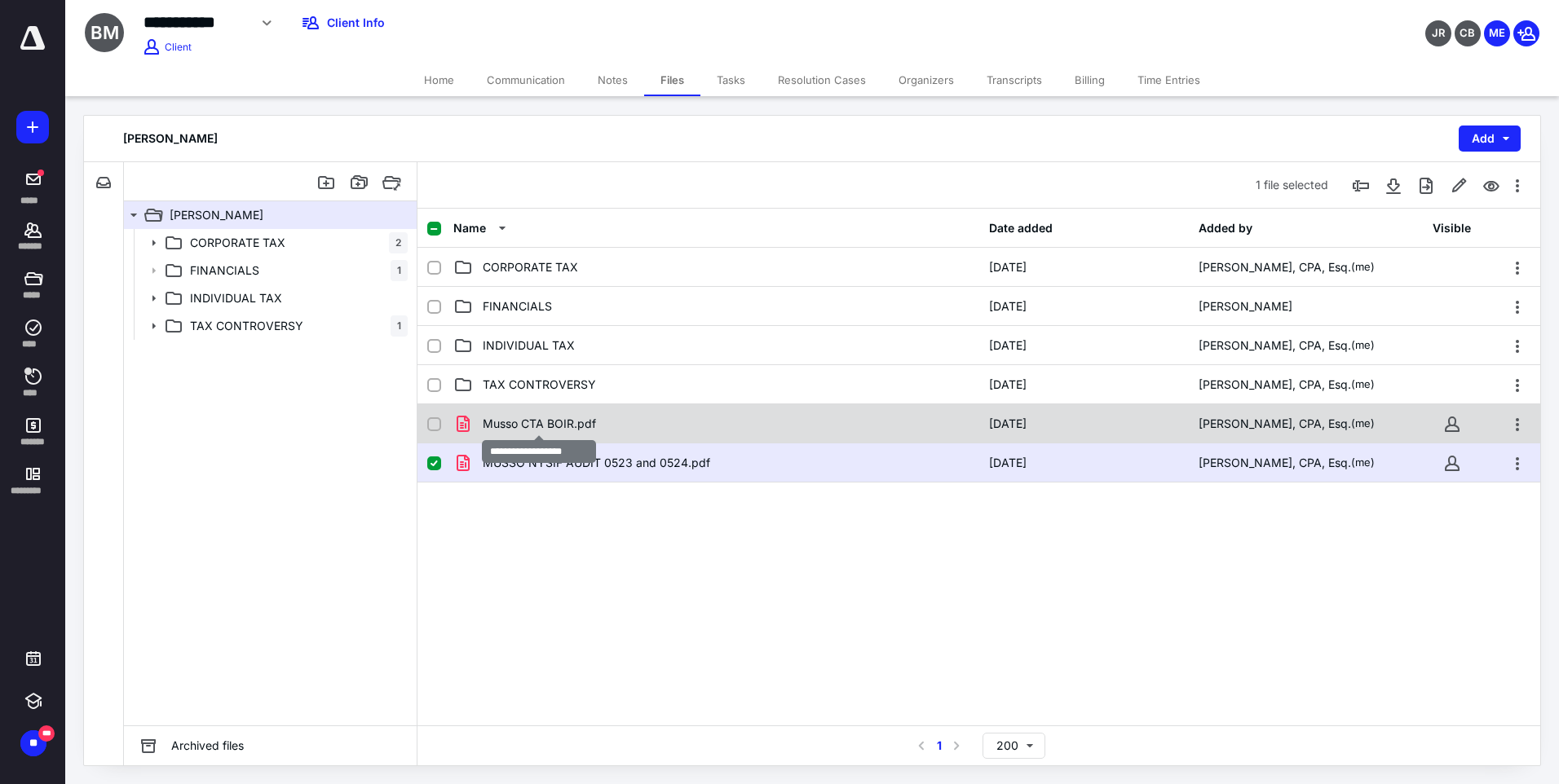 click on "Musso CTA BOIR.pdf" at bounding box center (539, 424) 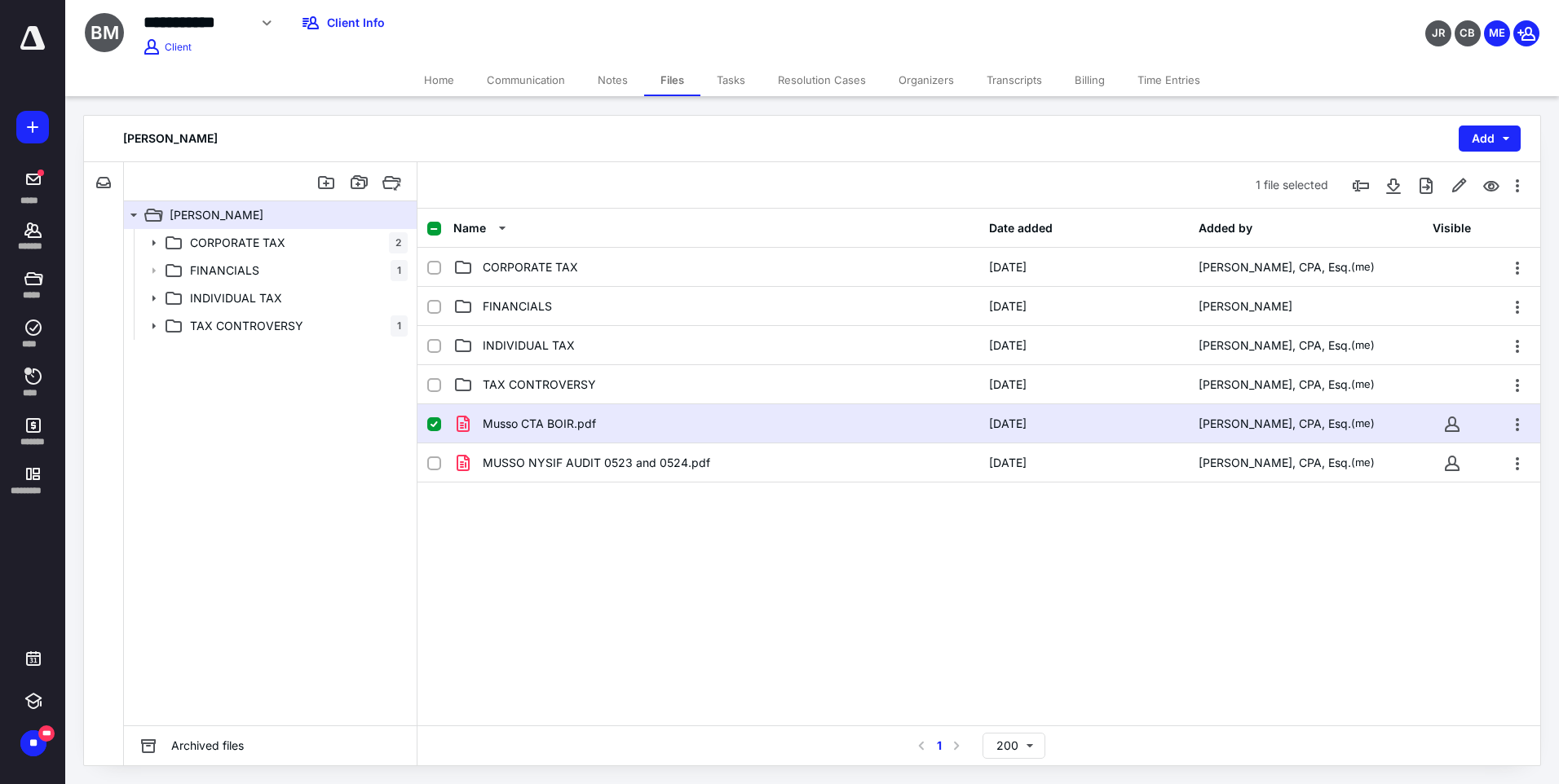 click on "Musso CTA BOIR.pdf" at bounding box center (716, 424) 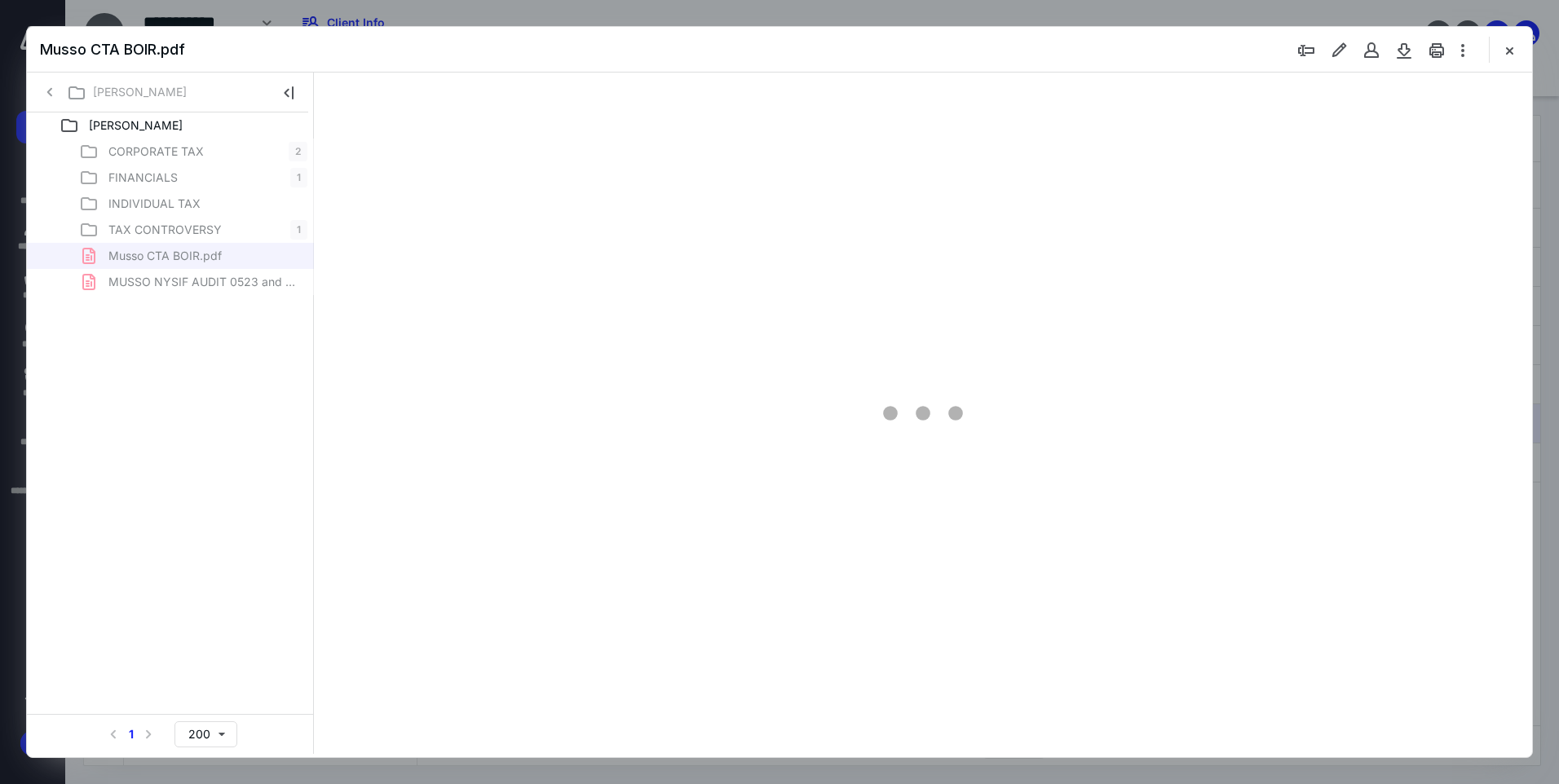 scroll, scrollTop: 0, scrollLeft: 0, axis: both 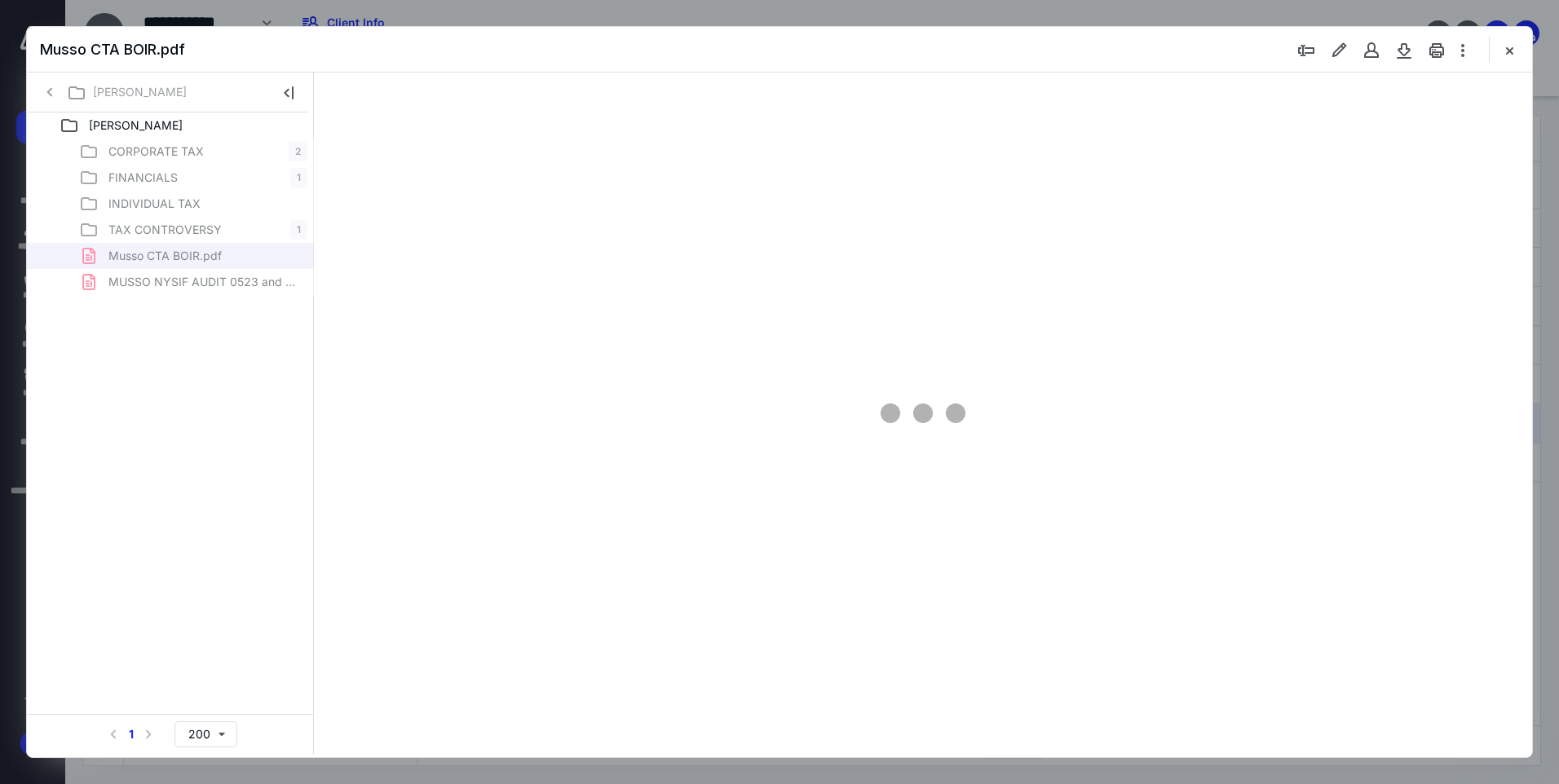 type on "95" 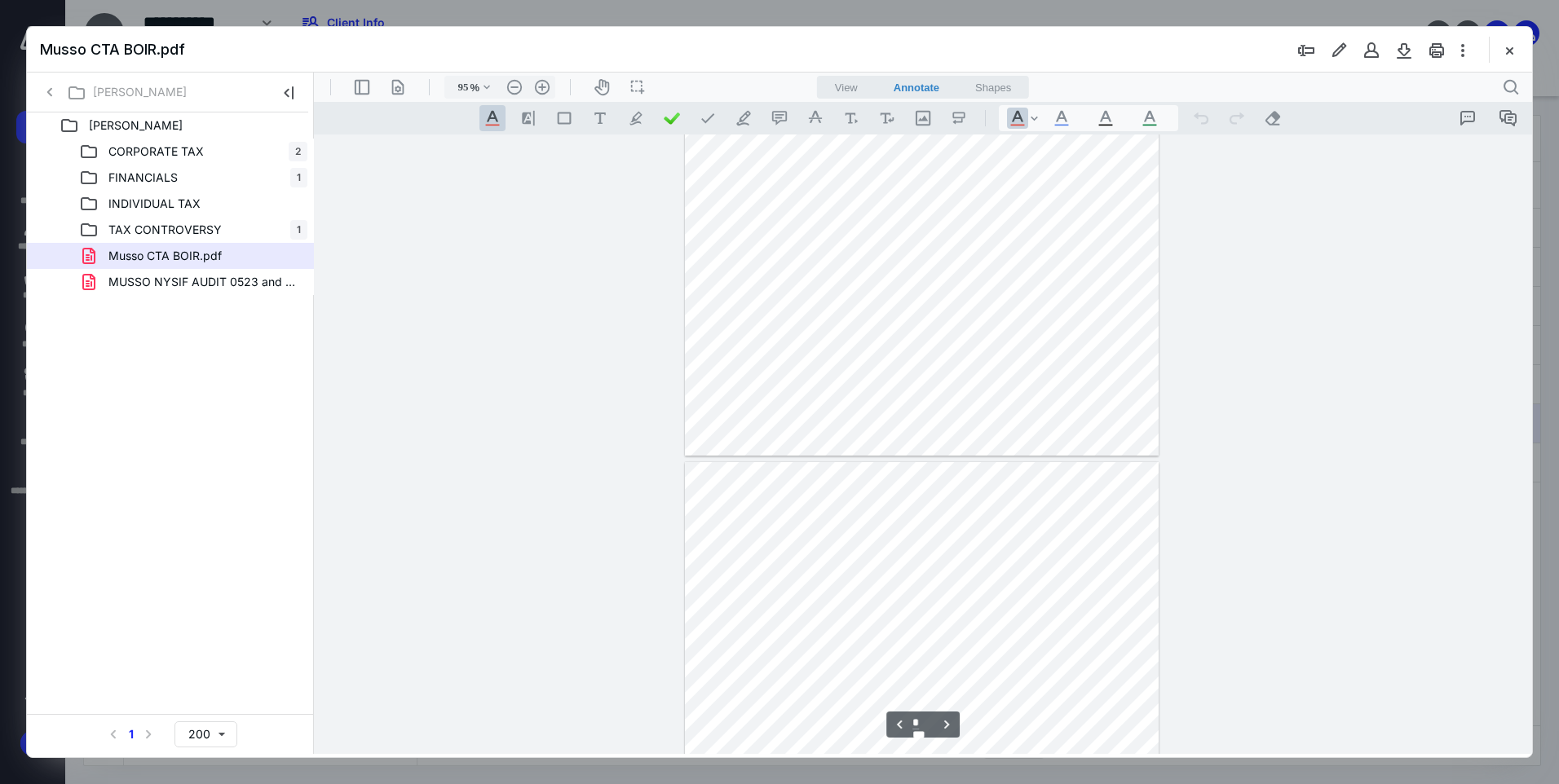 type on "*" 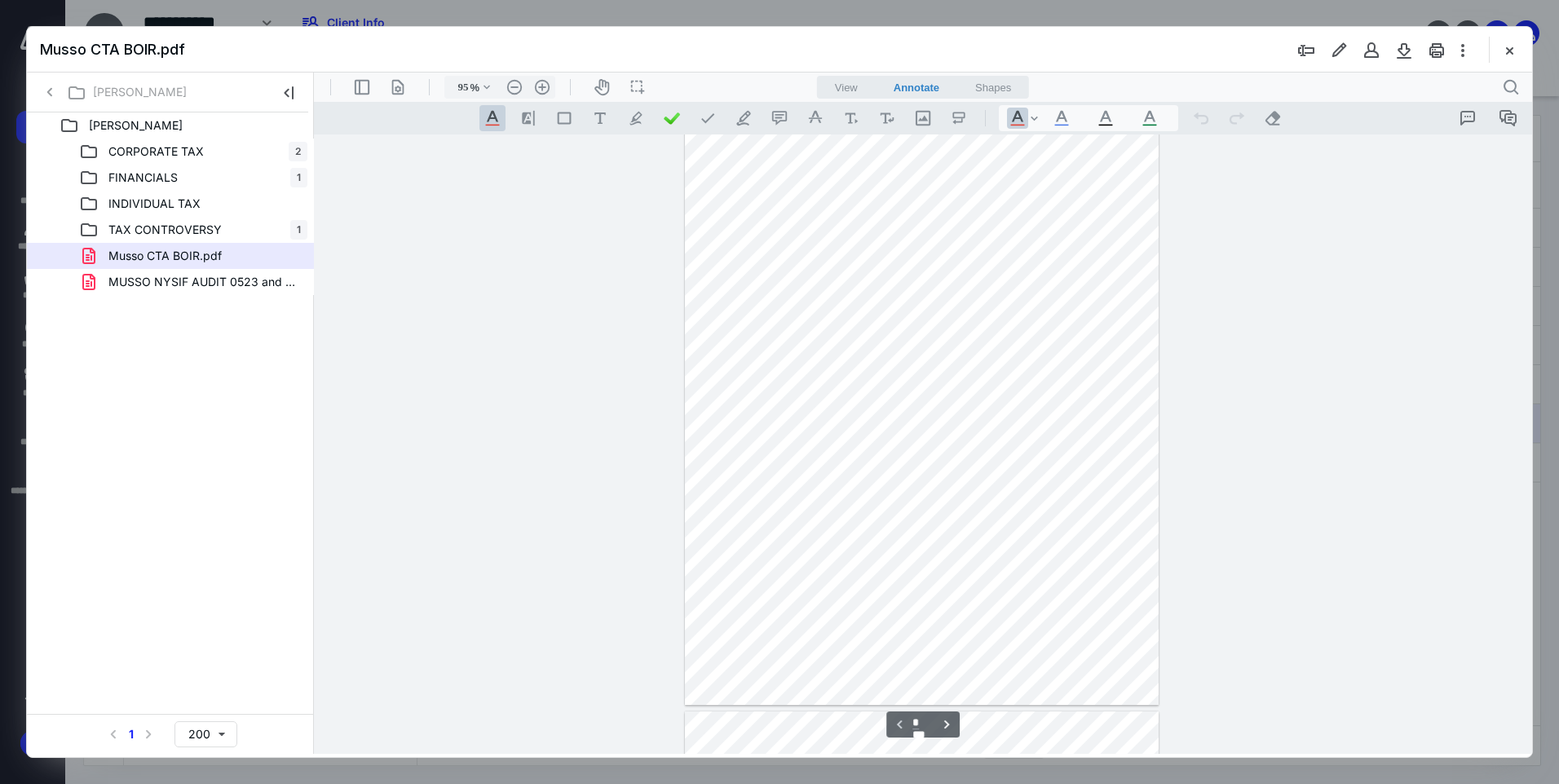 scroll, scrollTop: 0, scrollLeft: 0, axis: both 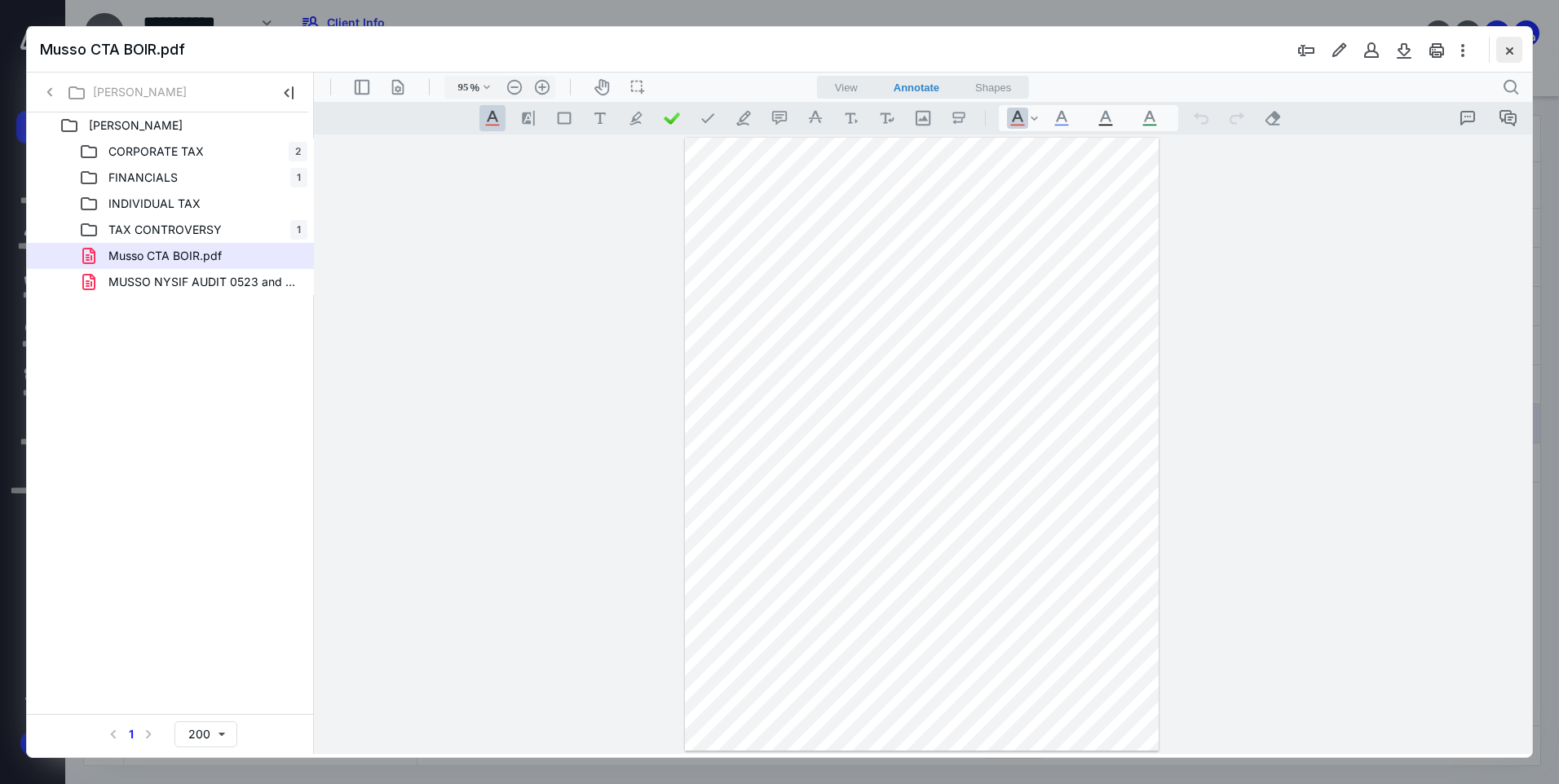 click at bounding box center [1509, 50] 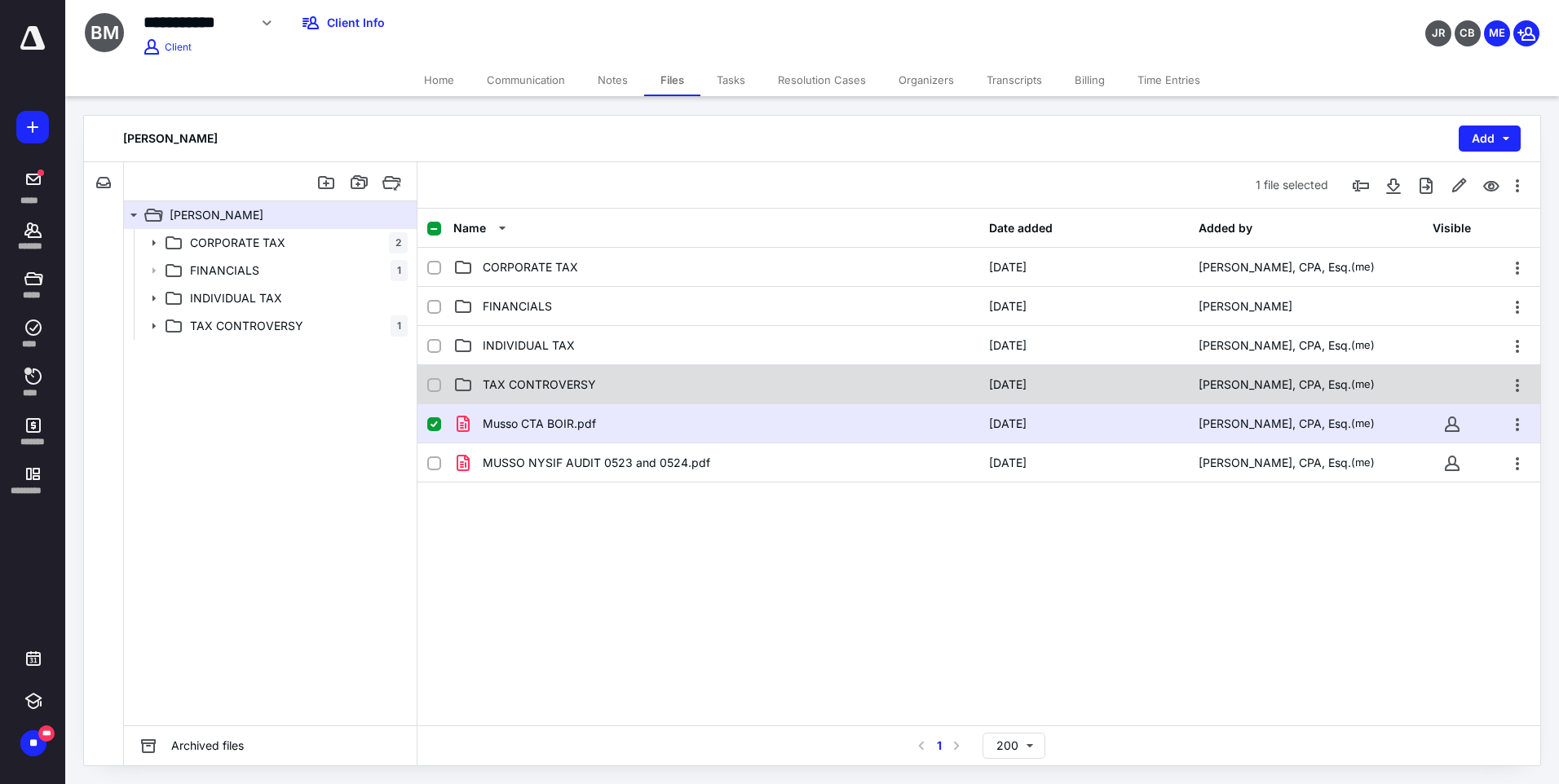 click on "TAX CONTROVERSY" at bounding box center (539, 385) 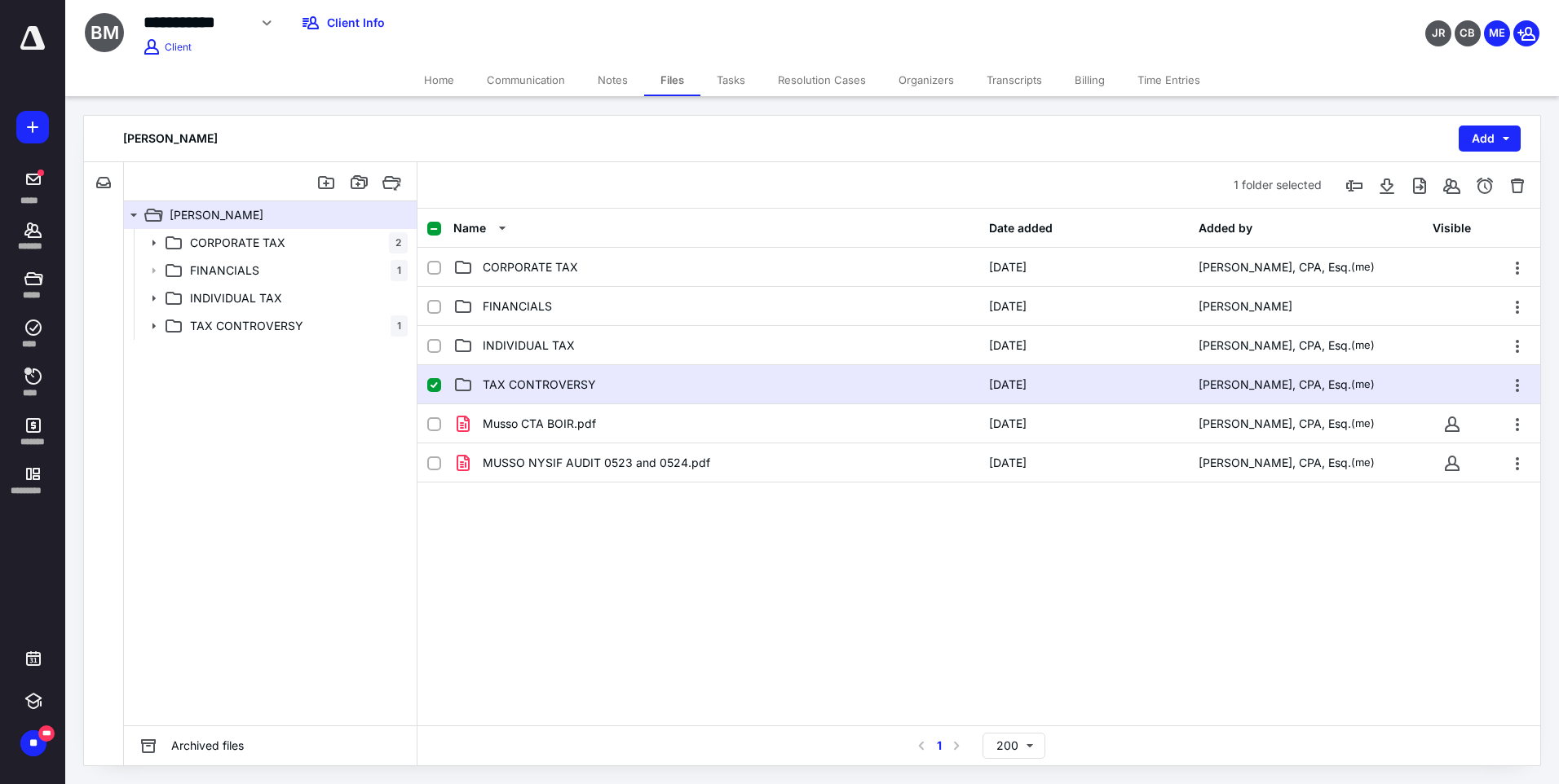 click on "TAX CONTROVERSY" at bounding box center (716, 385) 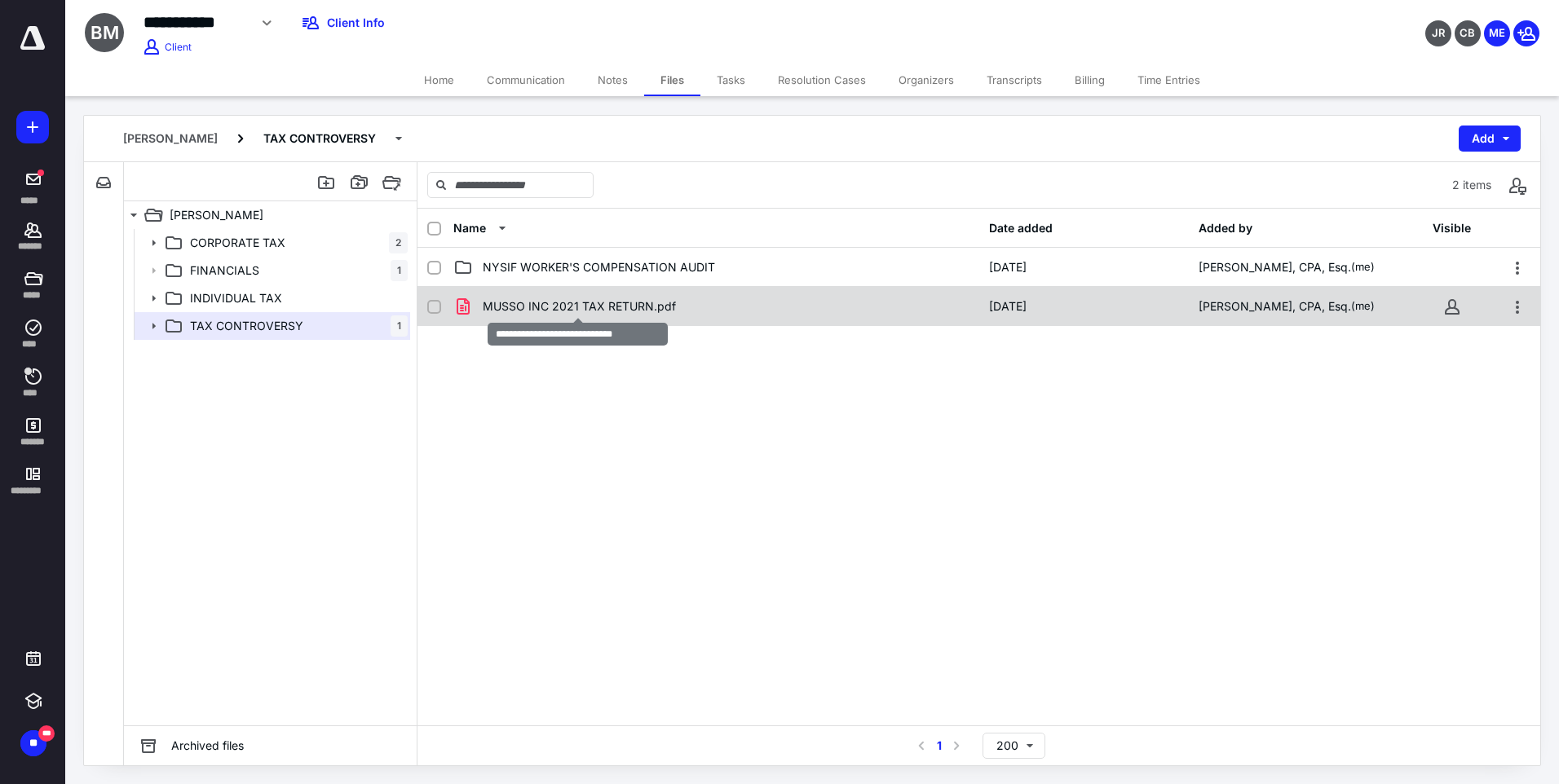 click on "MUSSO INC 2021 TAX RETURN.pdf" at bounding box center [579, 306] 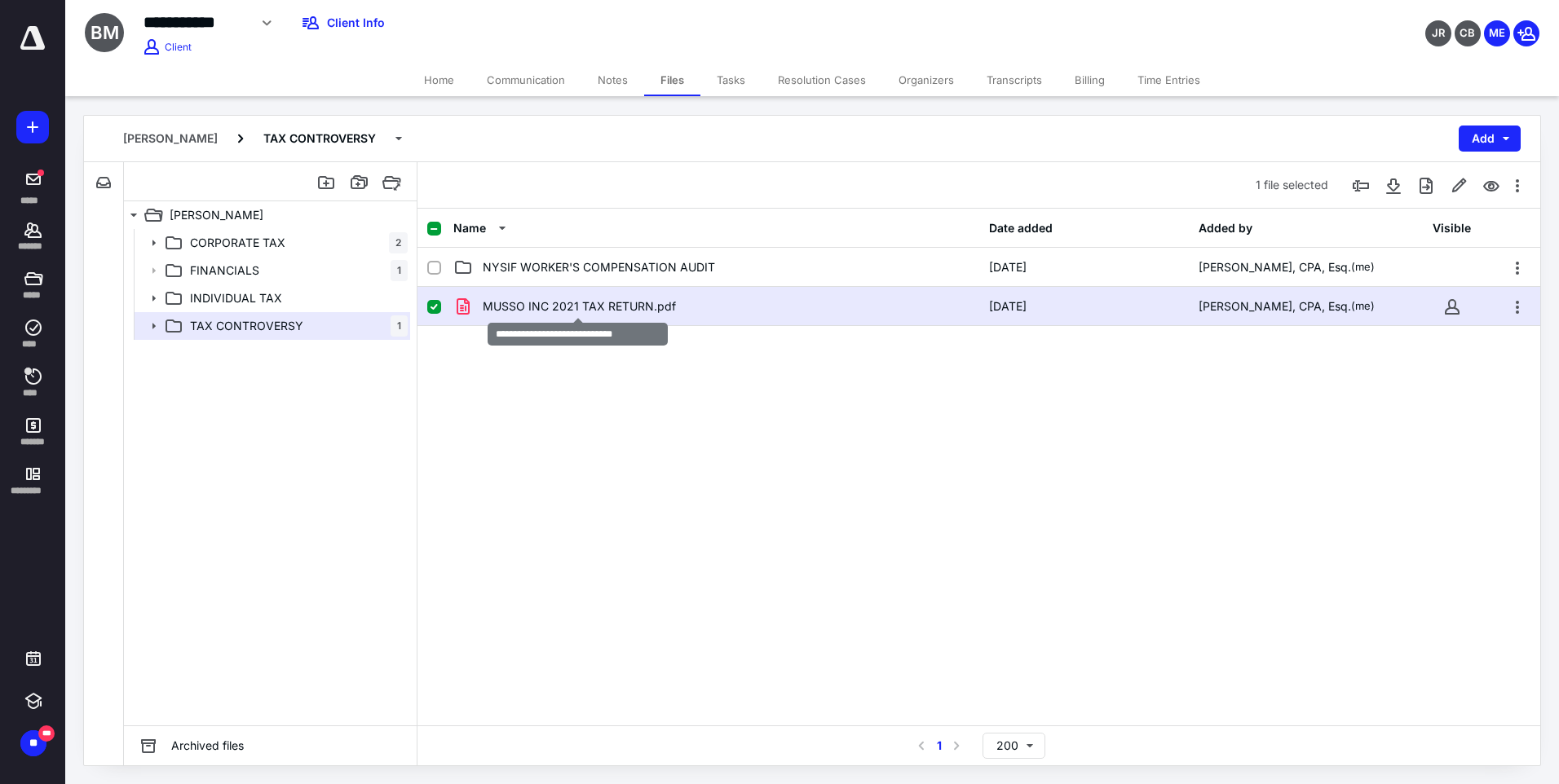 click on "MUSSO INC 2021 TAX RETURN.pdf" at bounding box center [579, 306] 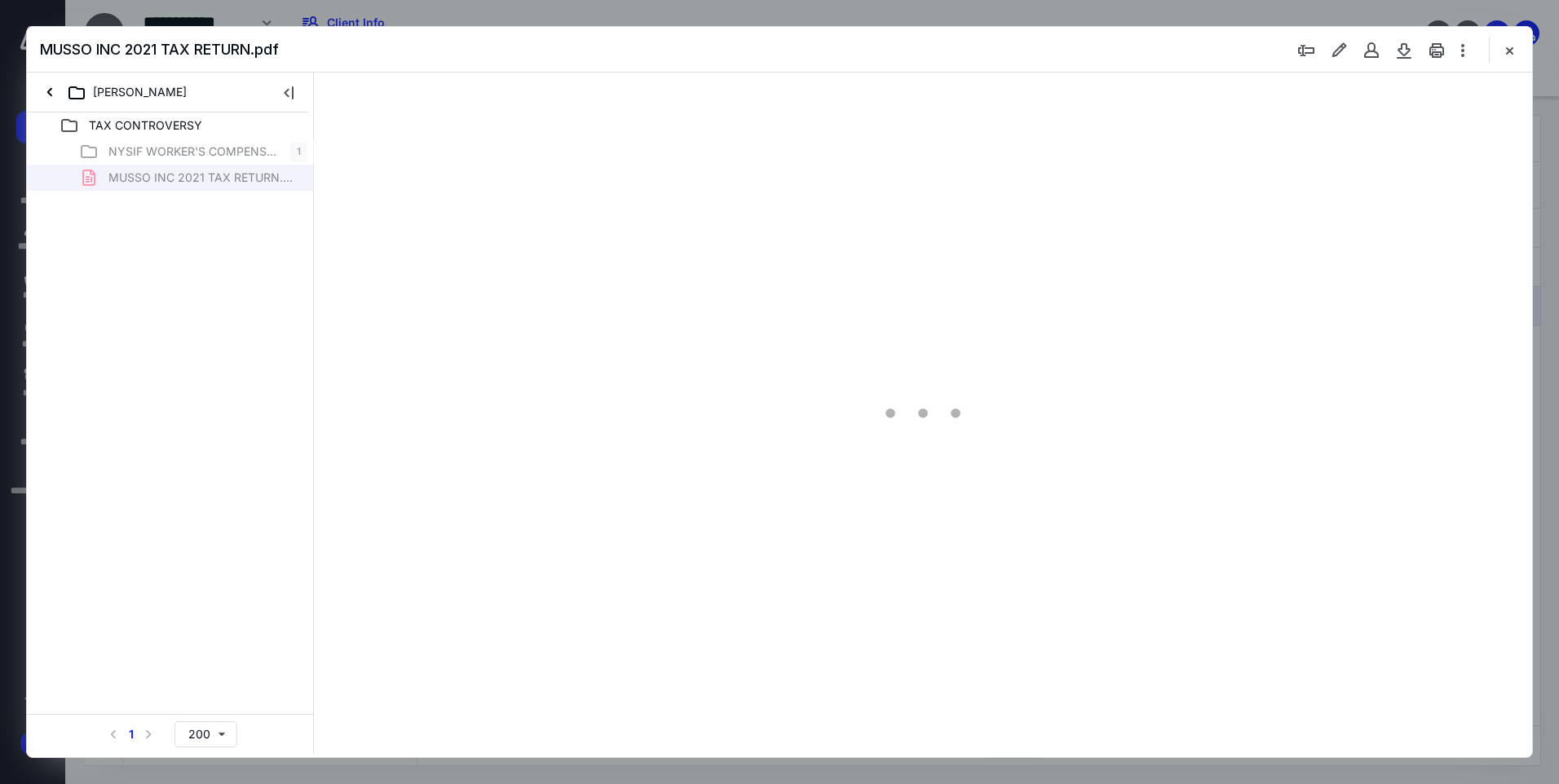 scroll, scrollTop: 0, scrollLeft: 0, axis: both 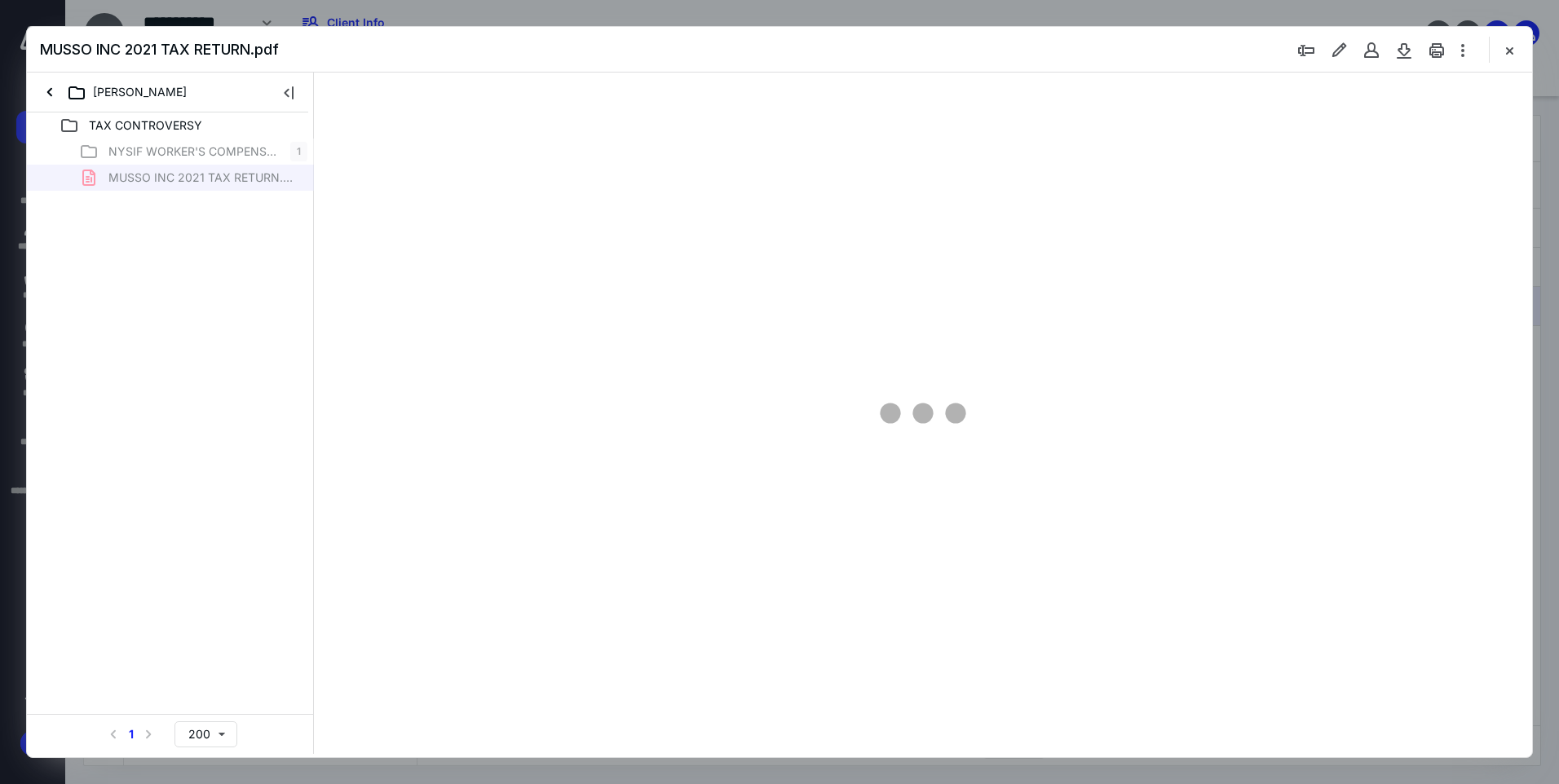 type on "95" 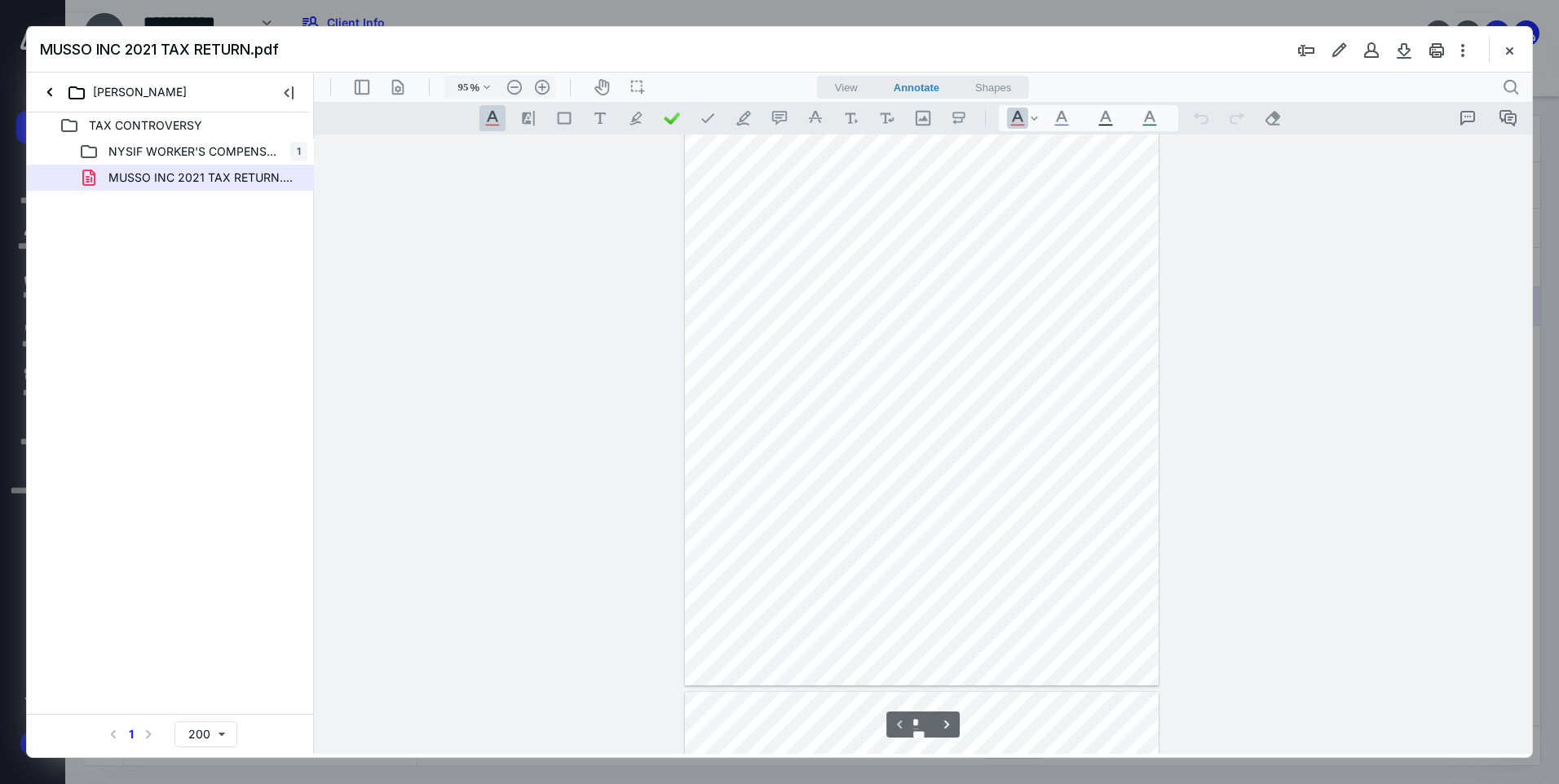 scroll, scrollTop: 0, scrollLeft: 0, axis: both 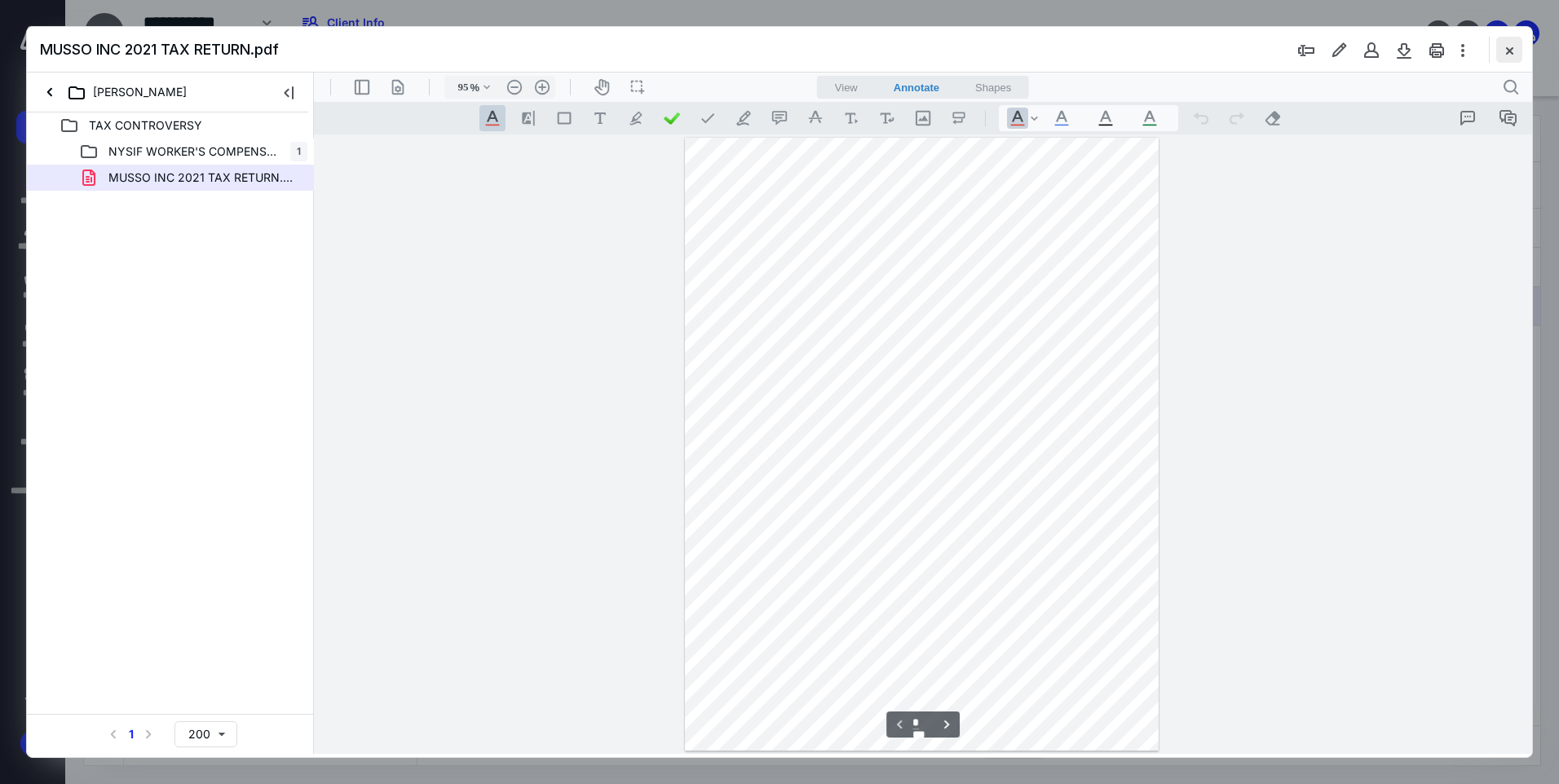 click at bounding box center (1509, 50) 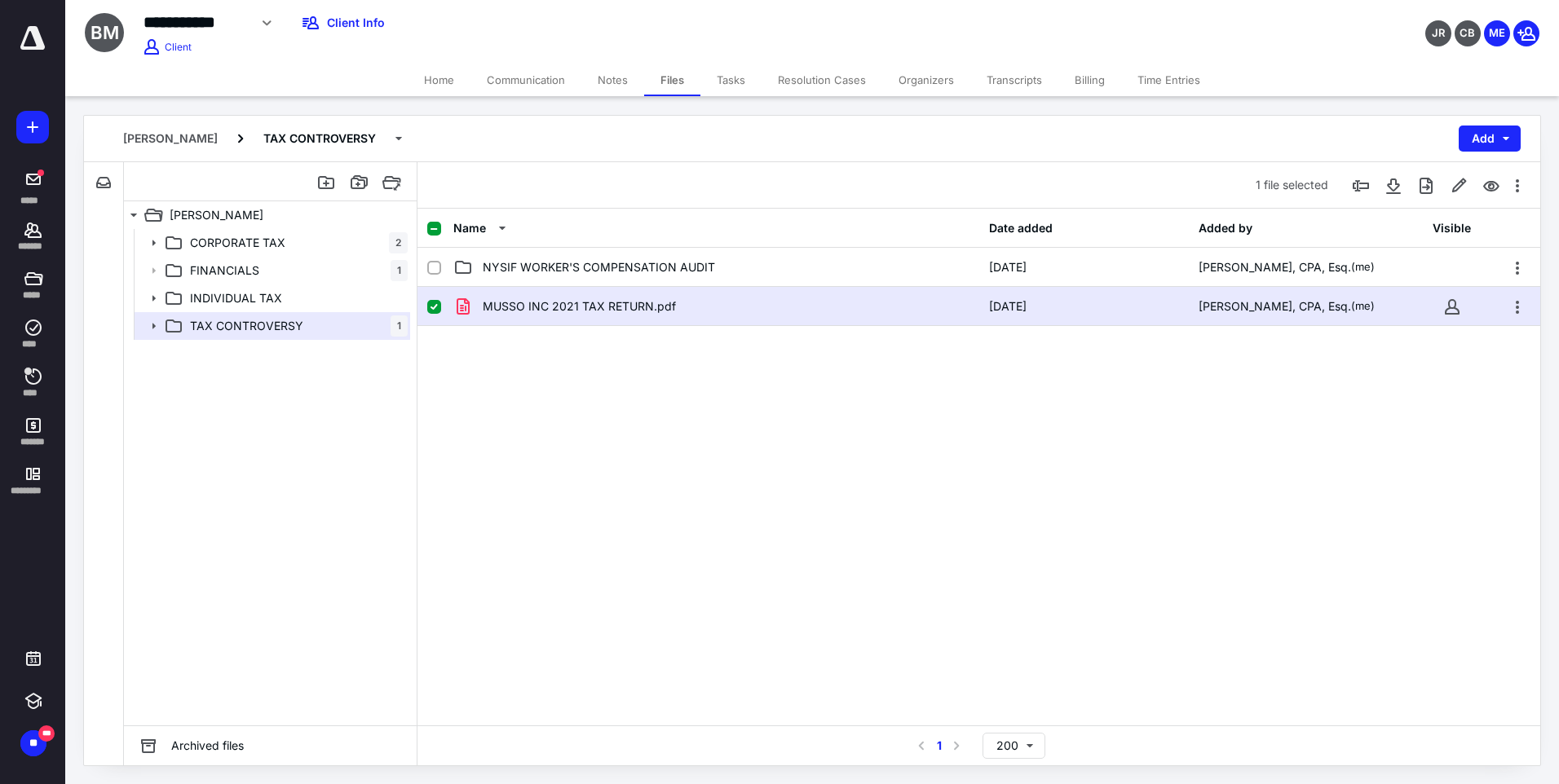click on "MUSSO INC 2021 TAX RETURN.pdf [DATE] [PERSON_NAME], CPA, Esq.  (me)" at bounding box center [978, 409] 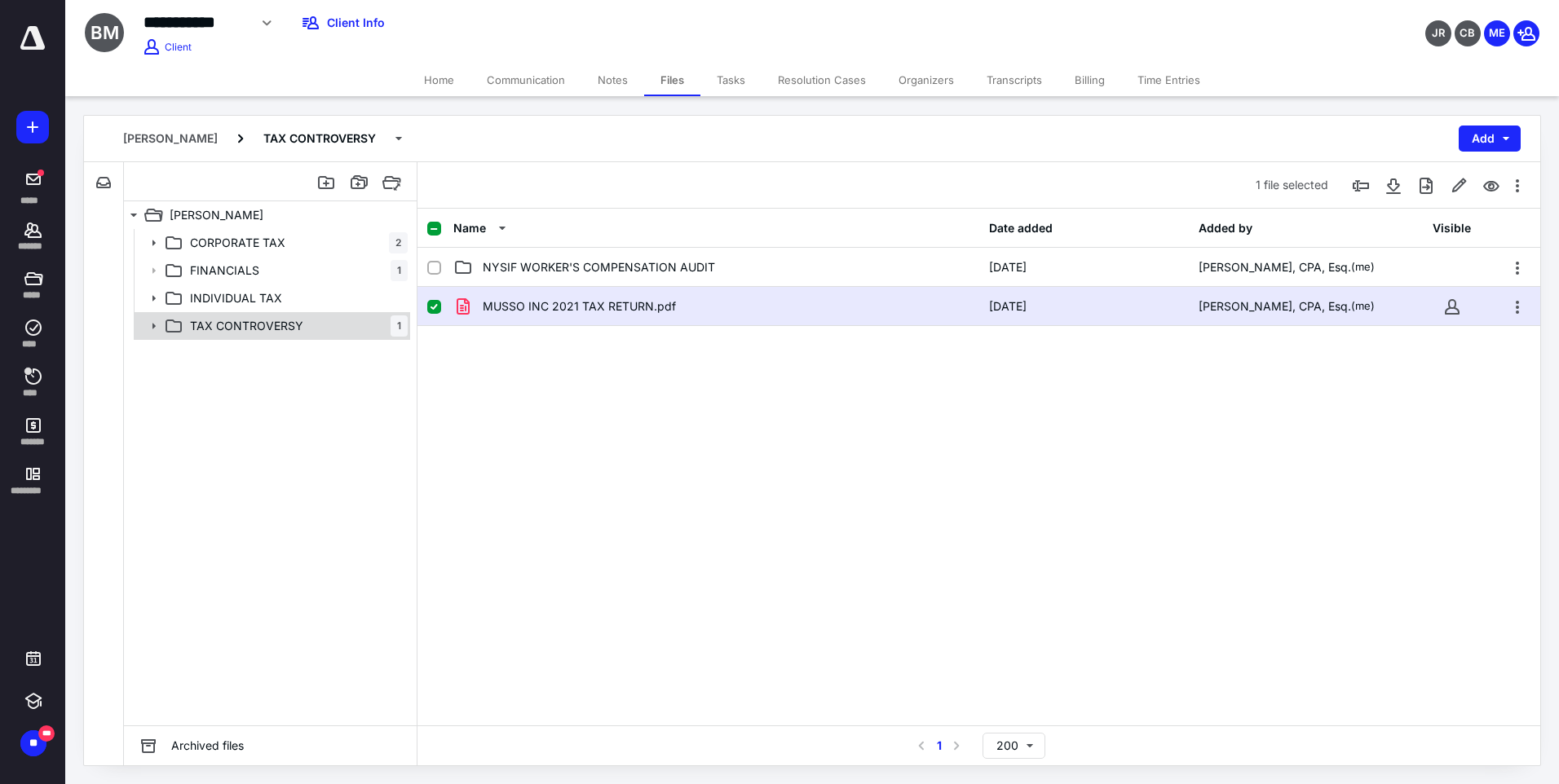 click on "TAX CONTROVERSY" at bounding box center [246, 326] 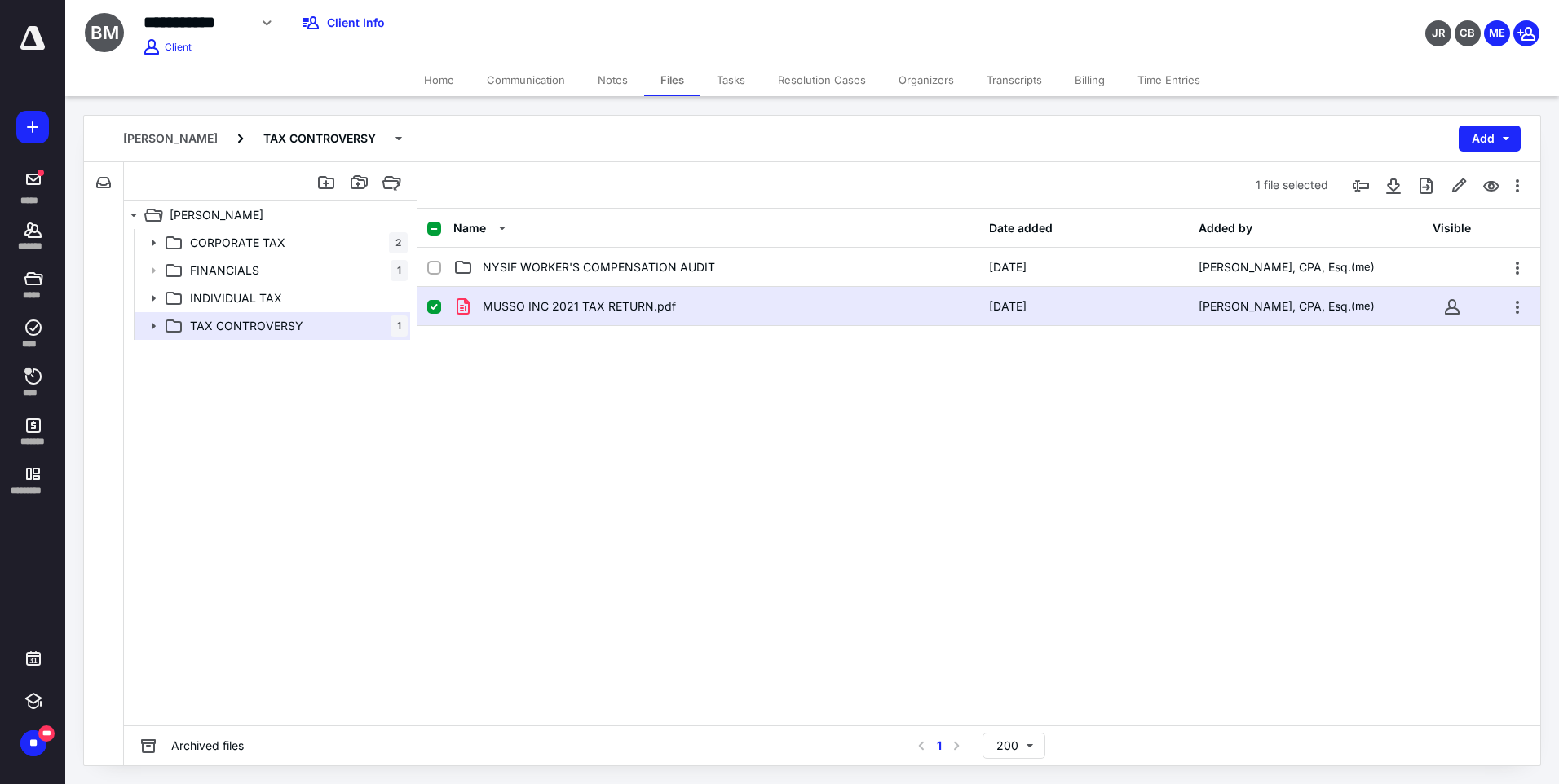 click on "Files" at bounding box center [672, 80] 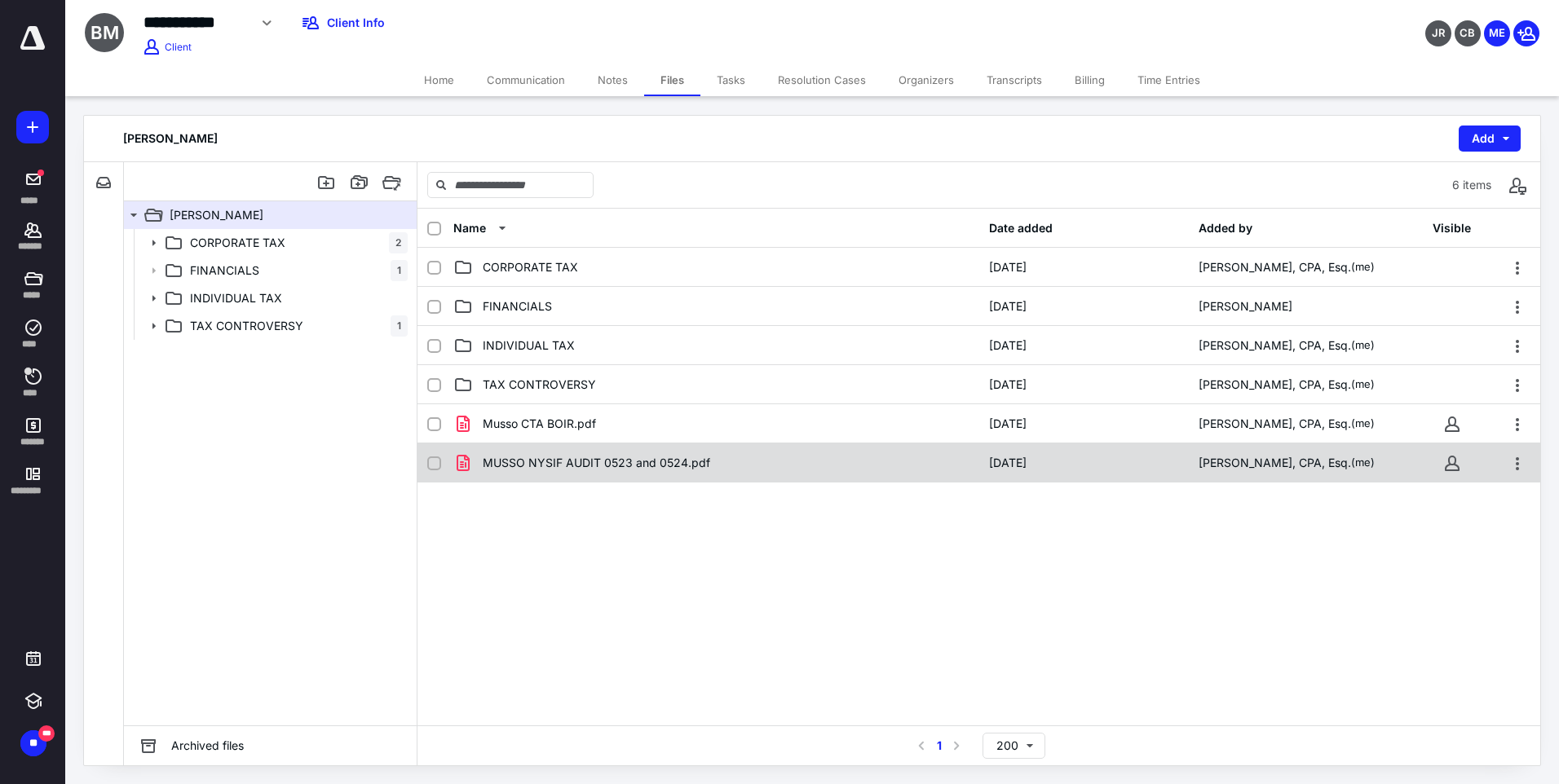 click on "MUSSO NYSIF AUDIT 0523 and 0524.pdf [DATE] [PERSON_NAME], CPA, Esq.  (me)" at bounding box center [978, 463] 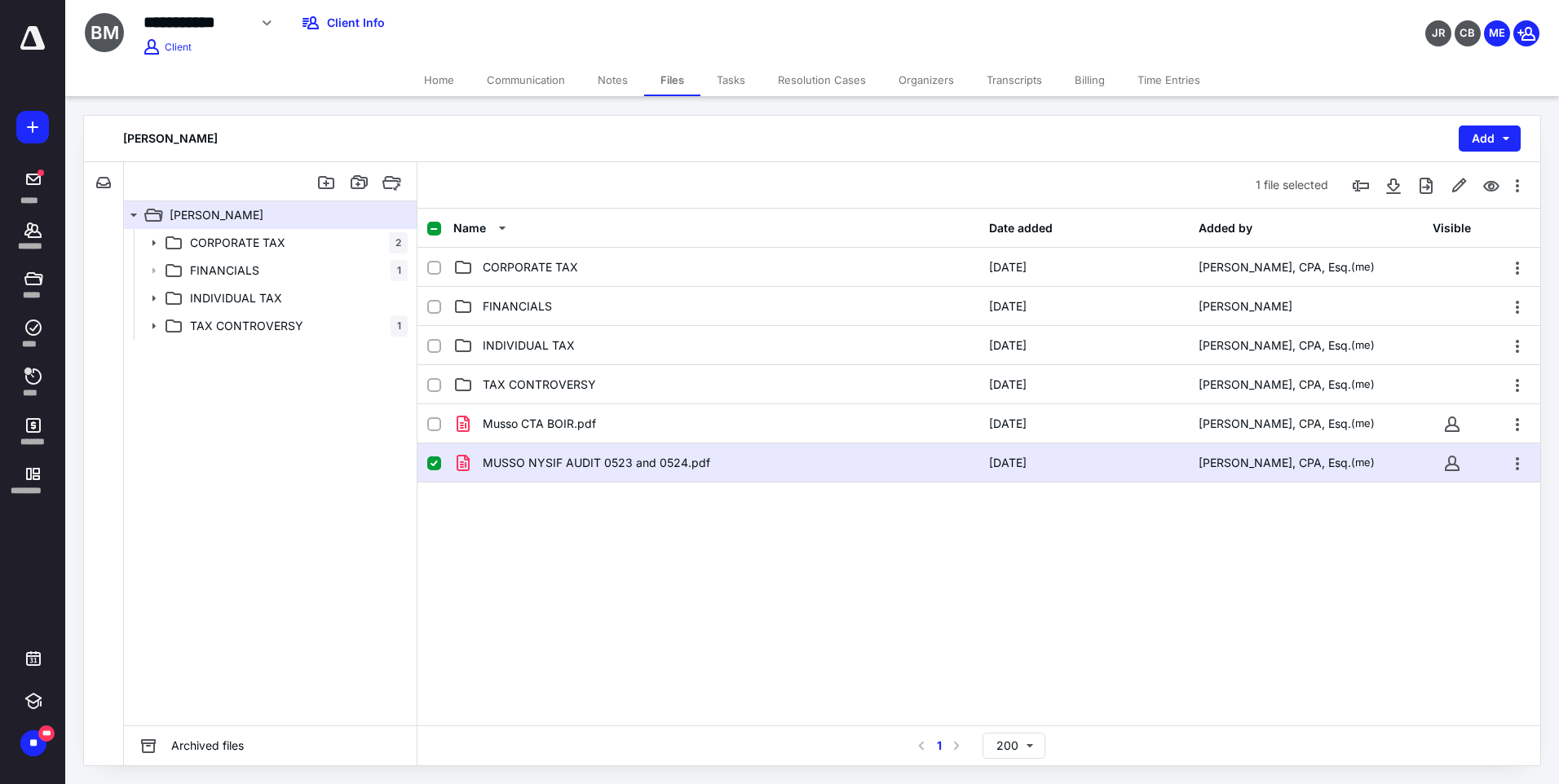 click on "Musso CTA BOIR.pdf [DATE] [PERSON_NAME], CPA, Esq.  (me) MUSSO NYSIF AUDIT 0523 and 0524.pdf [DATE] [PERSON_NAME], CPA, Esq.  (me)" at bounding box center (978, 526) 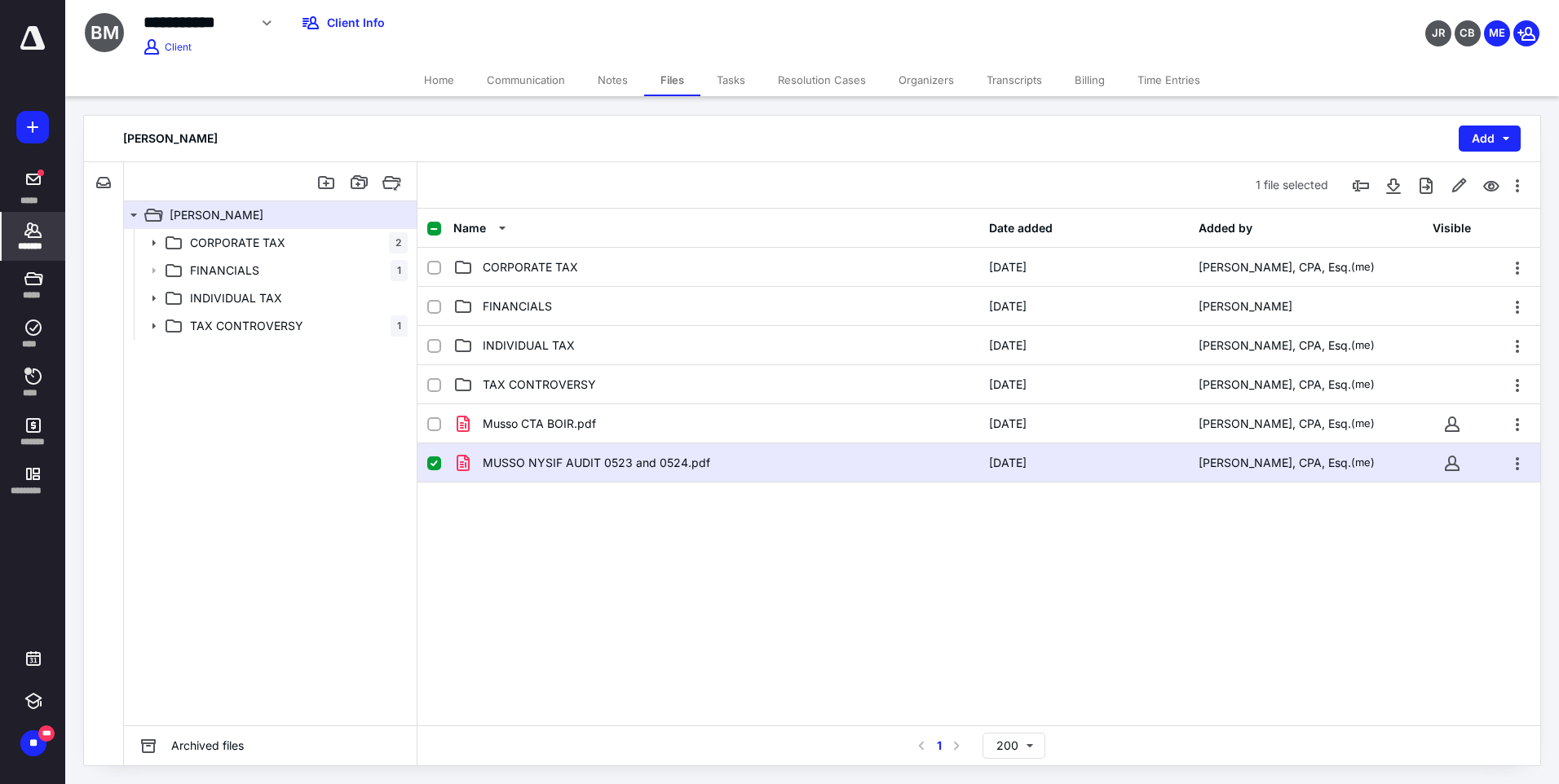 click 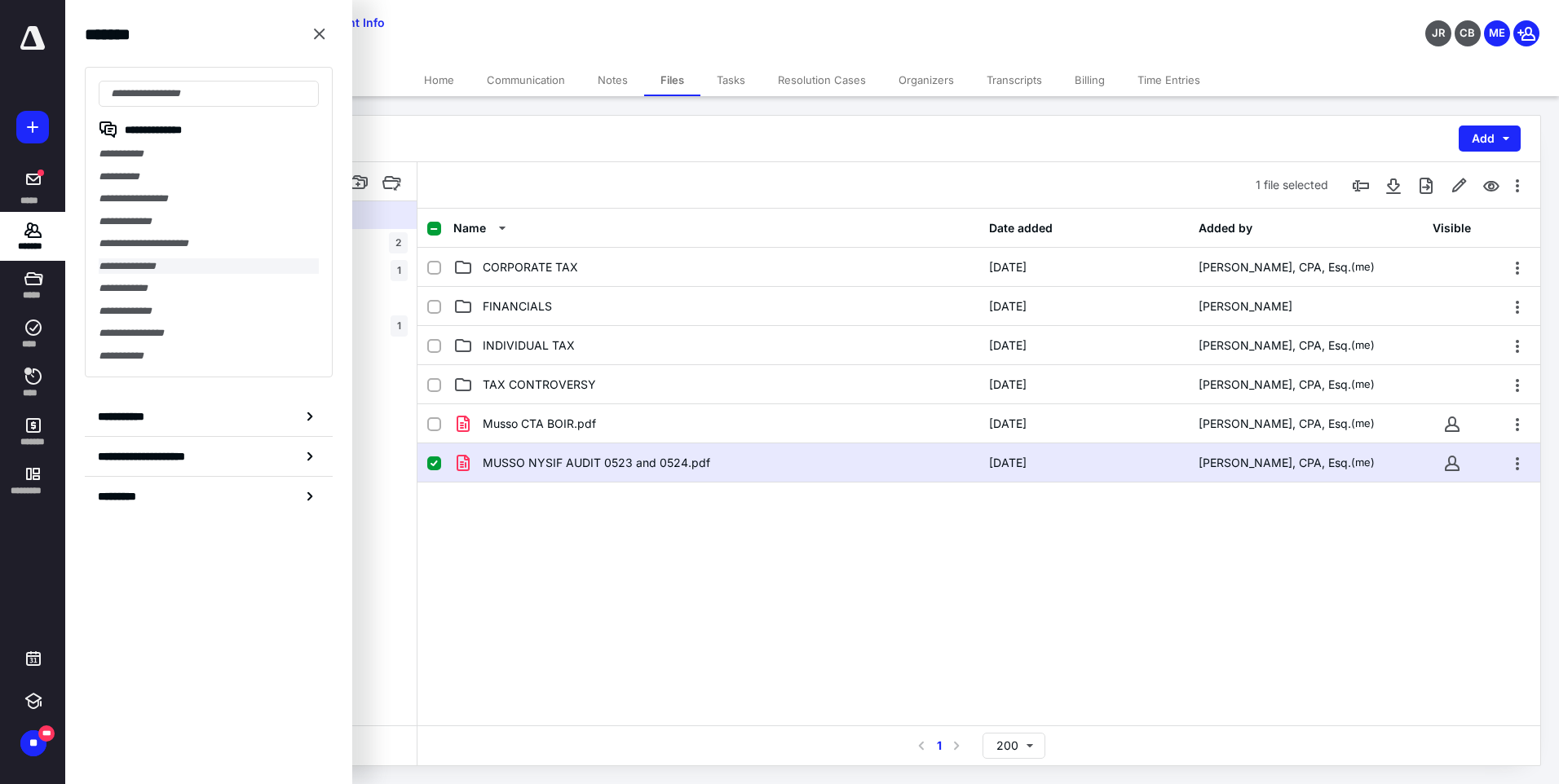 click on "**********" at bounding box center [209, 266] 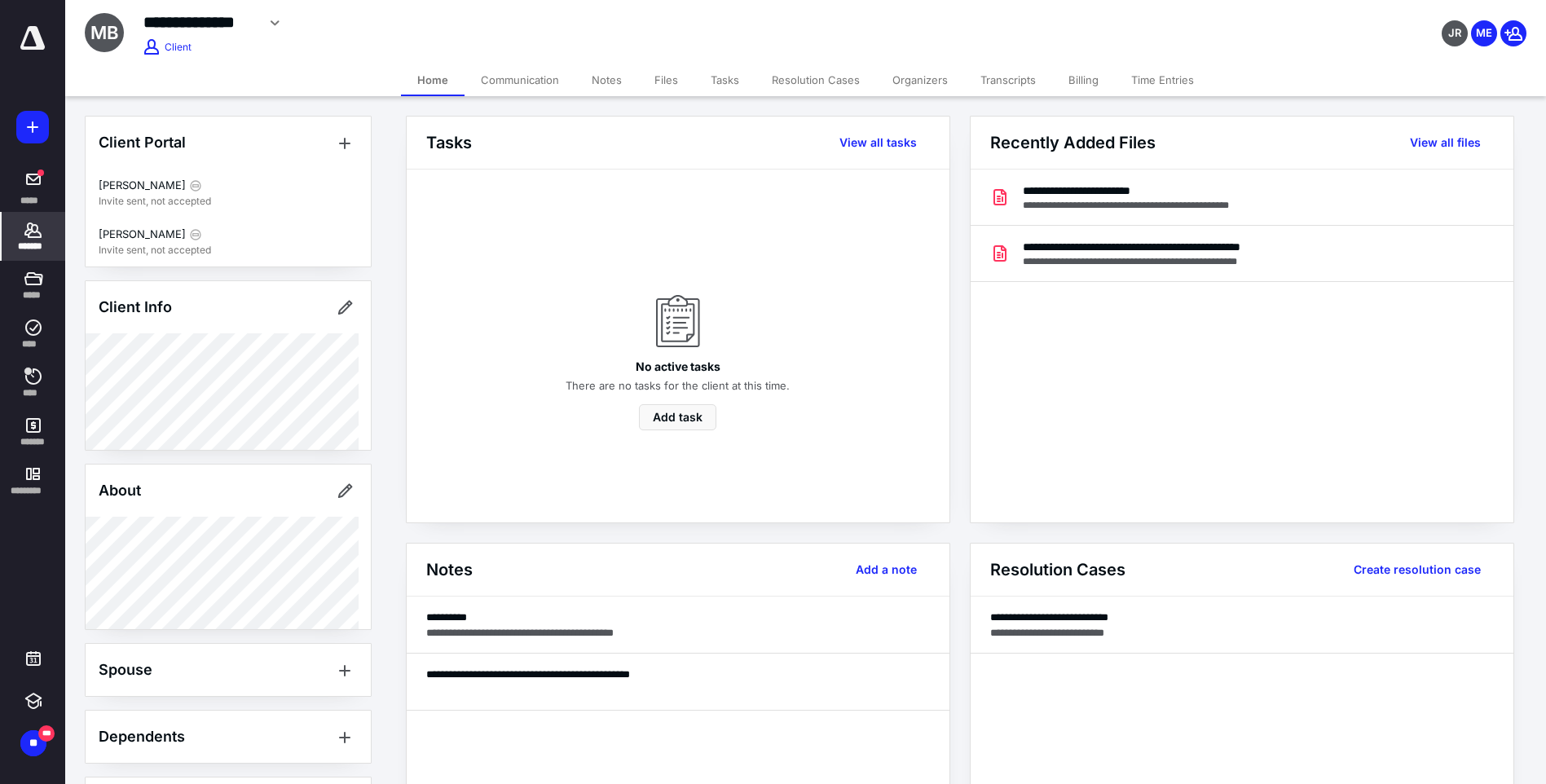 click on "Files" at bounding box center (666, 80) 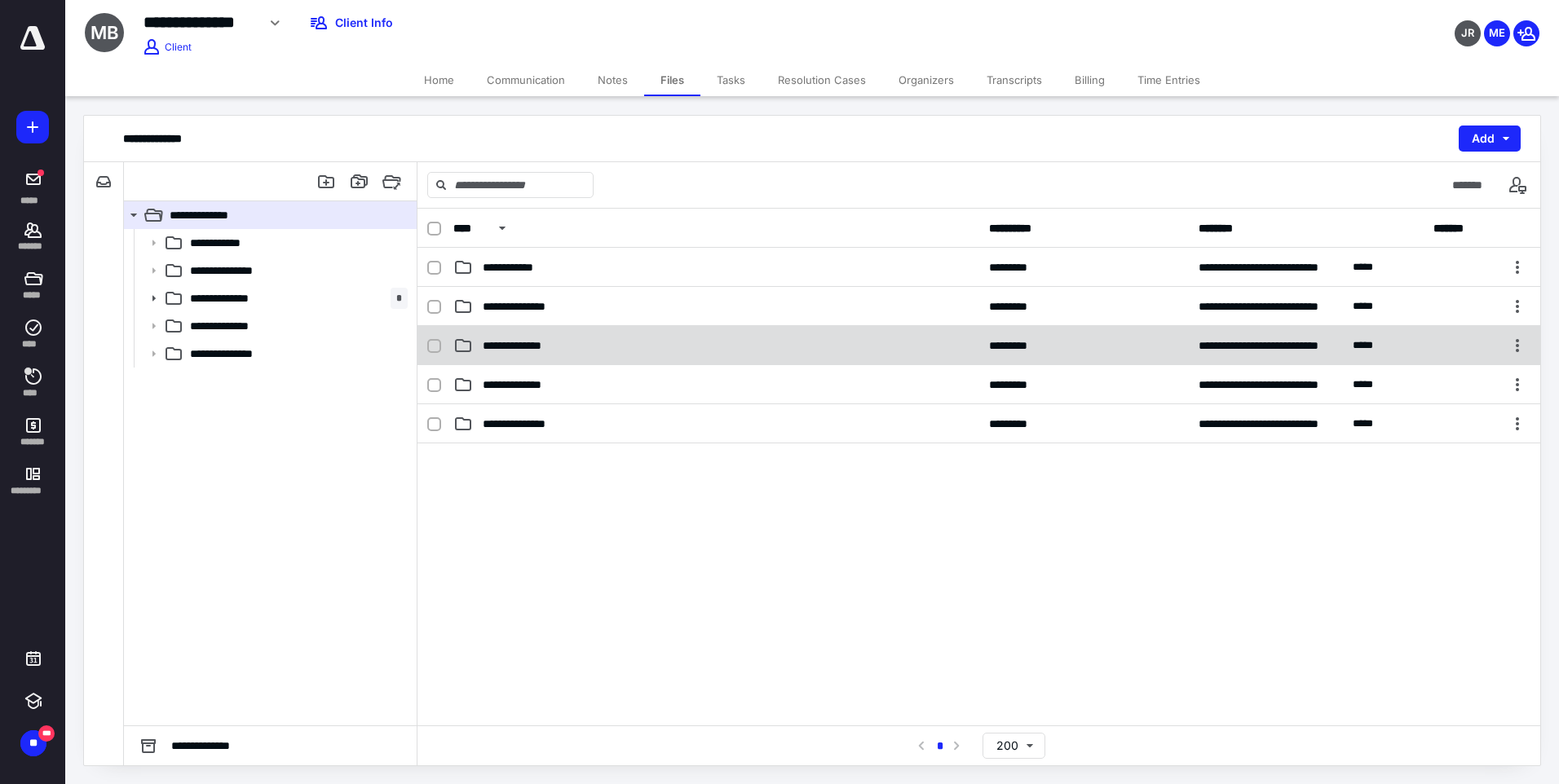 click on "**********" at bounding box center (716, 346) 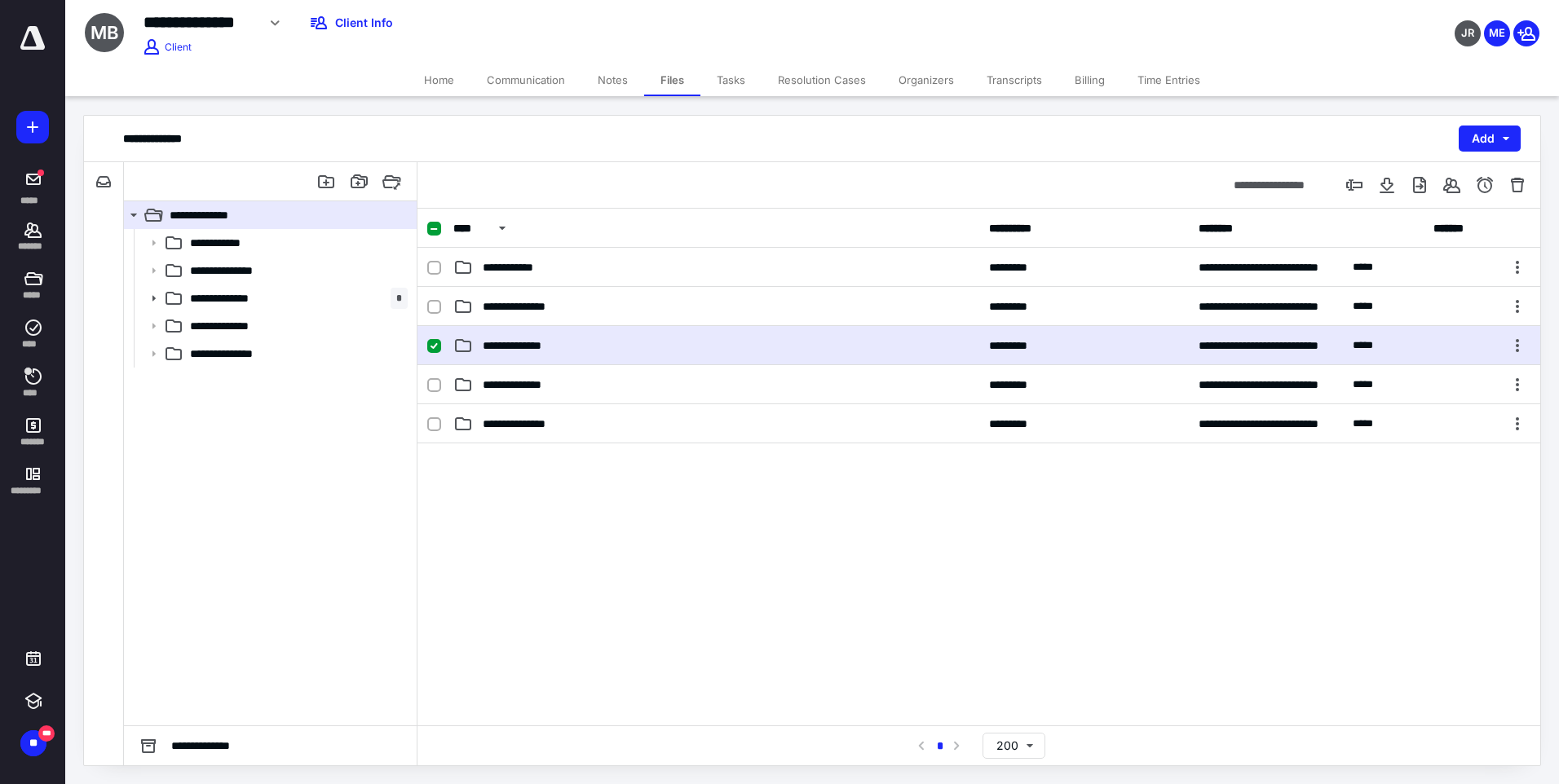 click on "**********" at bounding box center (716, 346) 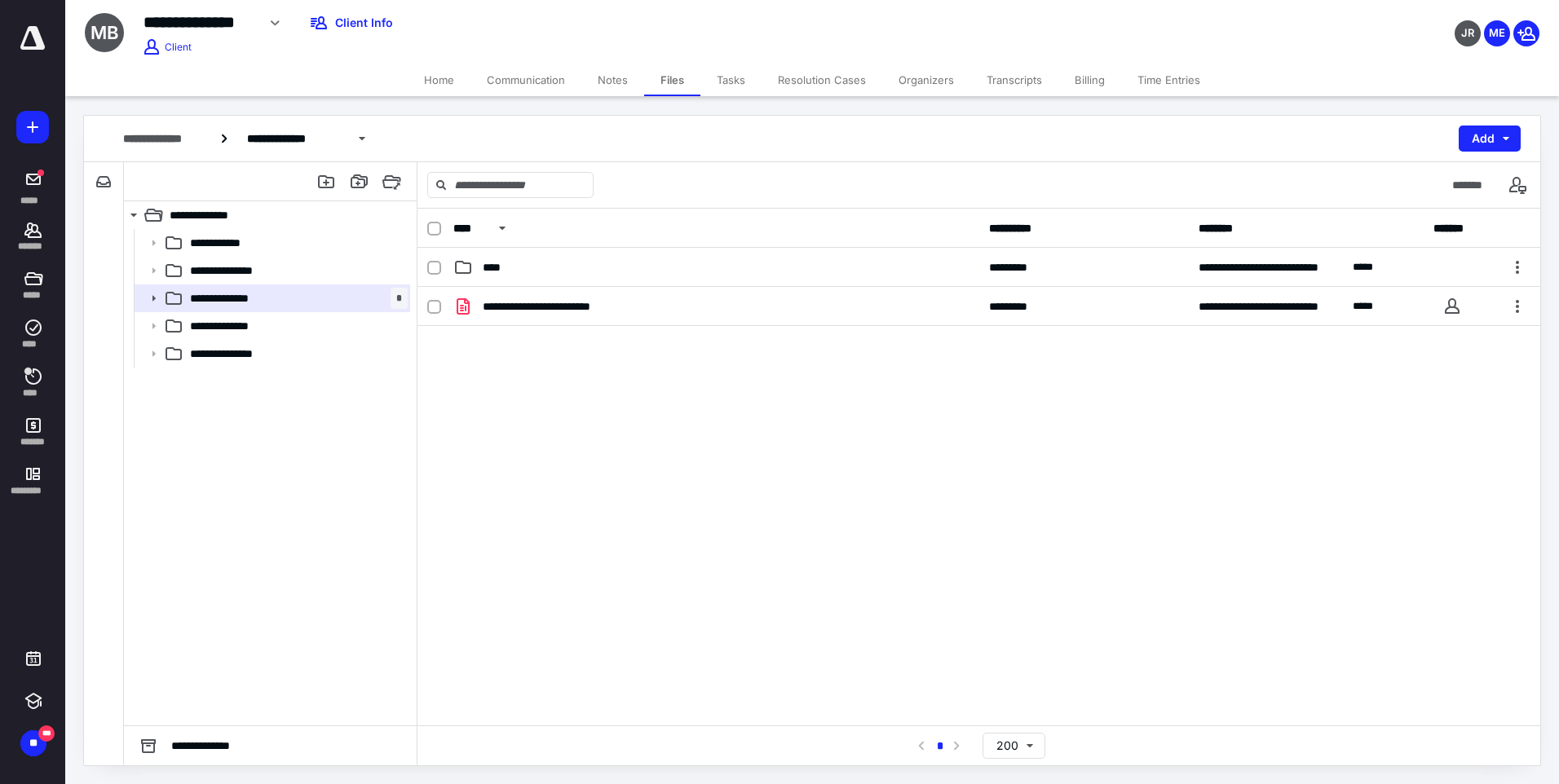 click on "**********" at bounding box center (978, 409) 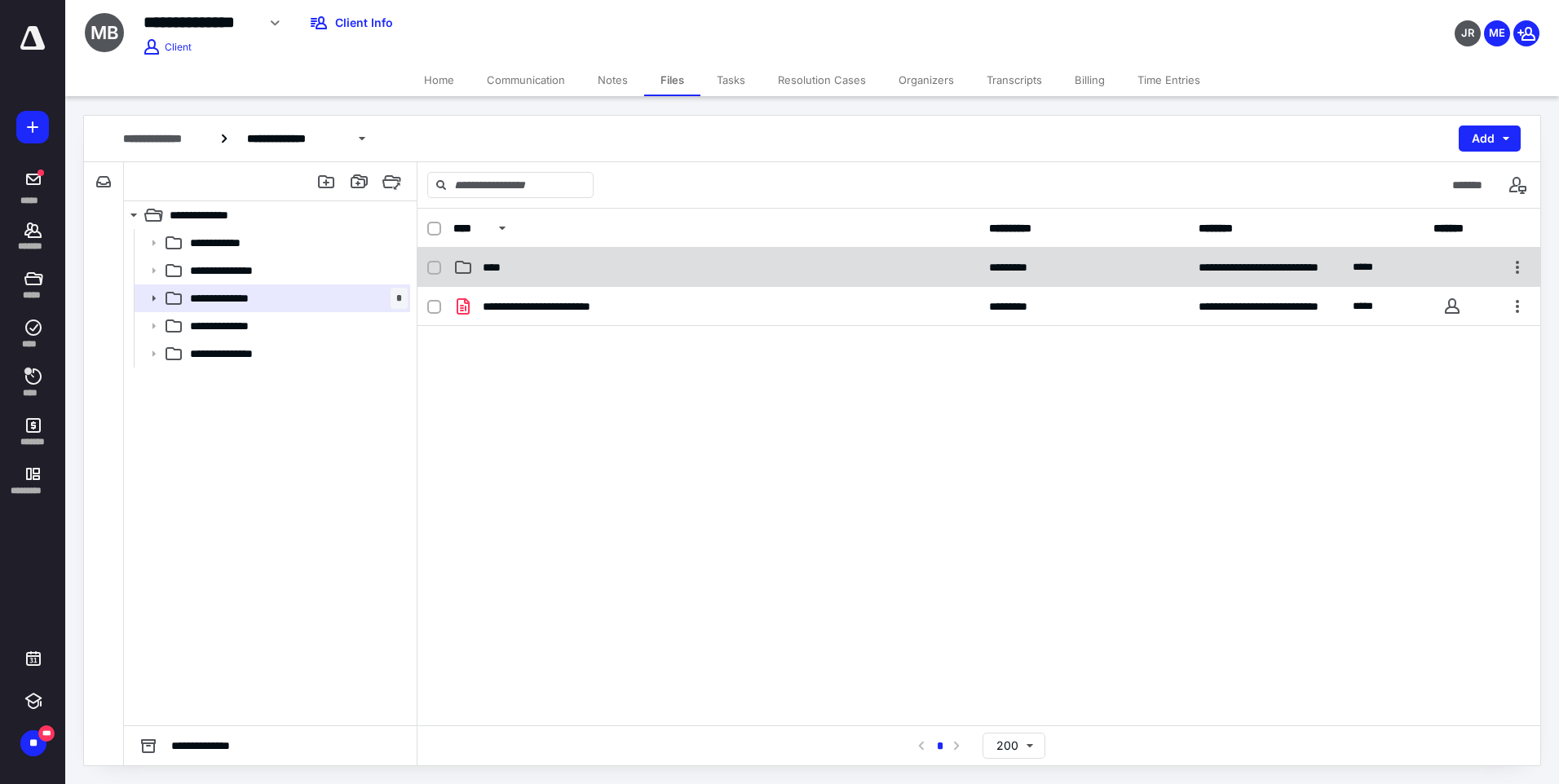 click on "****" at bounding box center [497, 267] 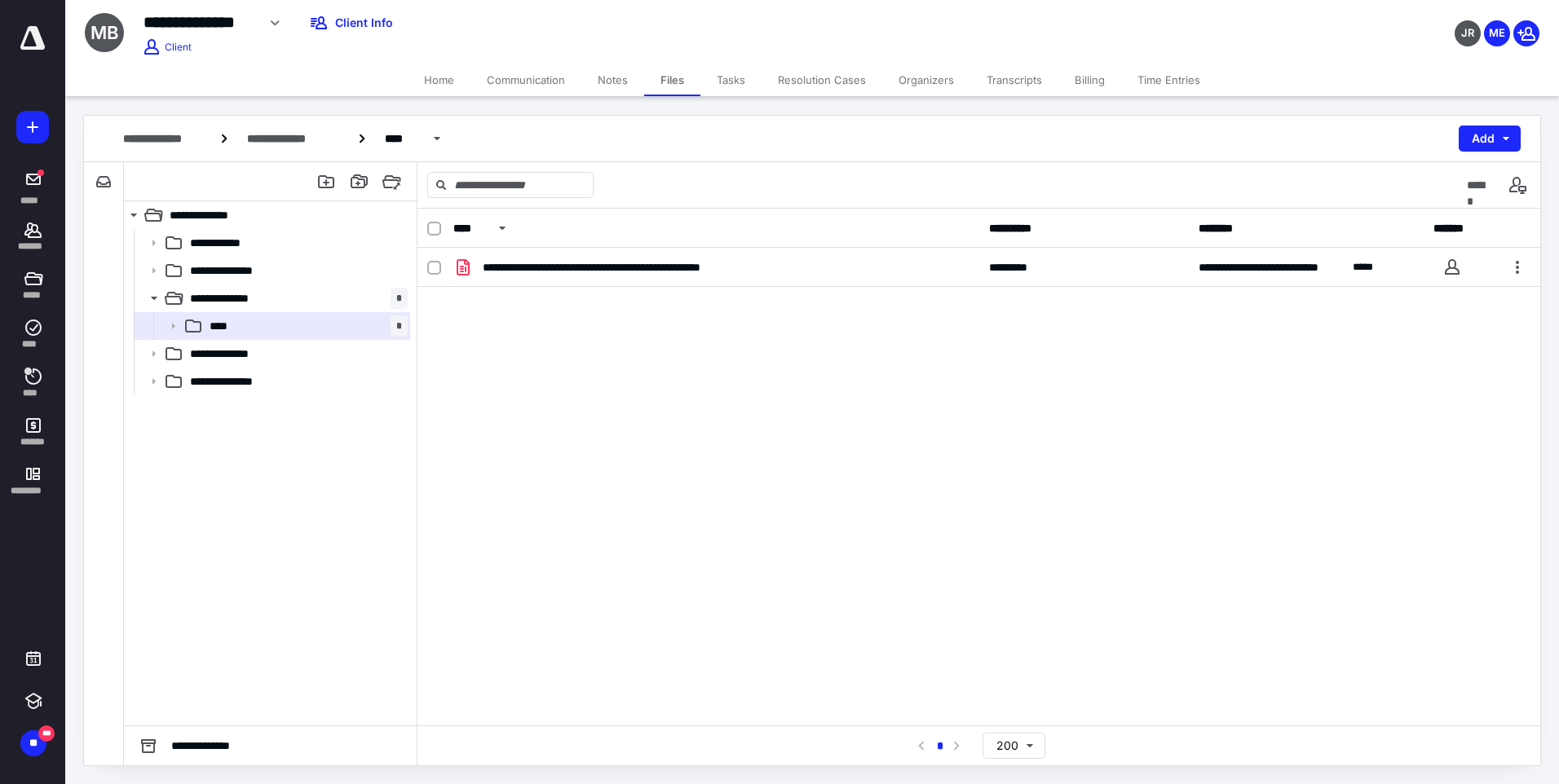 click on "**********" at bounding box center [978, 370] 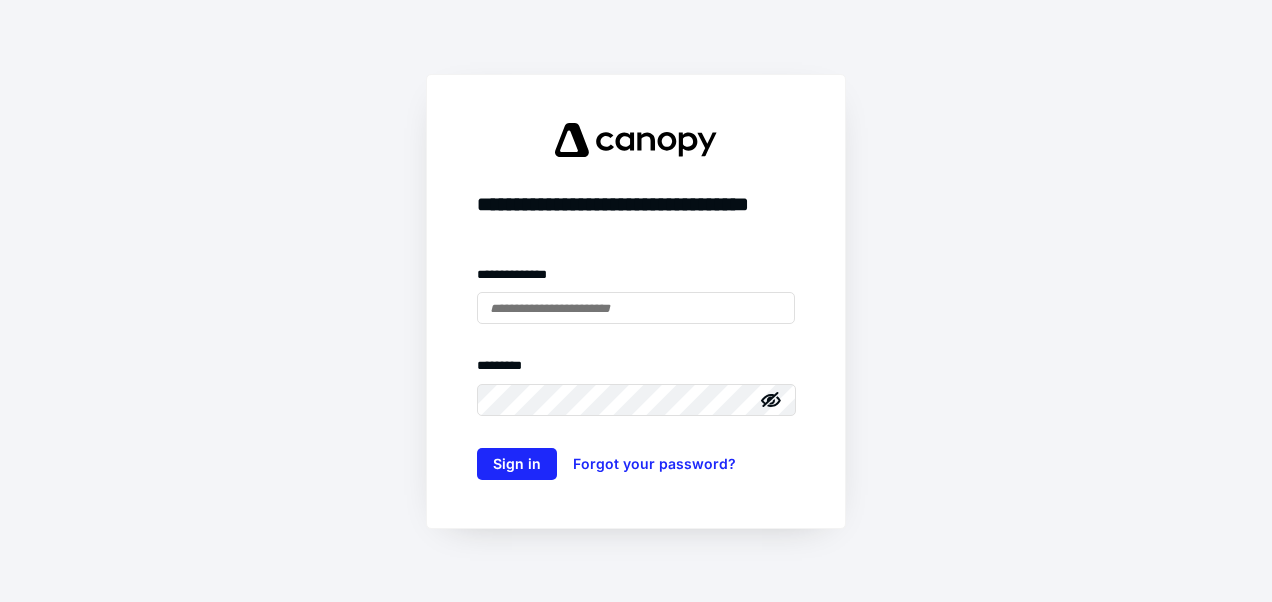 scroll, scrollTop: 0, scrollLeft: 0, axis: both 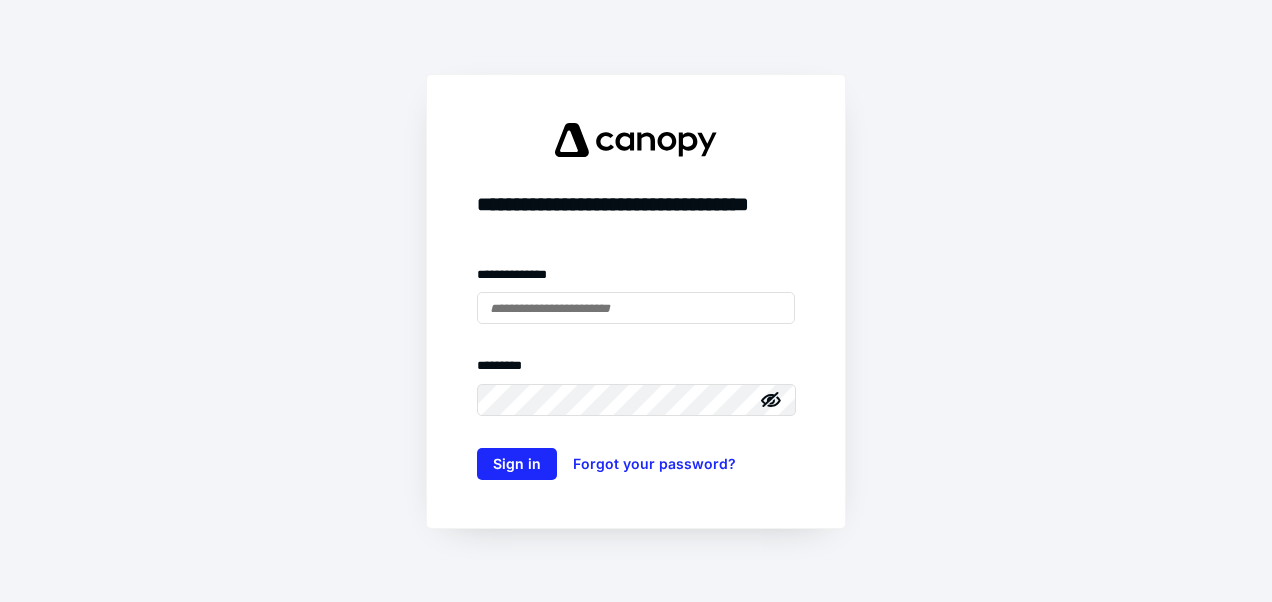 drag, startPoint x: 0, startPoint y: 0, endPoint x: 994, endPoint y: 172, distance: 1008.77155 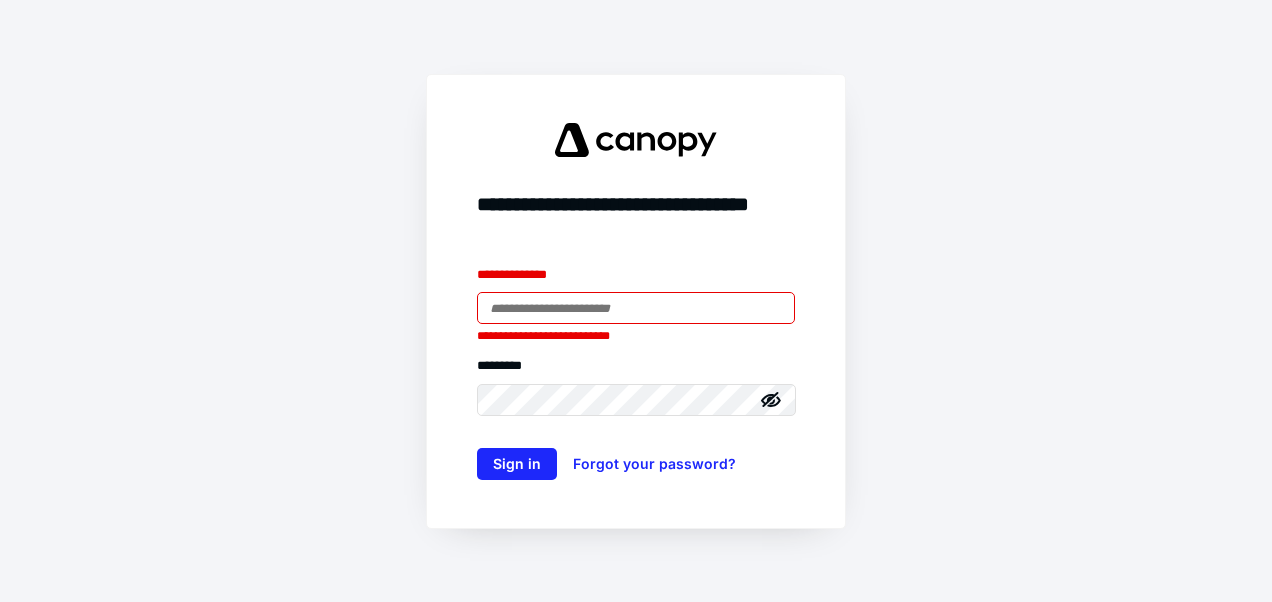 type on "**********" 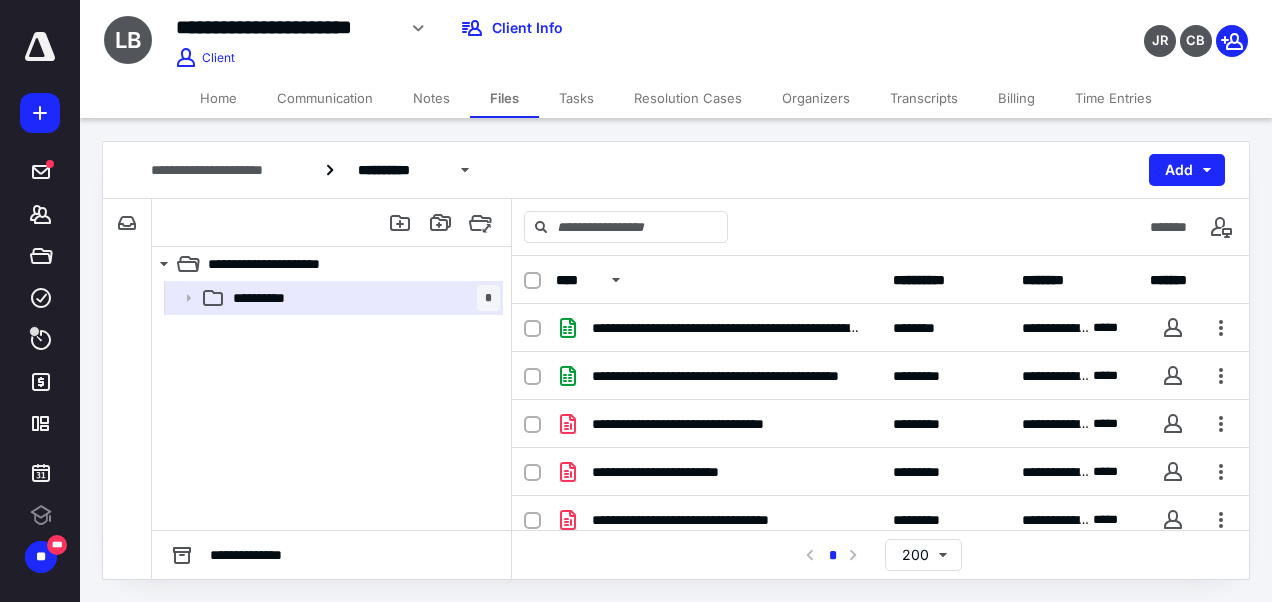 scroll, scrollTop: 0, scrollLeft: 0, axis: both 